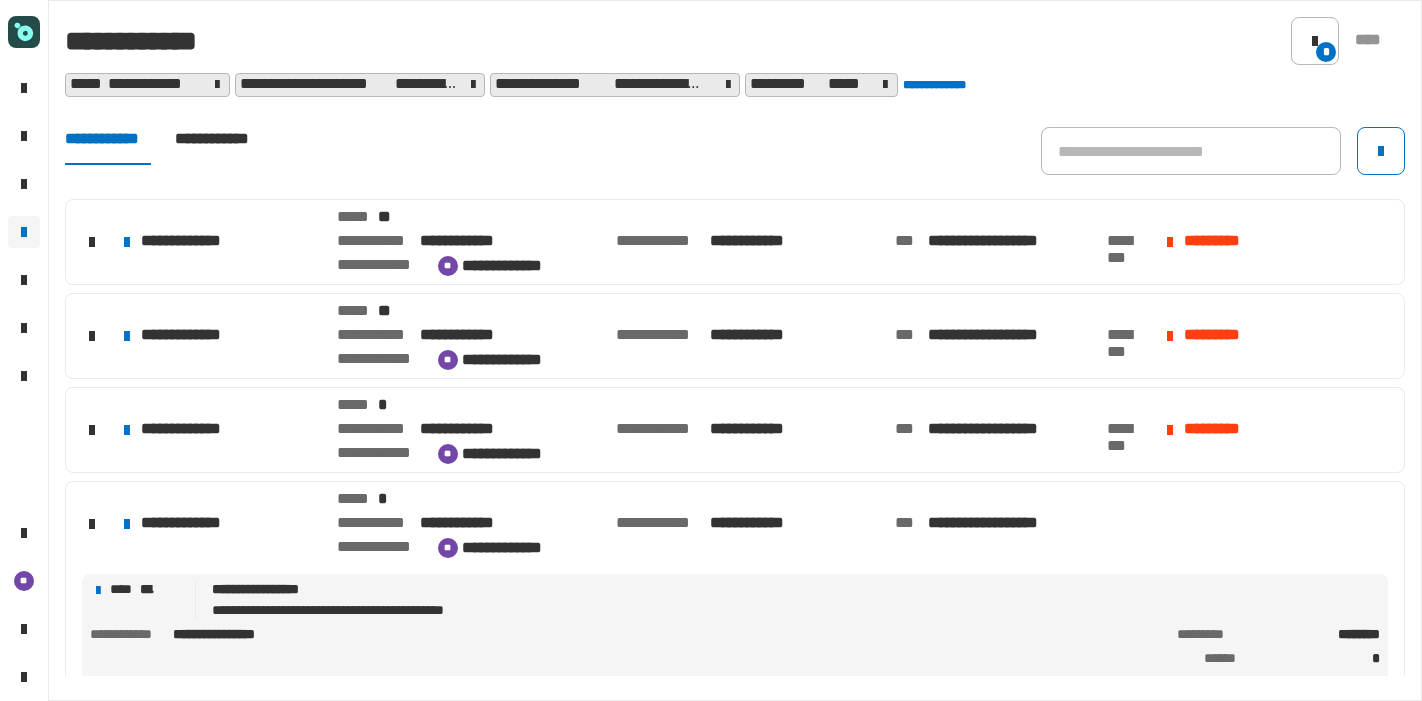 scroll, scrollTop: 0, scrollLeft: 0, axis: both 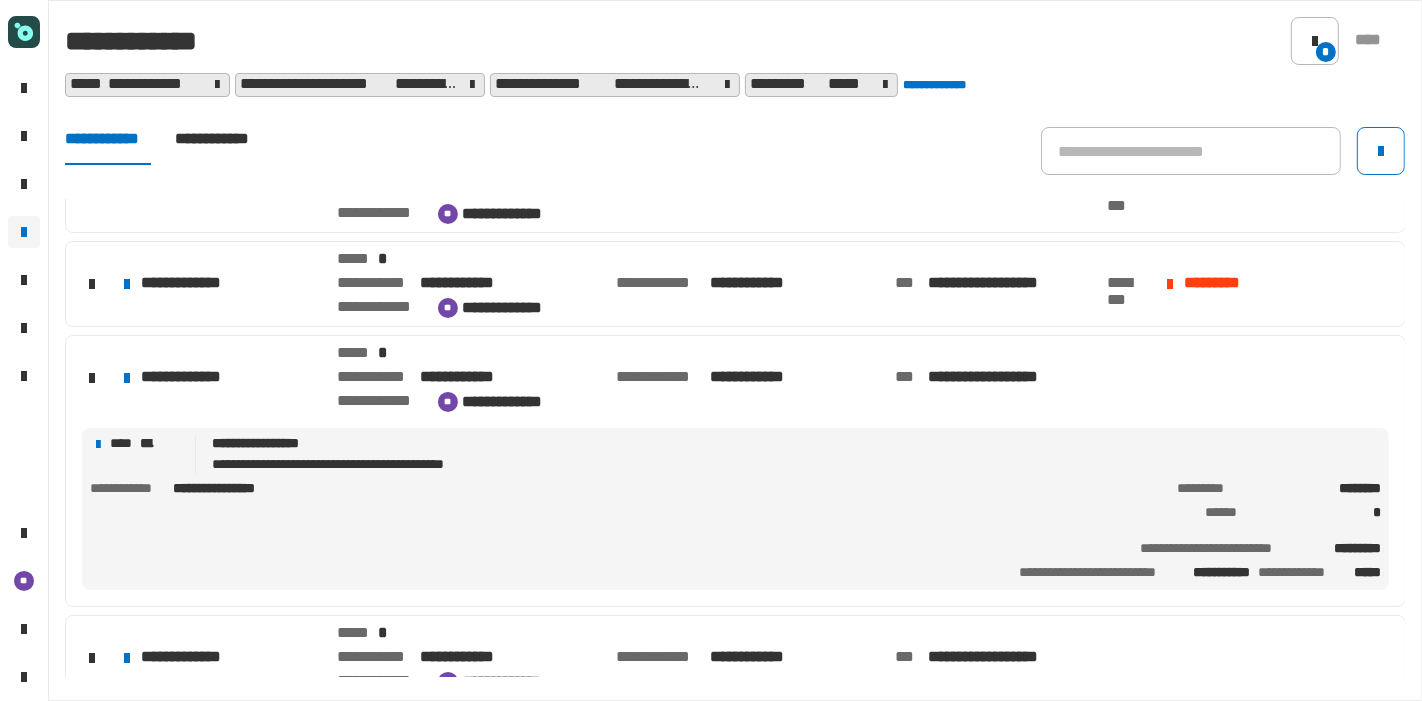 click on "**********" 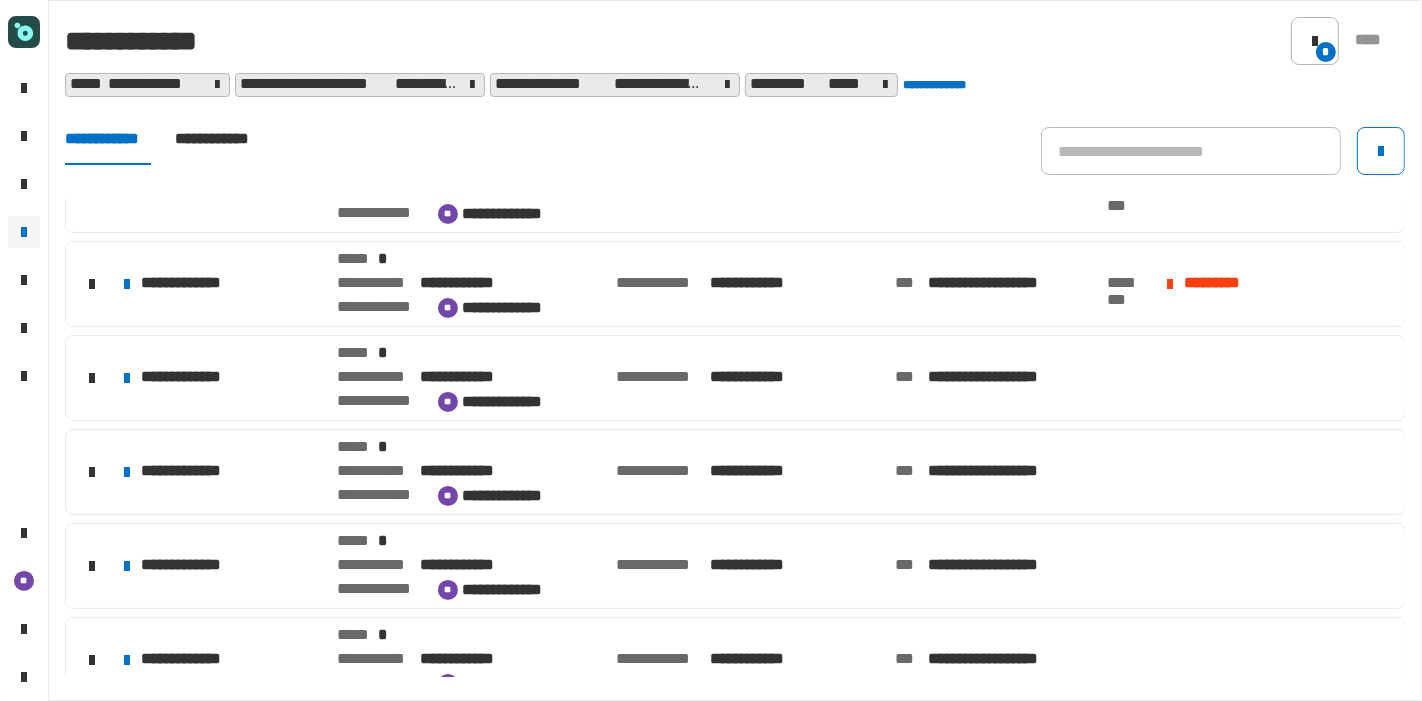 click on "**********" 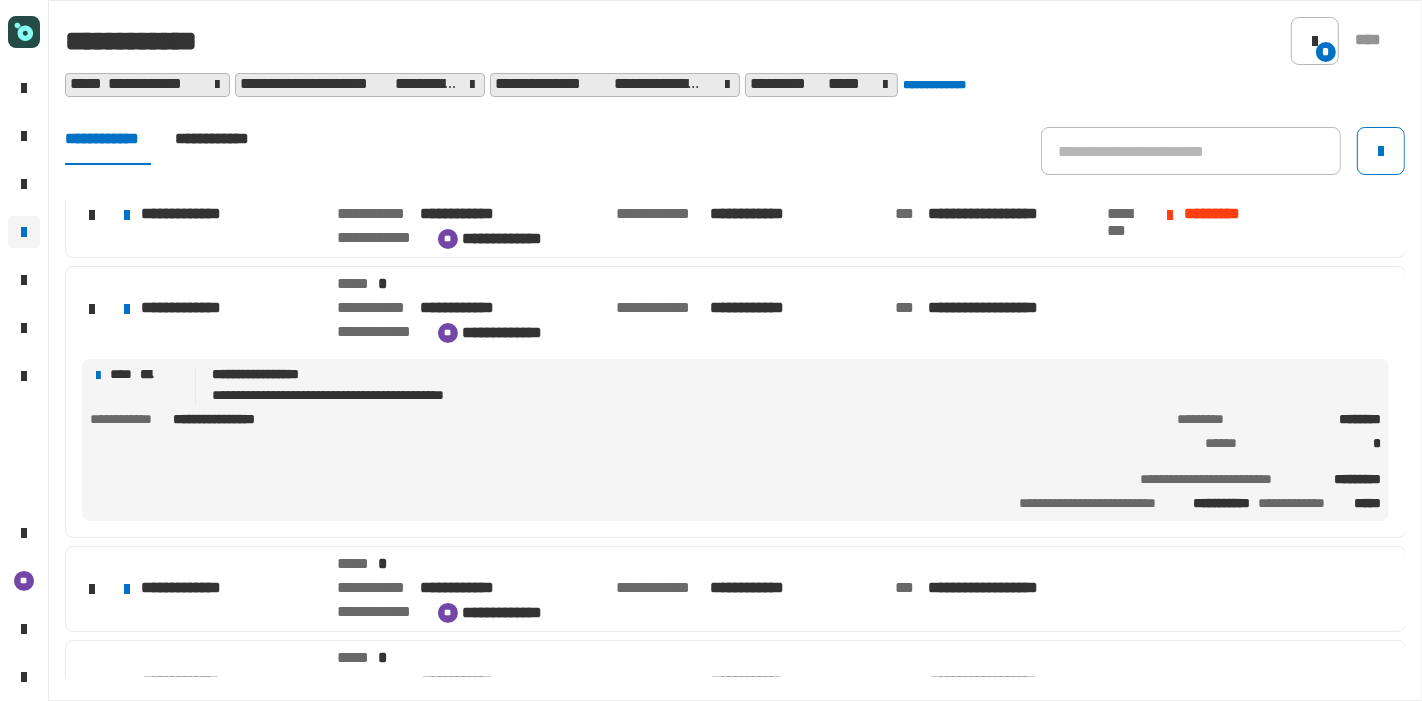 scroll, scrollTop: 222, scrollLeft: 0, axis: vertical 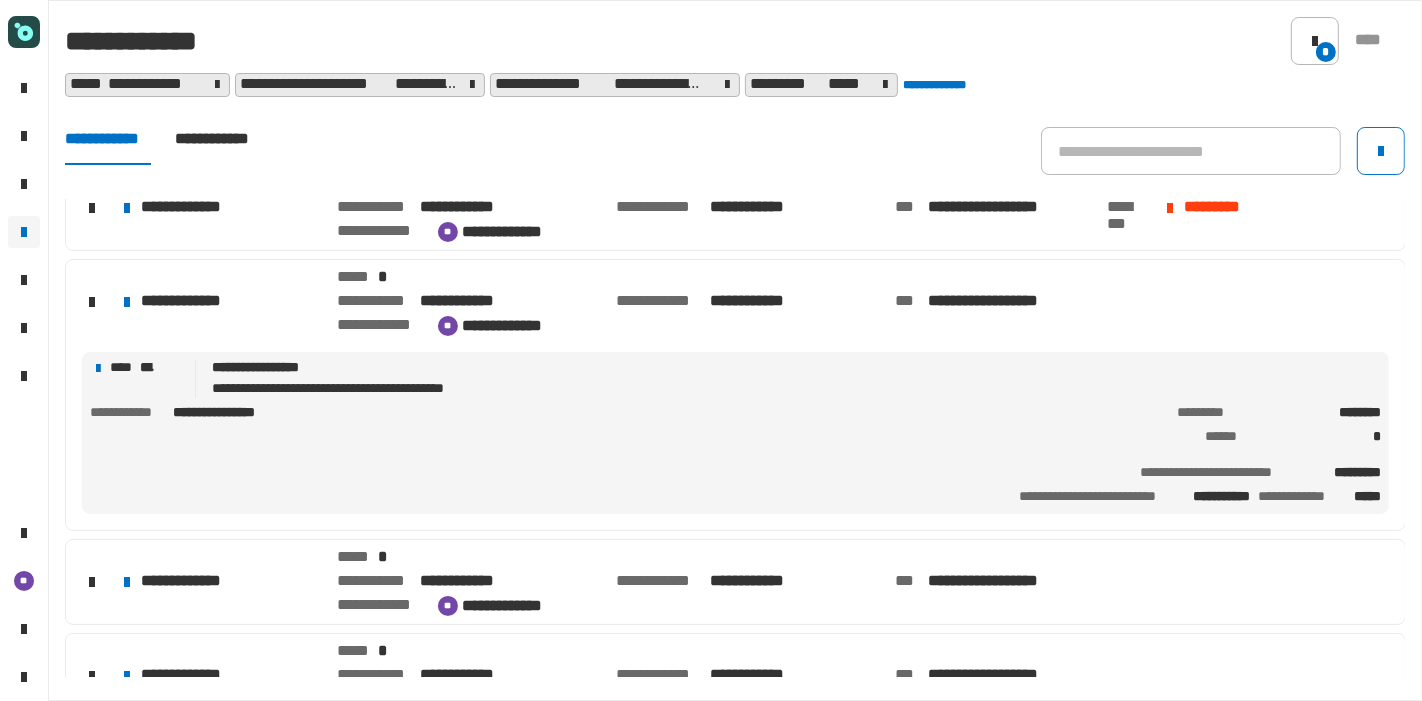 click on "**********" 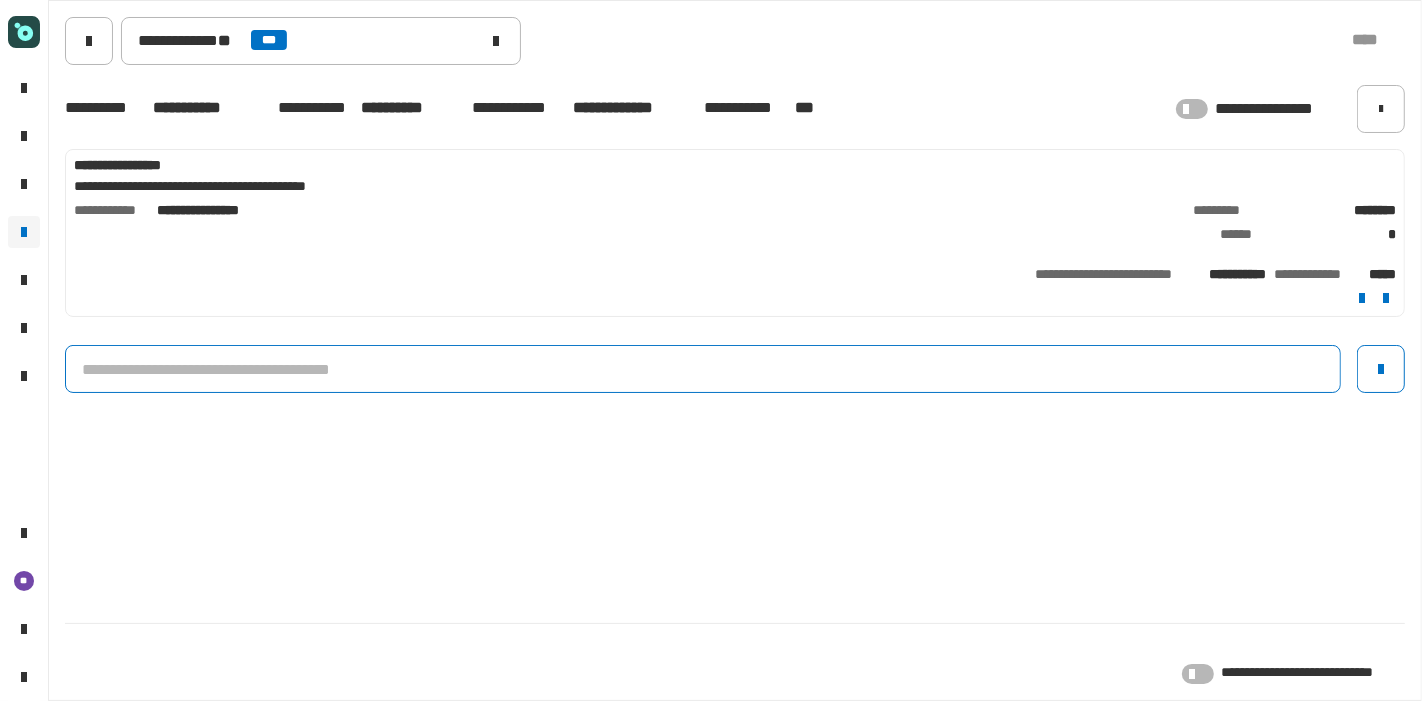 click 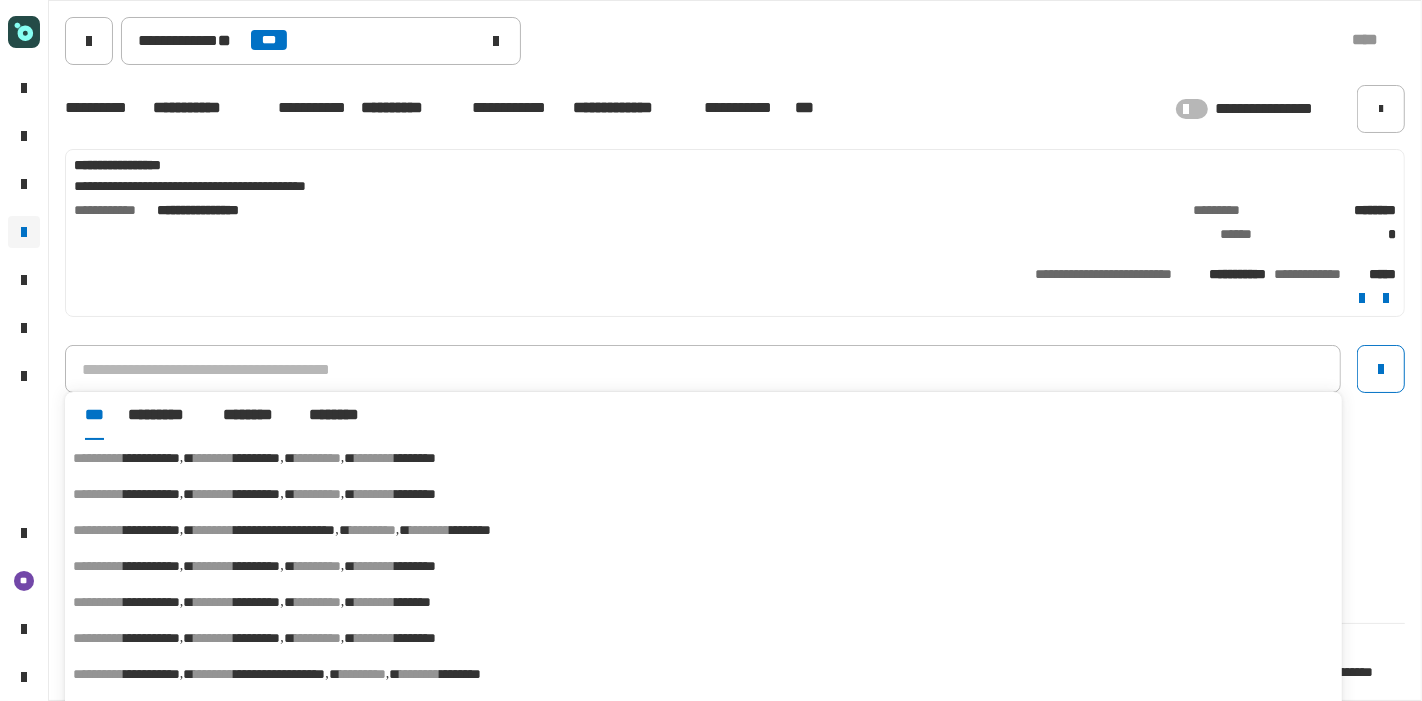 click on "*******" at bounding box center (413, 602) 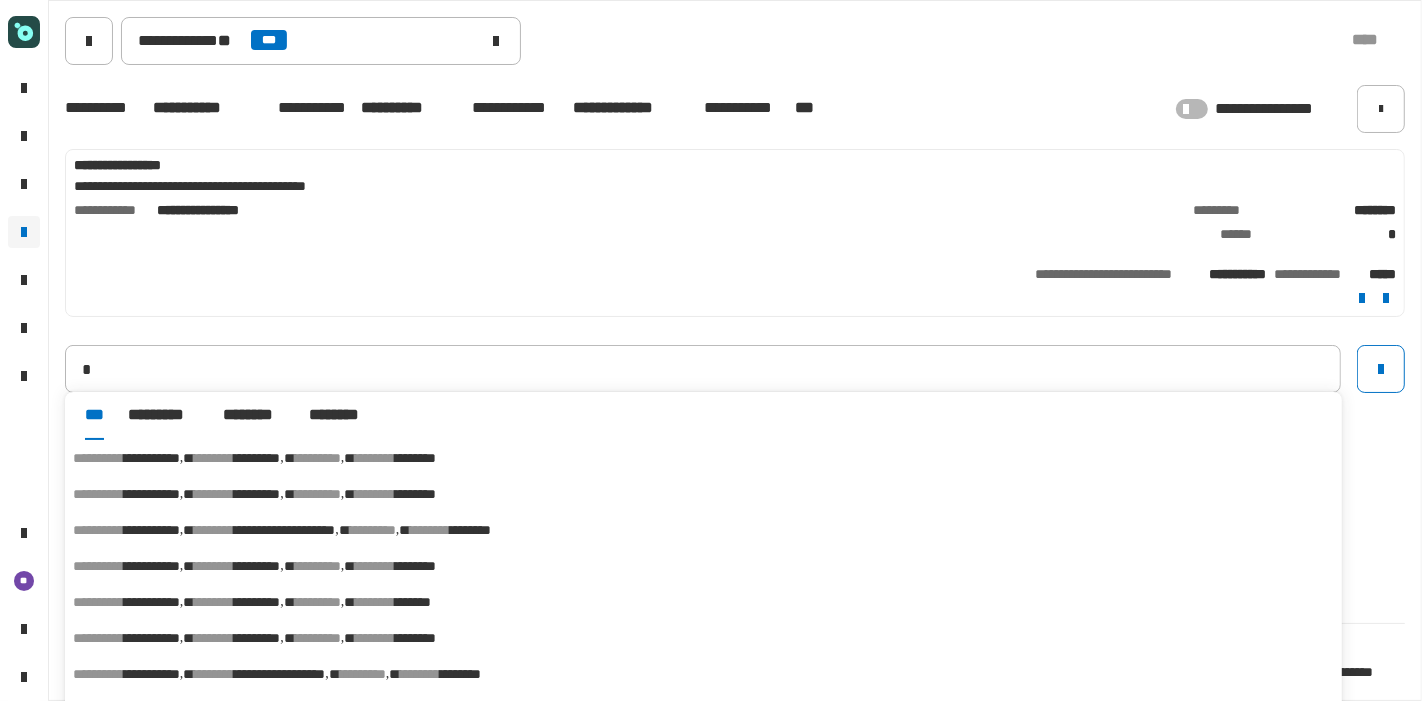 type on "**********" 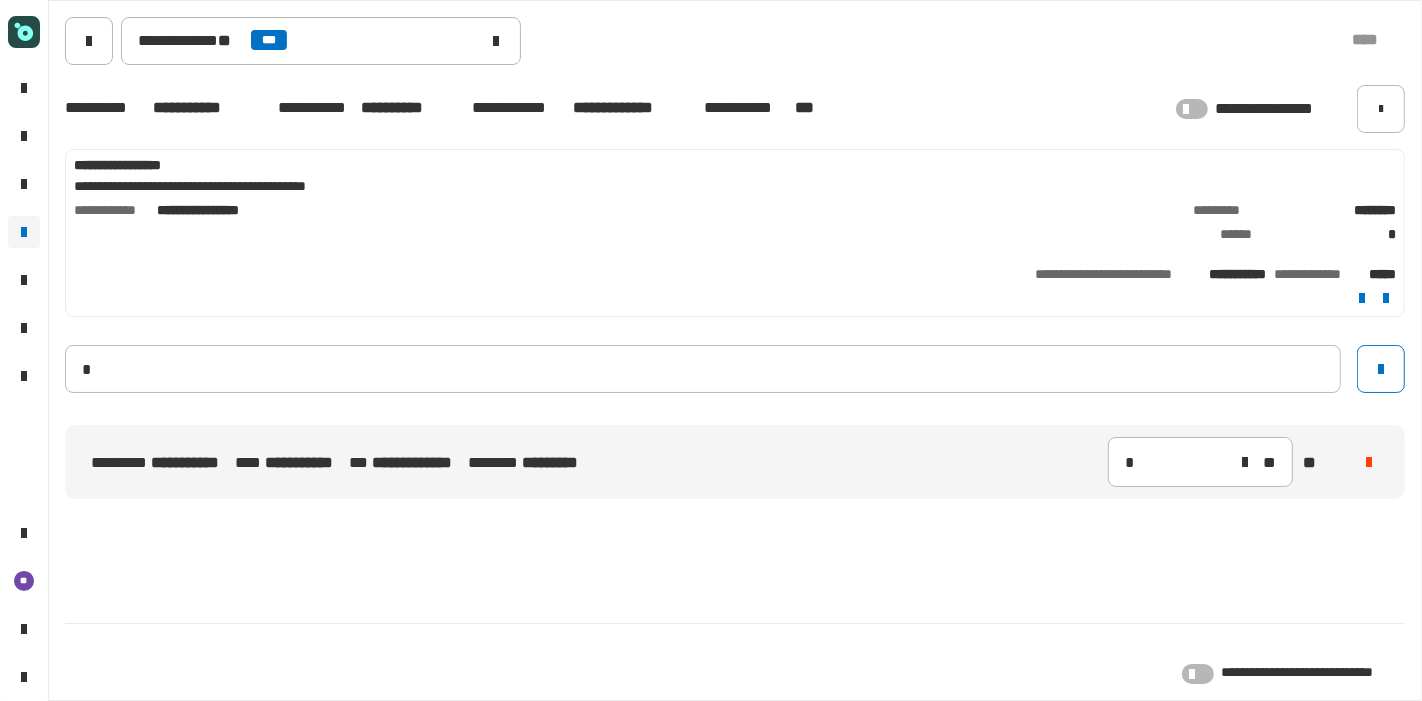 type 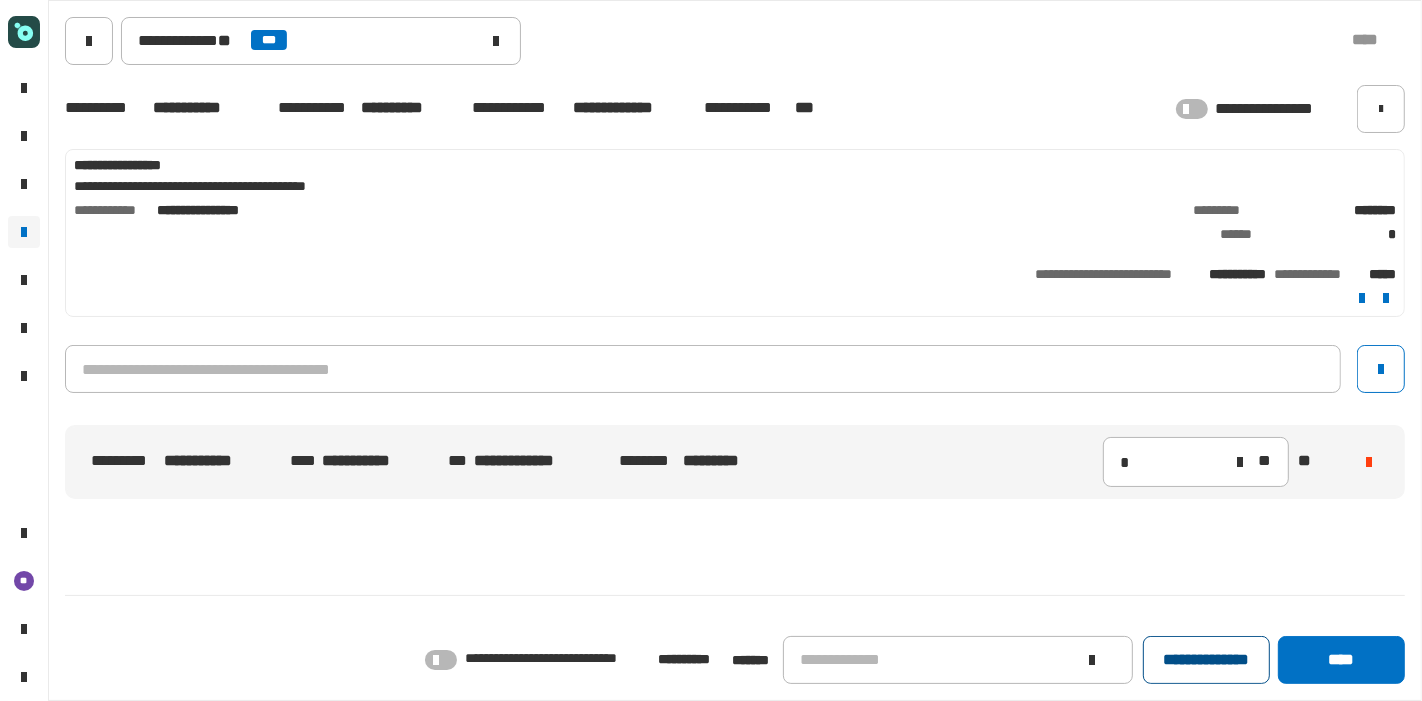 click on "**********" 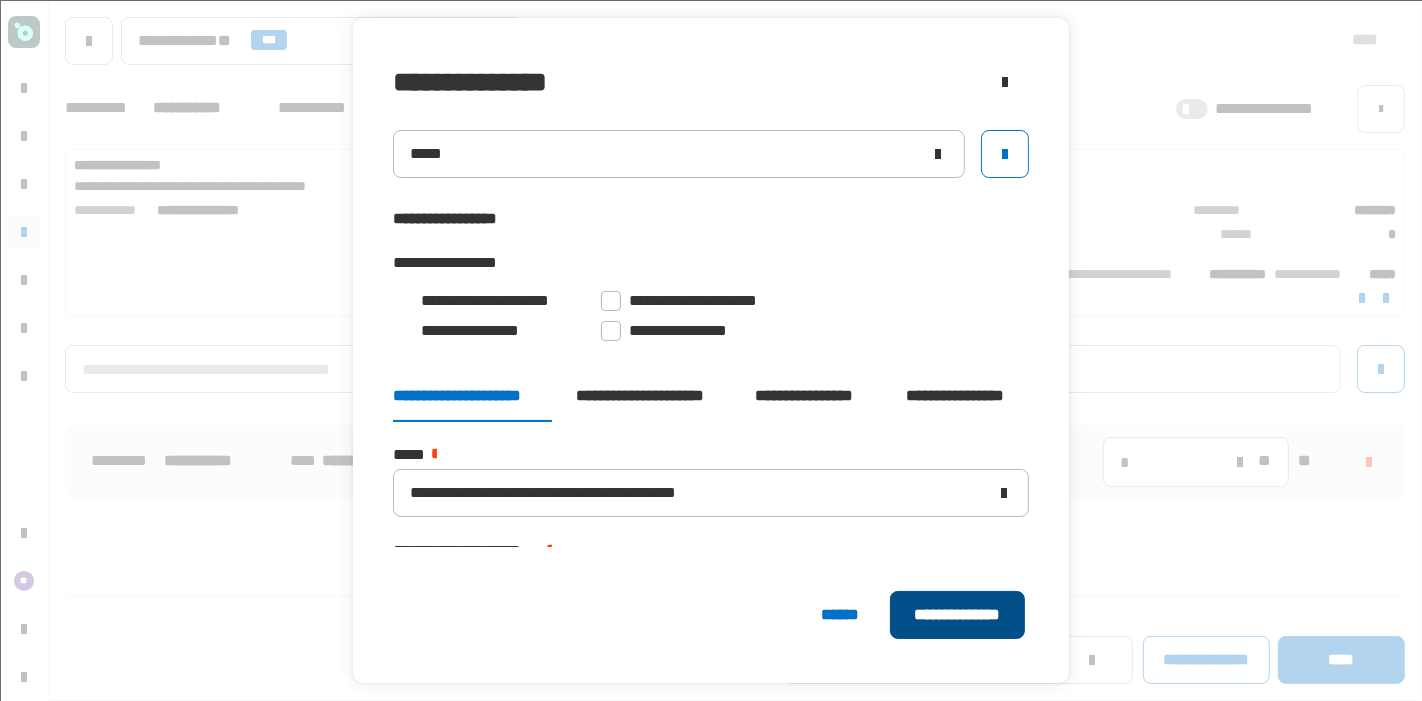 click on "**********" 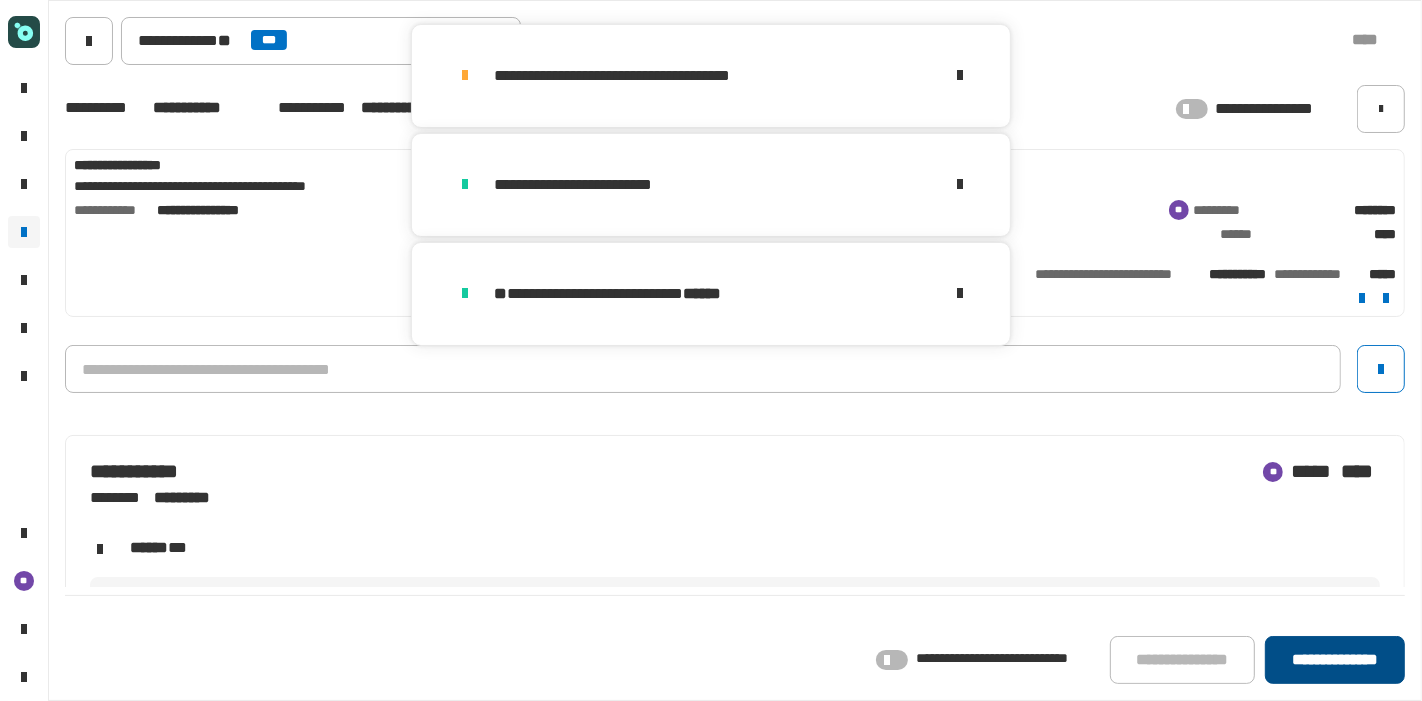 click on "**********" 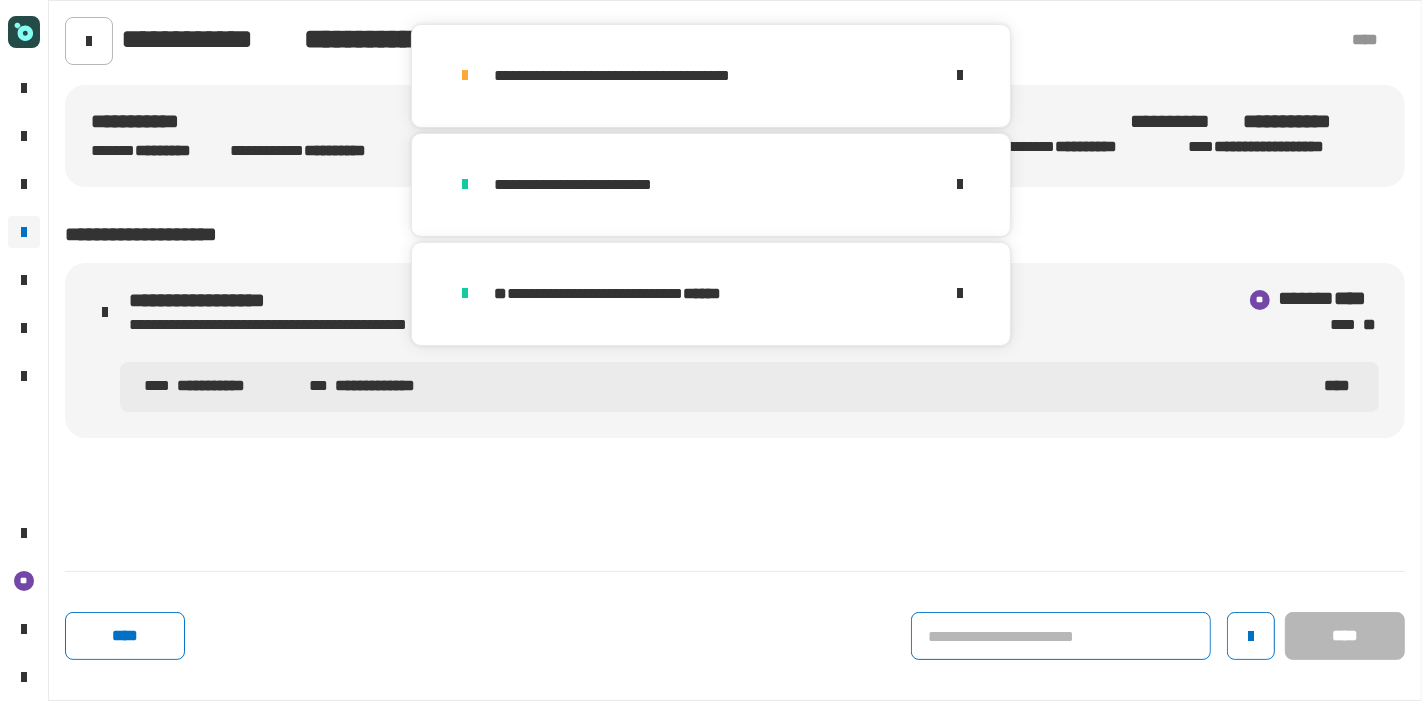 click 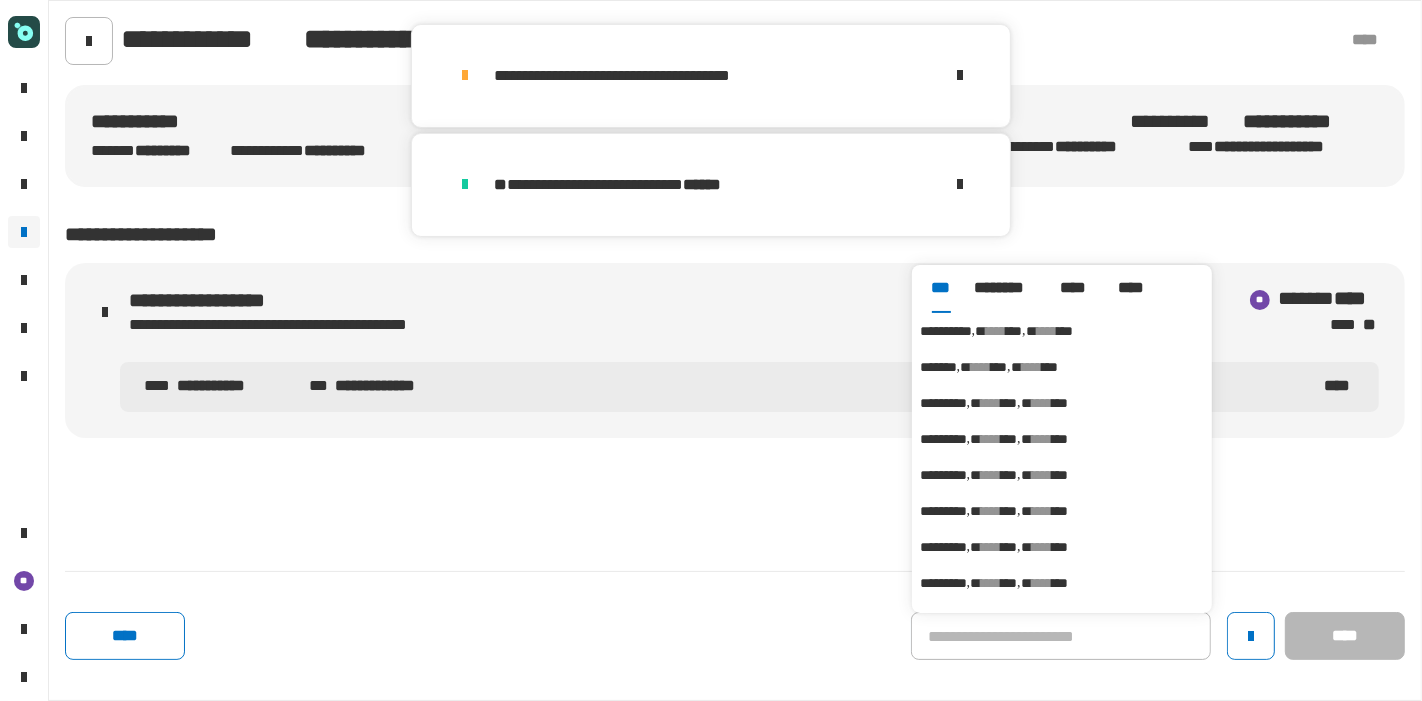 click on "***" at bounding box center (1014, 331) 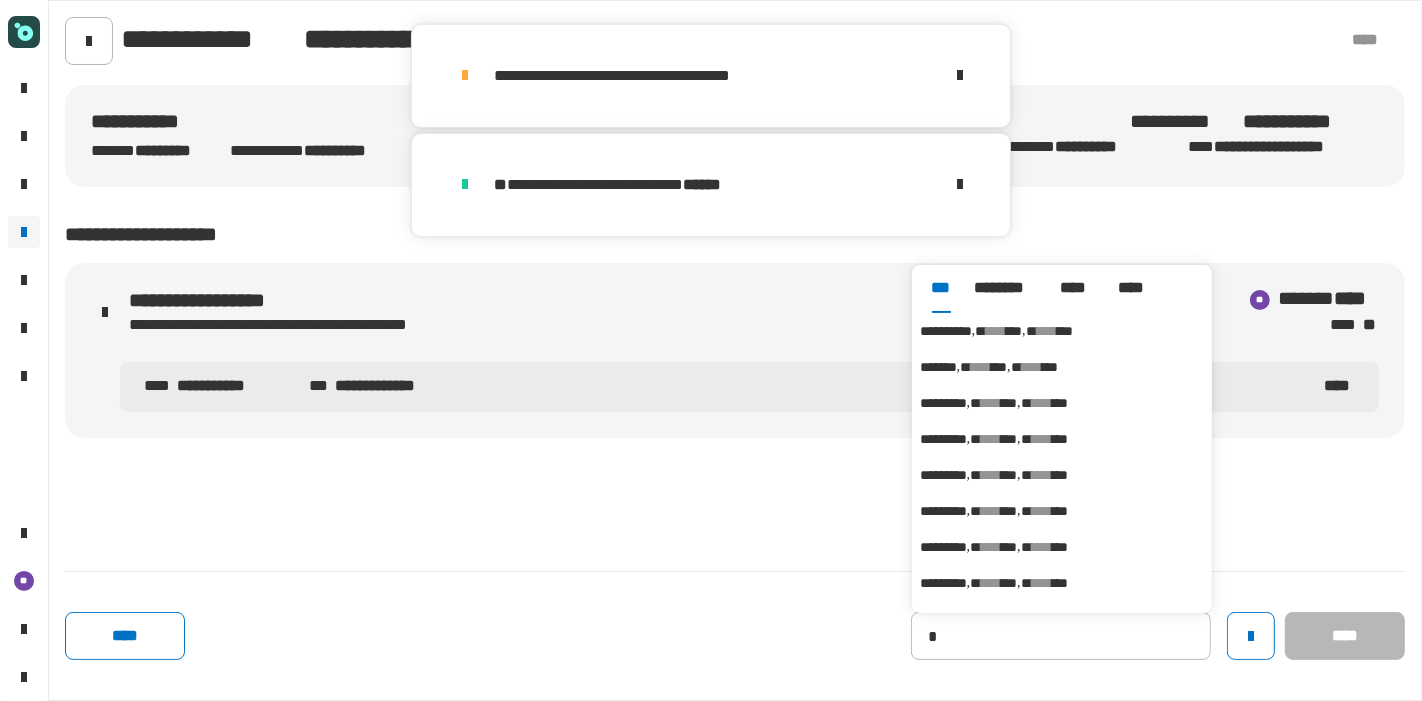 type on "**********" 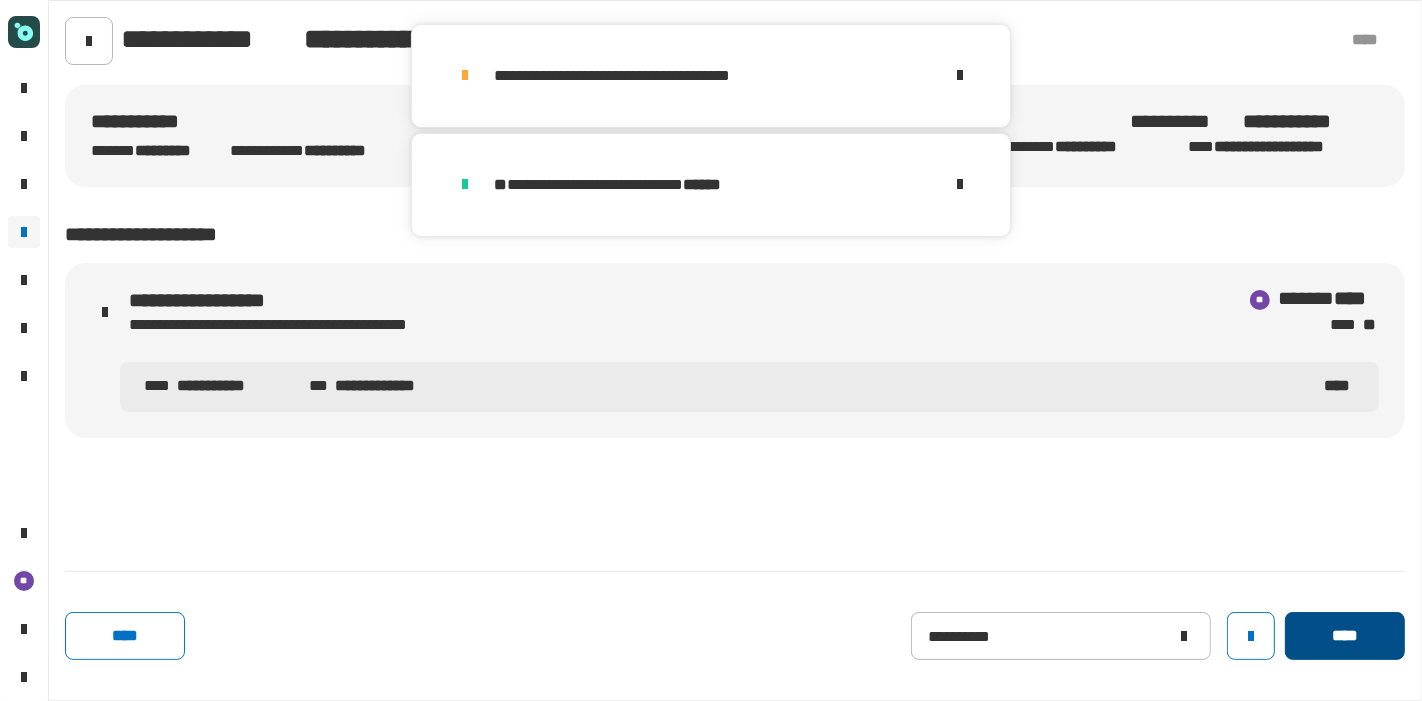 click on "****" 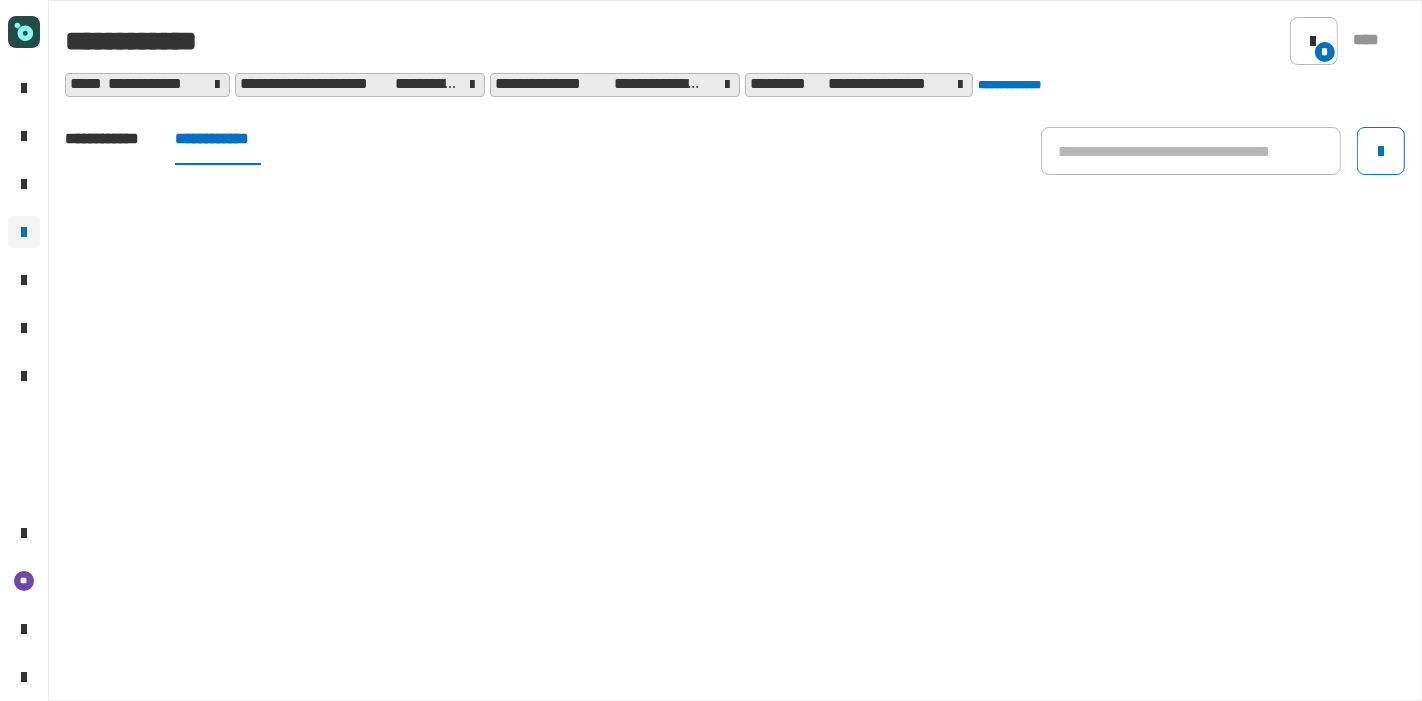 click on "**********" 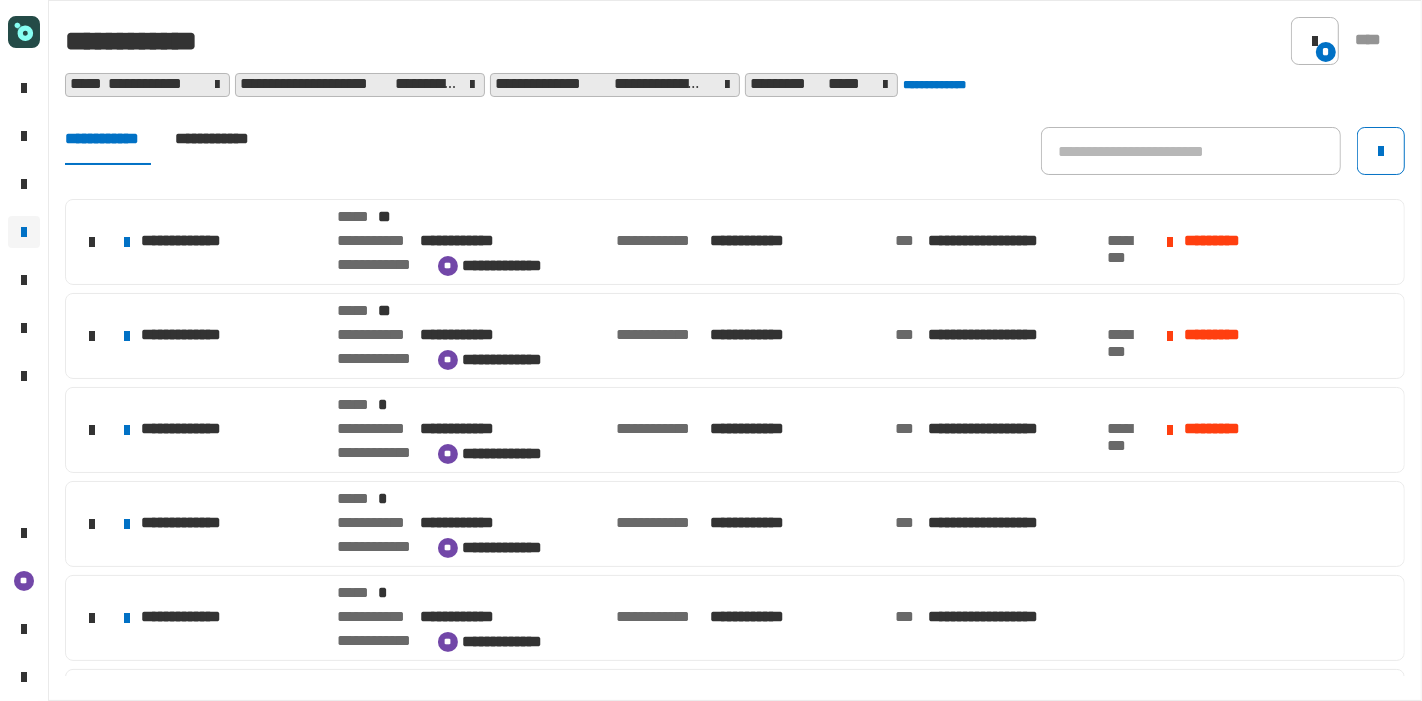 scroll, scrollTop: 635, scrollLeft: 0, axis: vertical 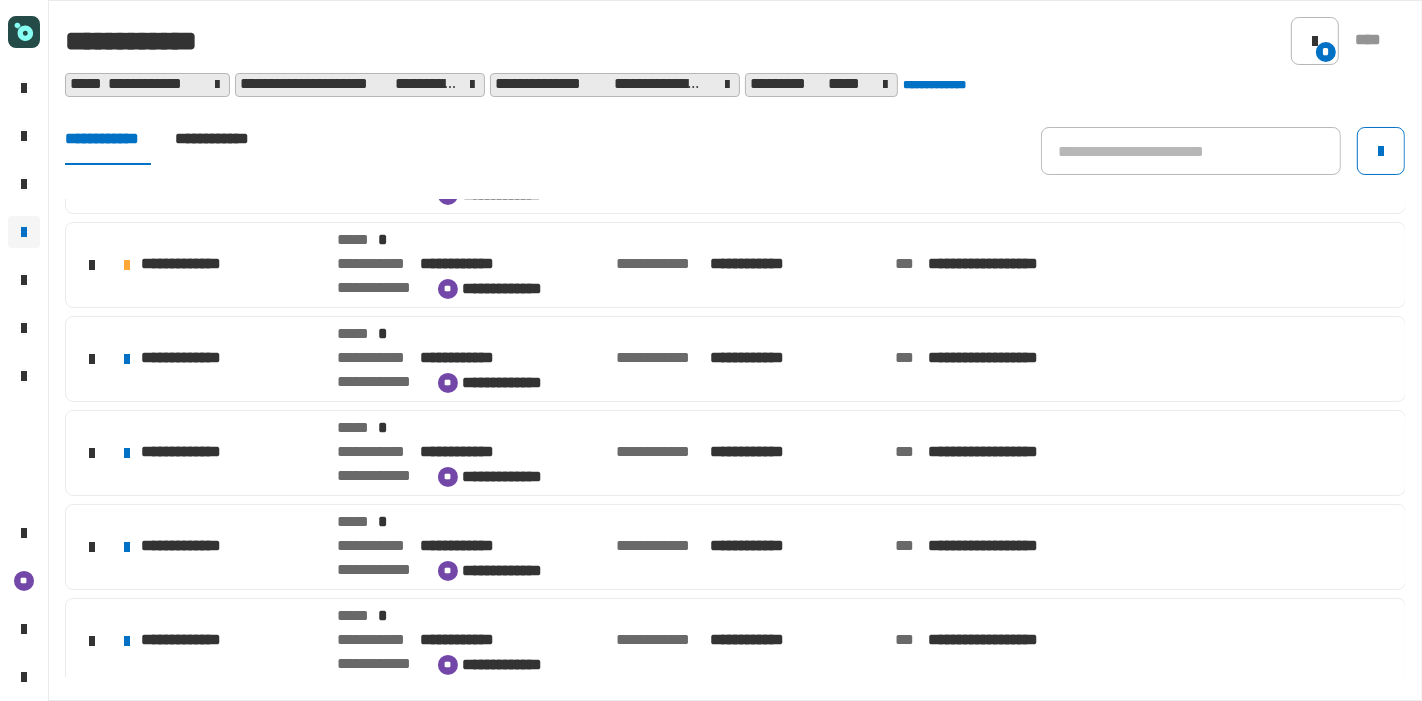 click on "**********" 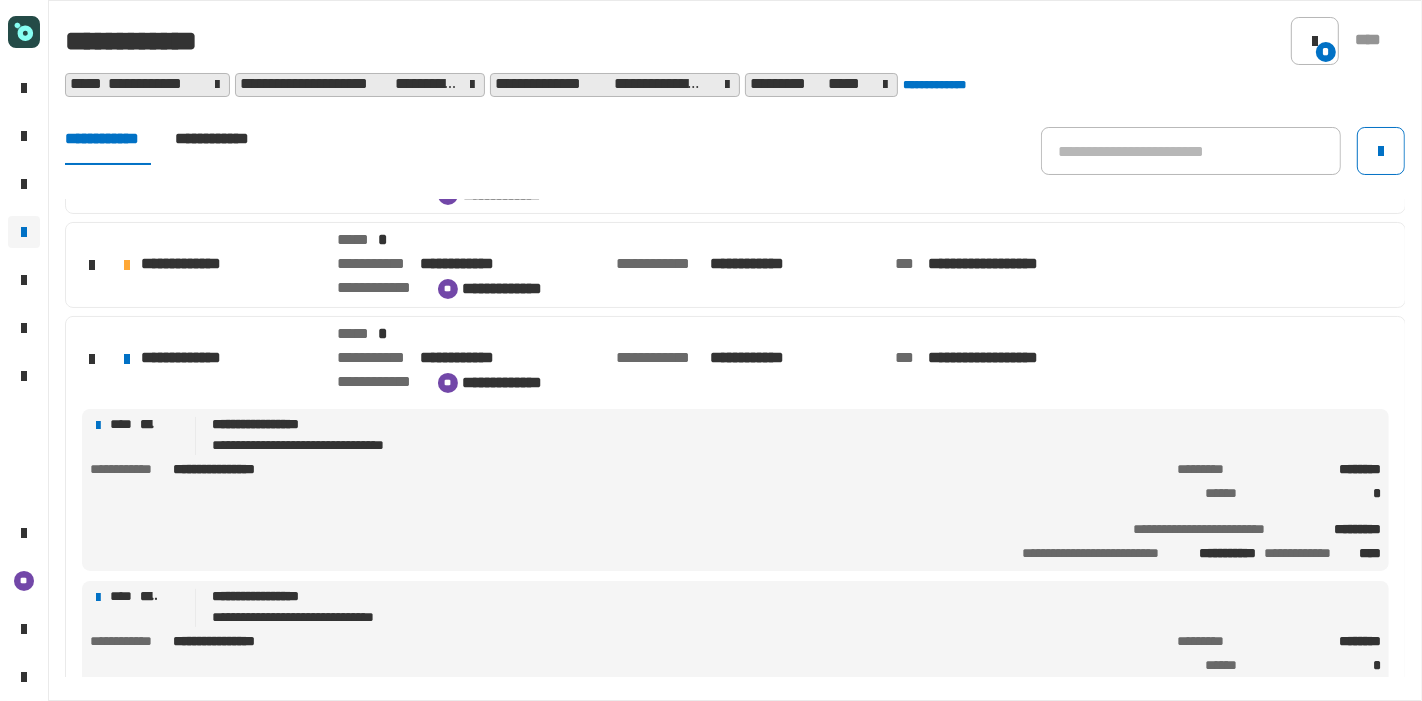 click on "**********" 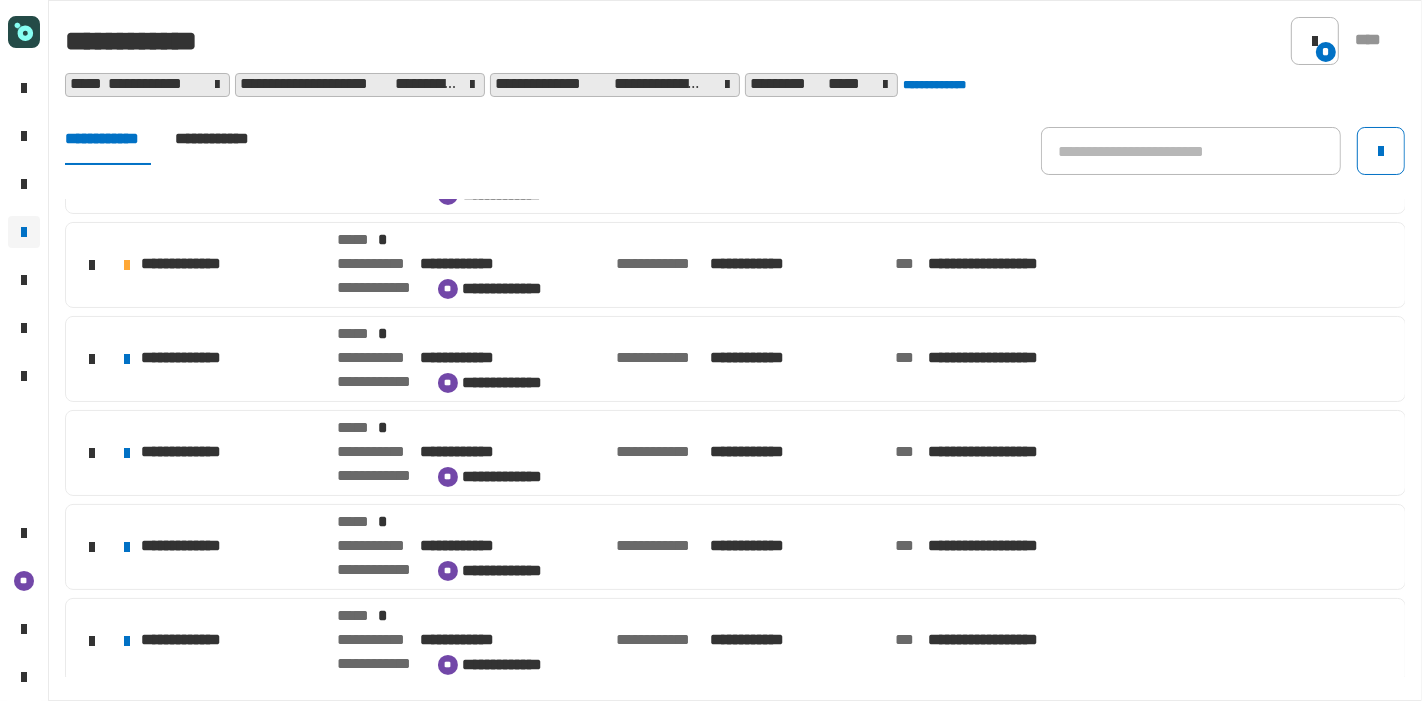 click on "**********" 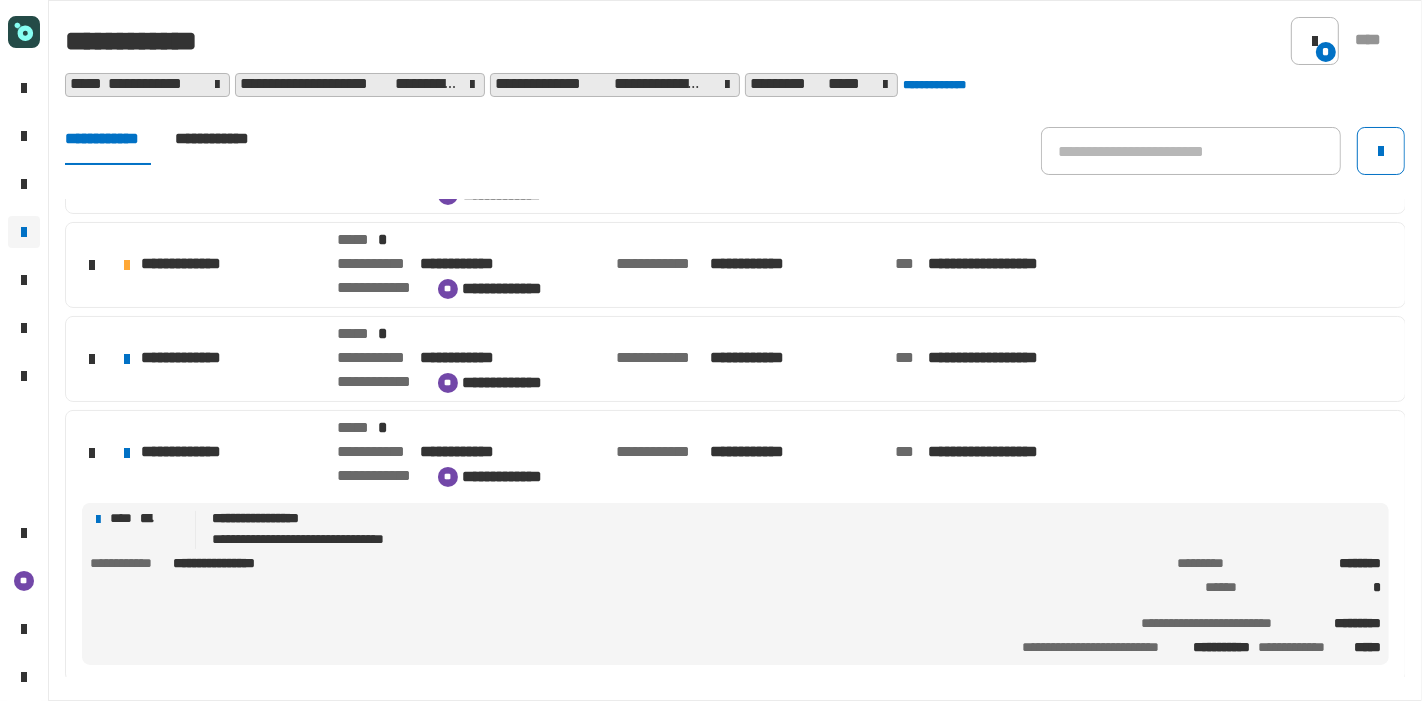 click on "**********" 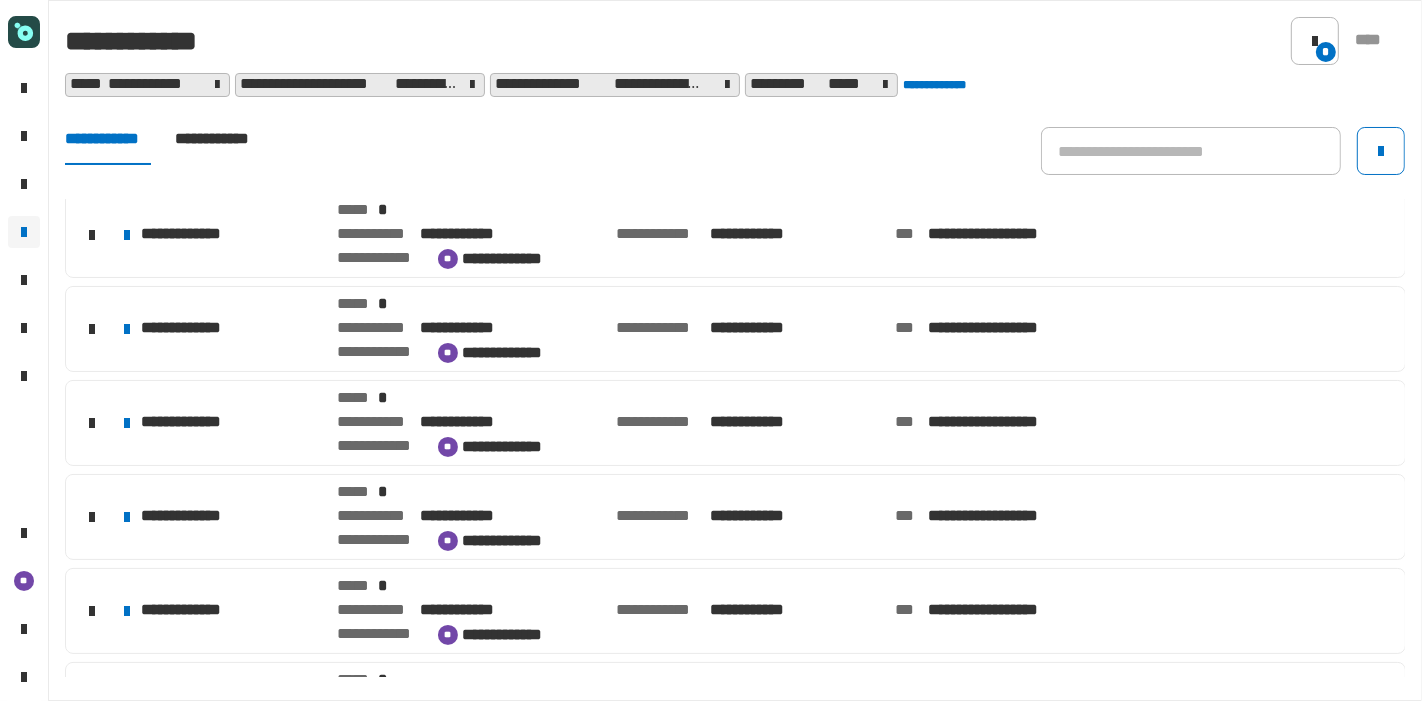 scroll, scrollTop: 1196, scrollLeft: 0, axis: vertical 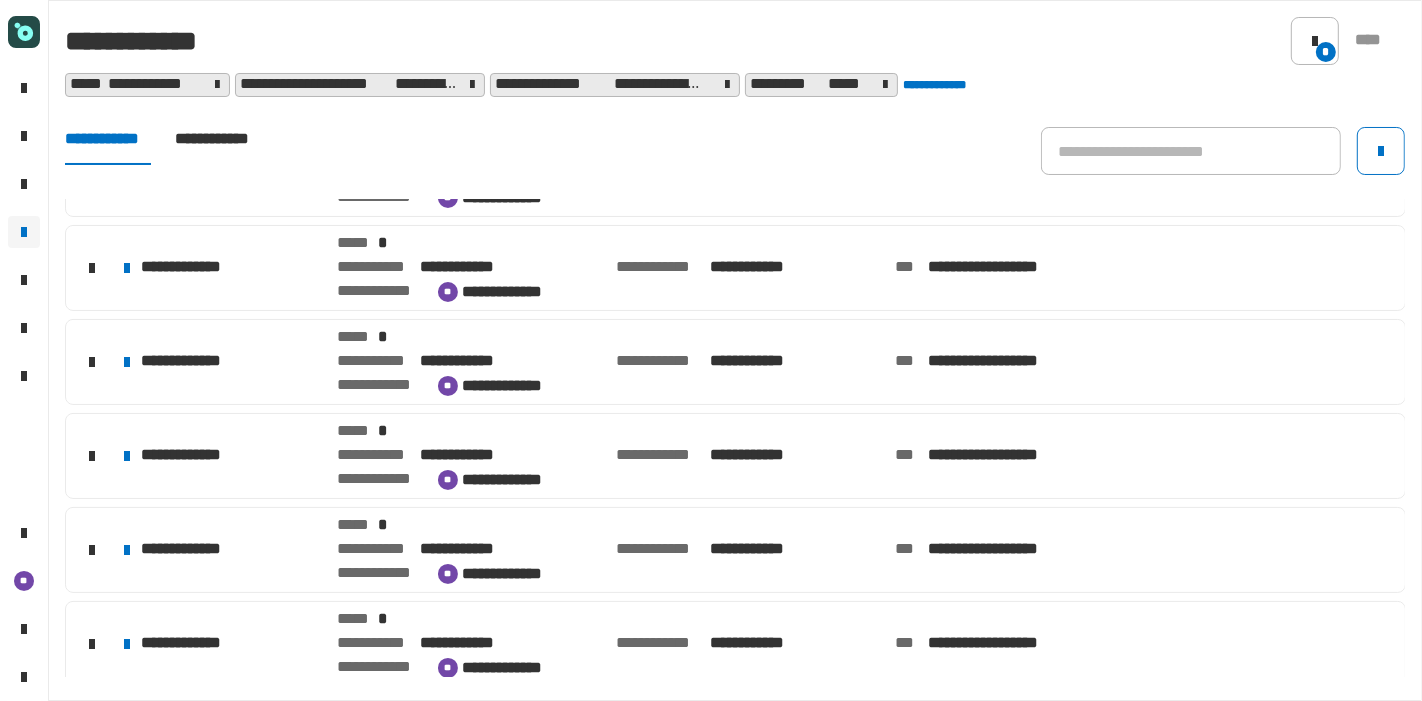 click on "**********" 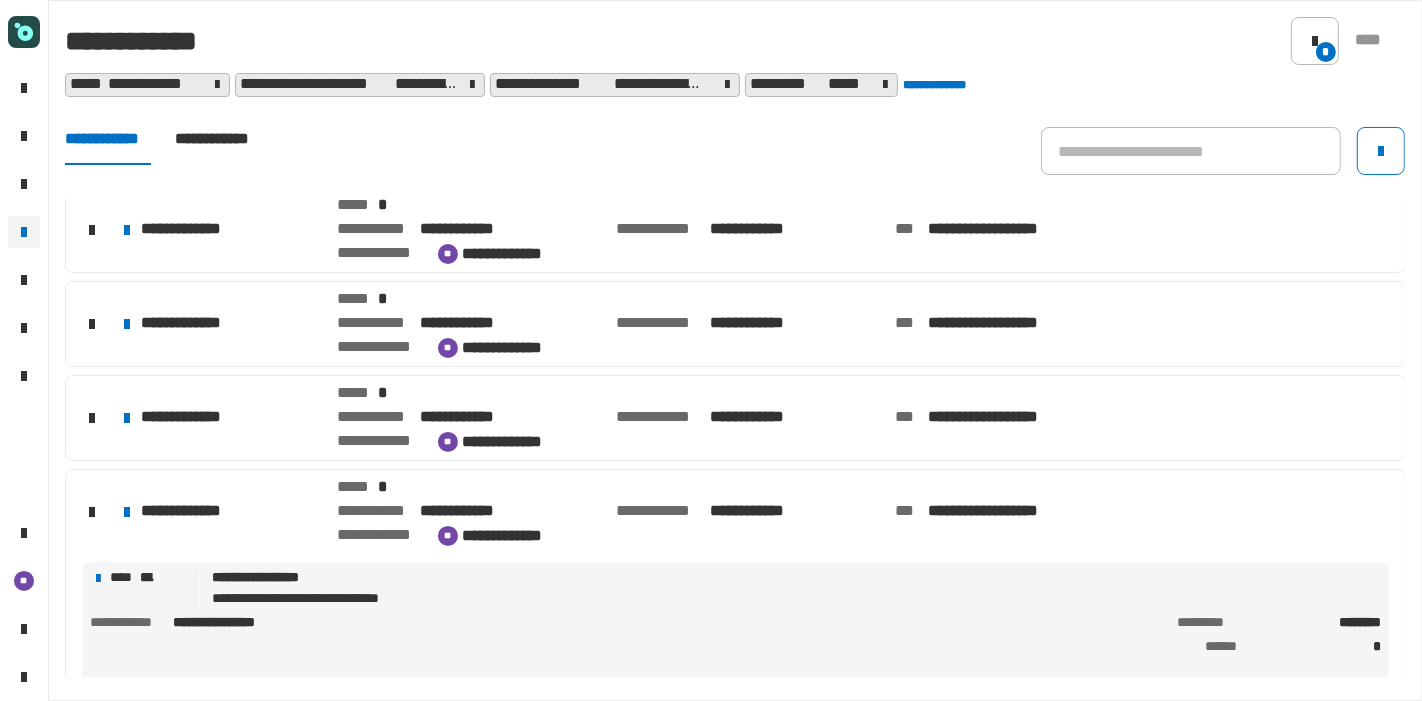 scroll, scrollTop: 1554, scrollLeft: 0, axis: vertical 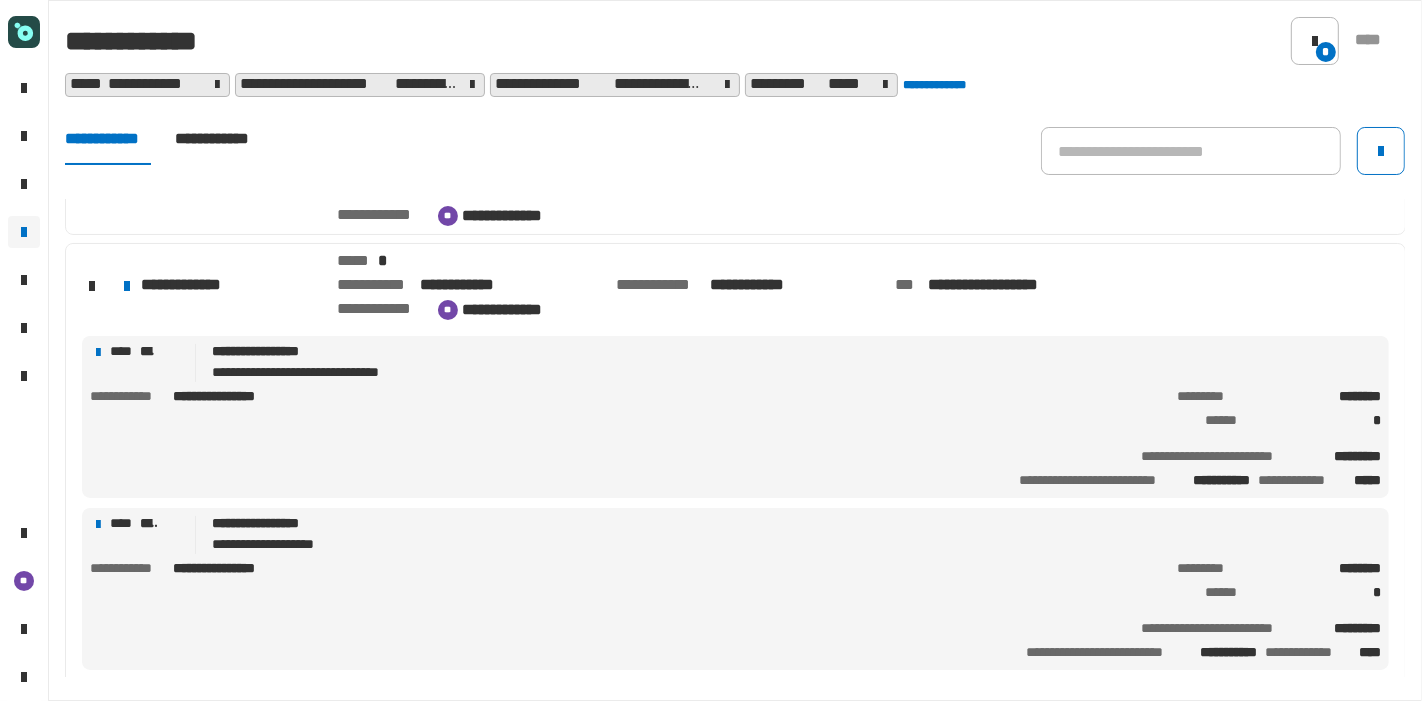 drag, startPoint x: 648, startPoint y: 307, endPoint x: 610, endPoint y: 303, distance: 38.209946 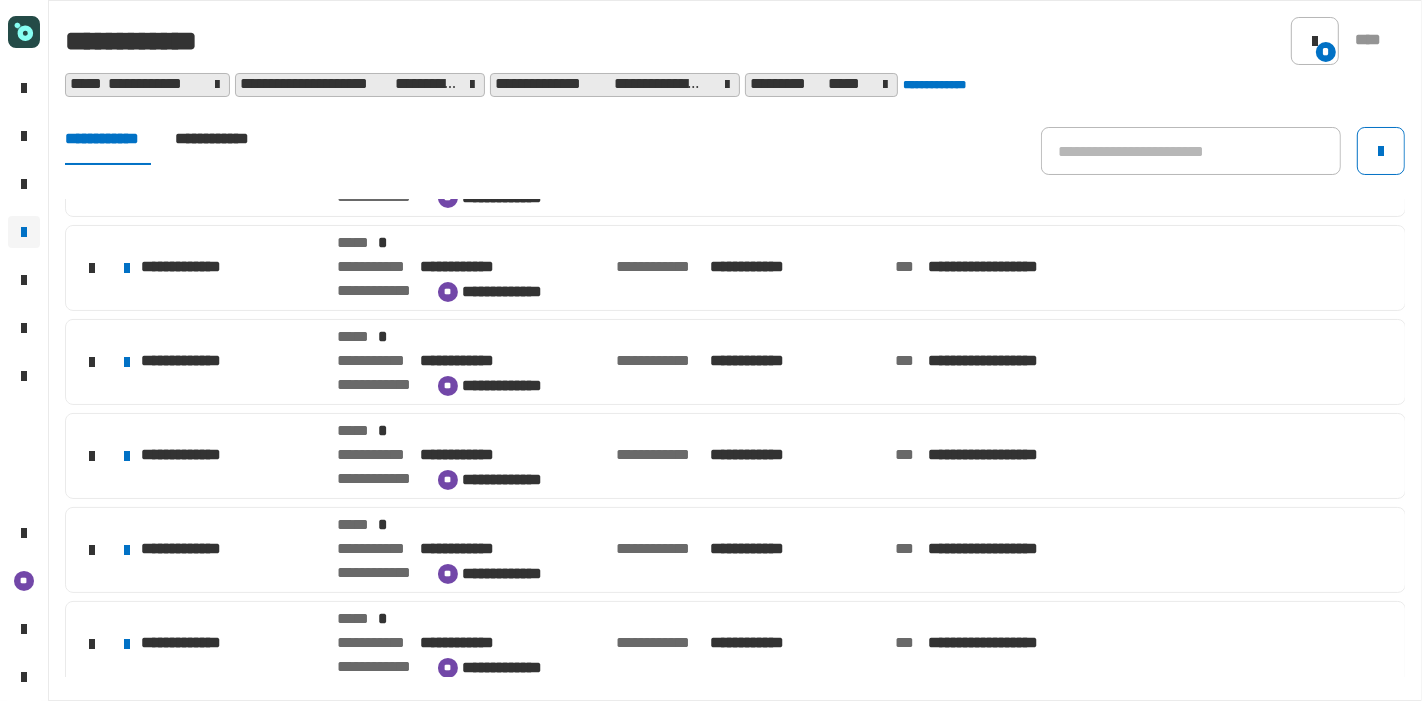 click on "**********" 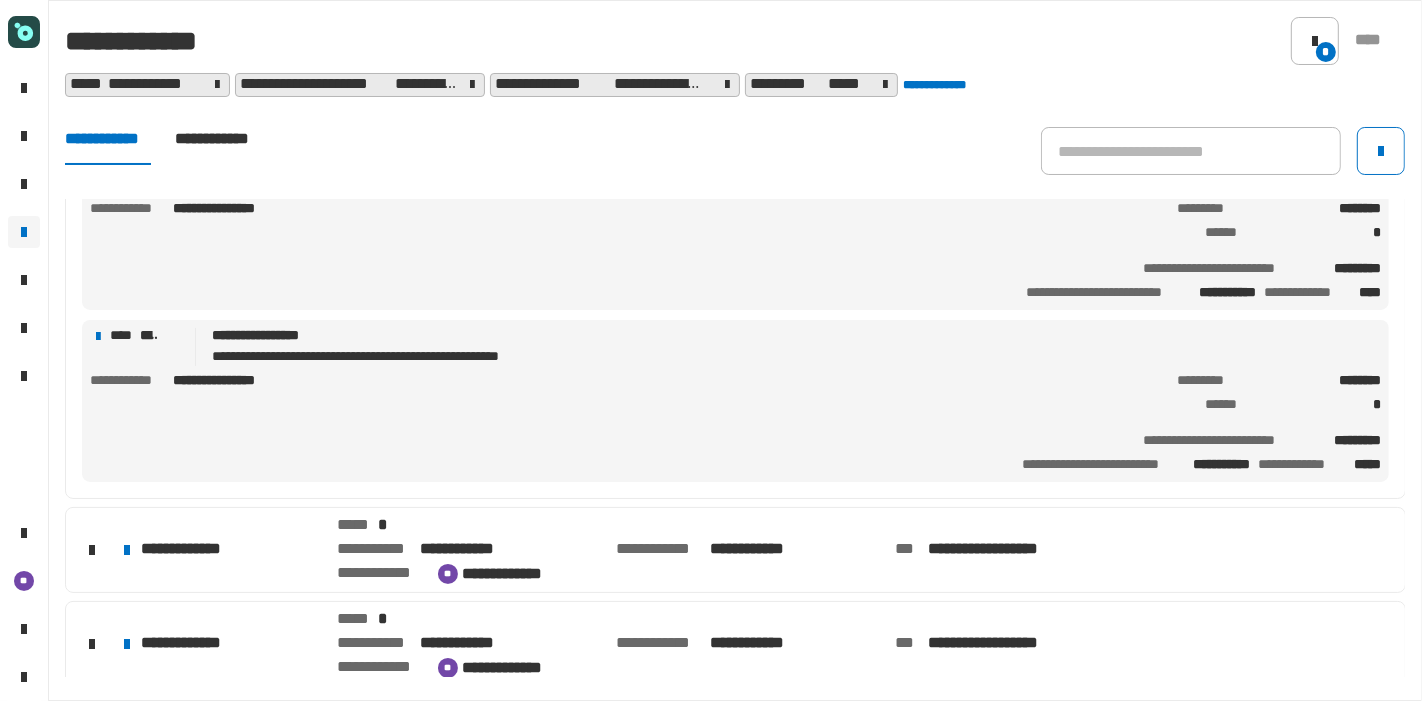 click on "**********" 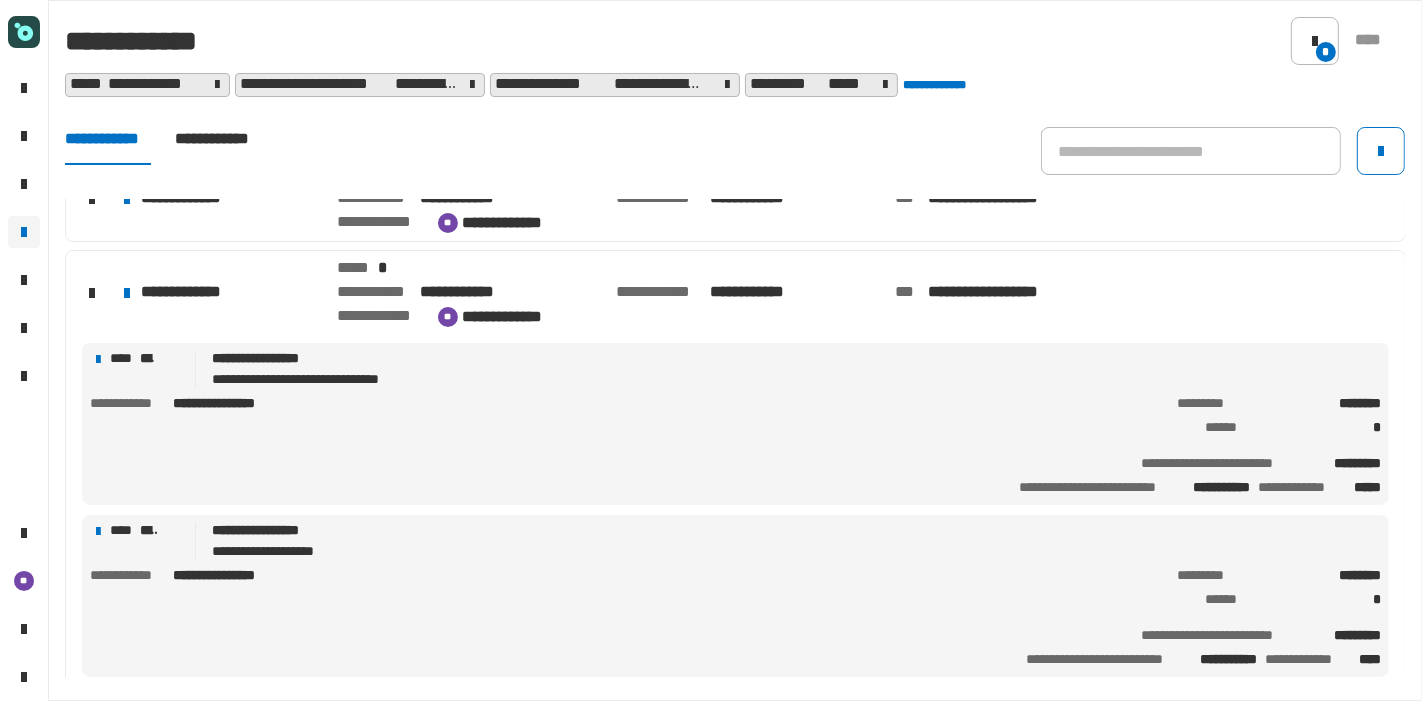 scroll, scrollTop: 1551, scrollLeft: 0, axis: vertical 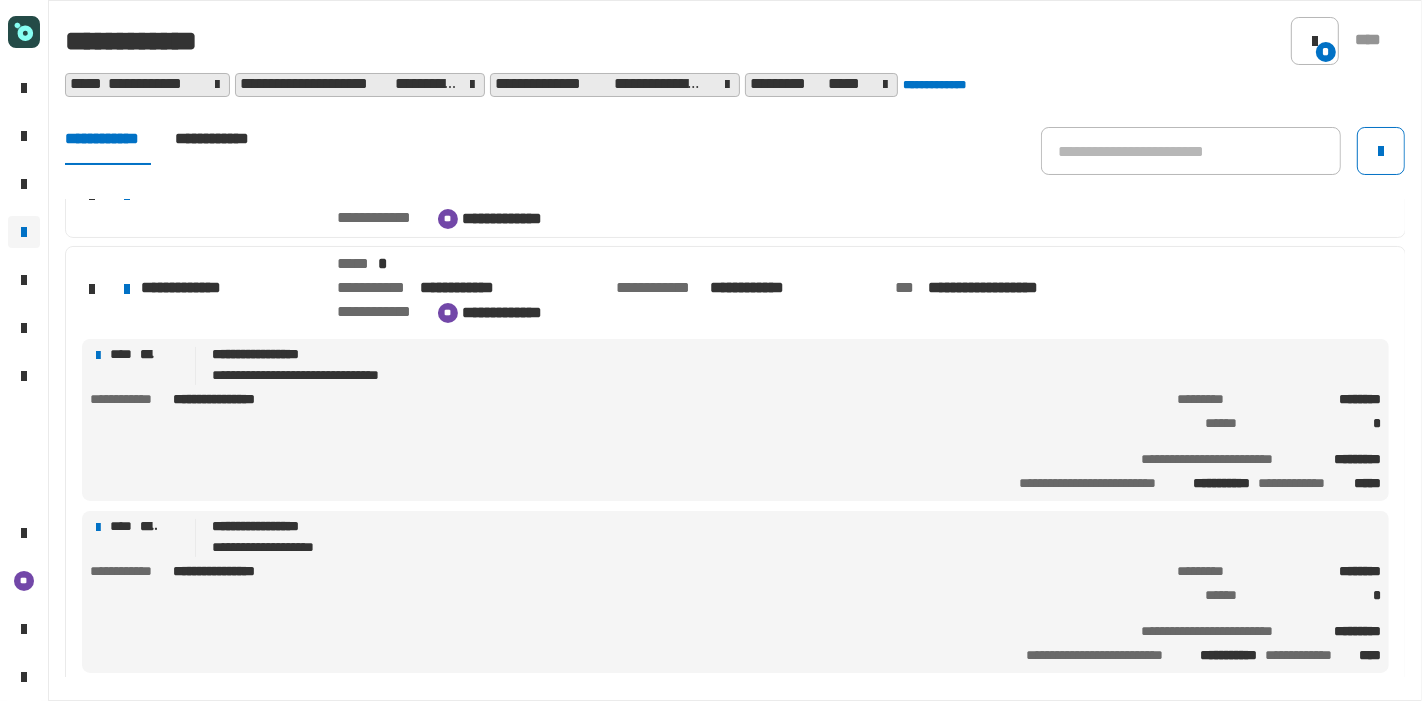 click on "**********" 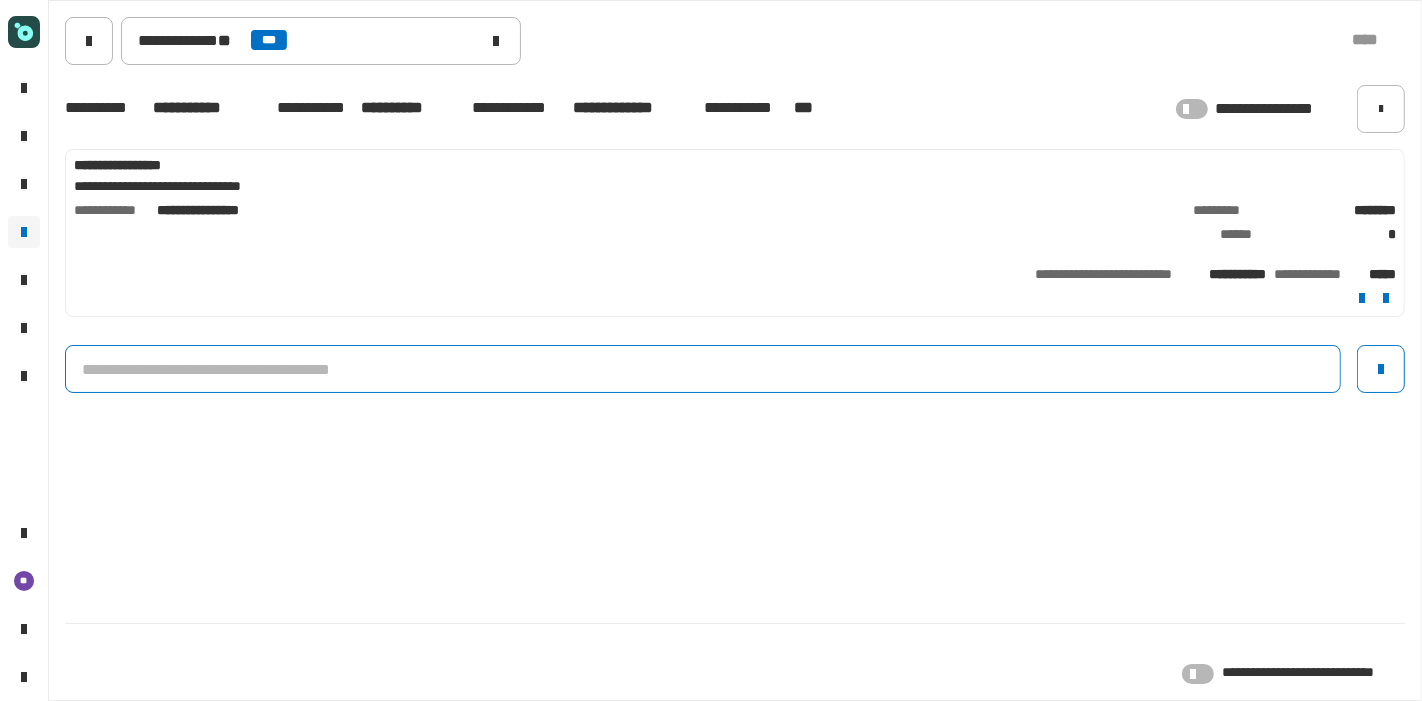 click 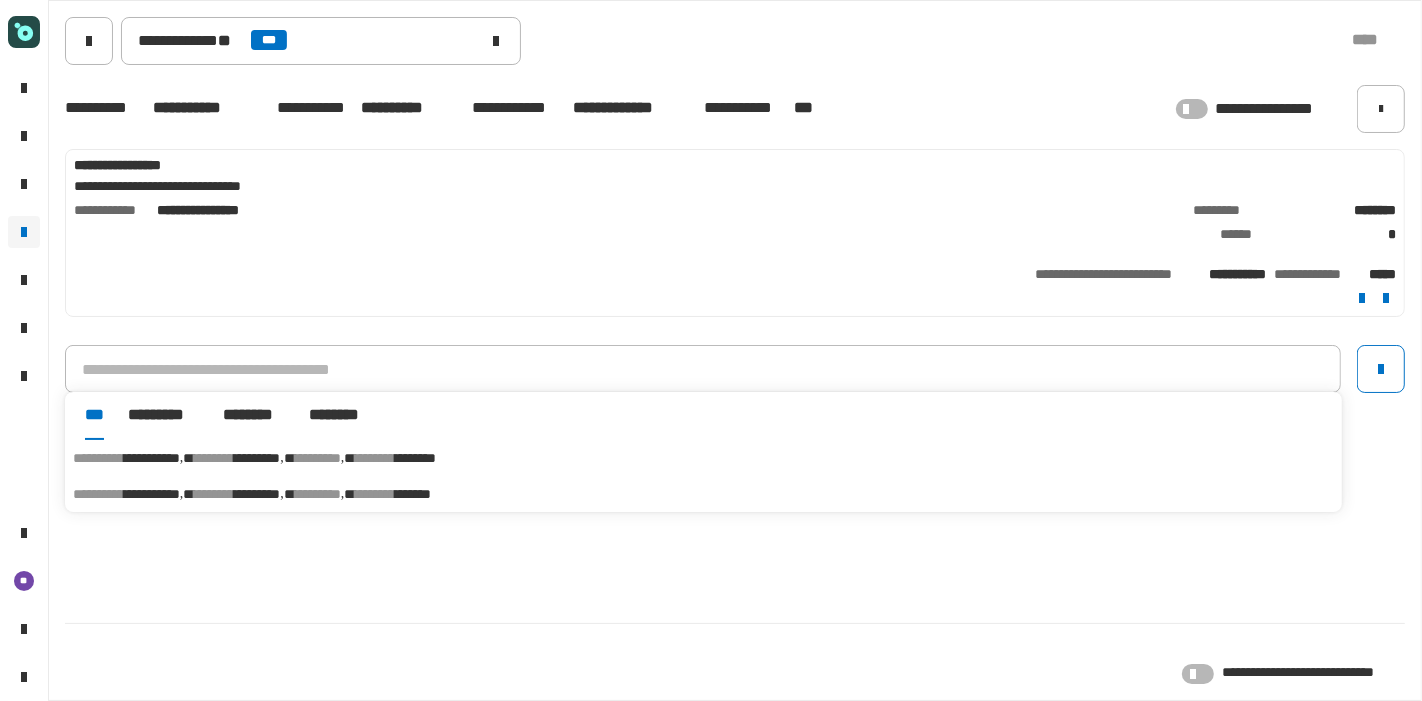 click on "*******" at bounding box center [413, 494] 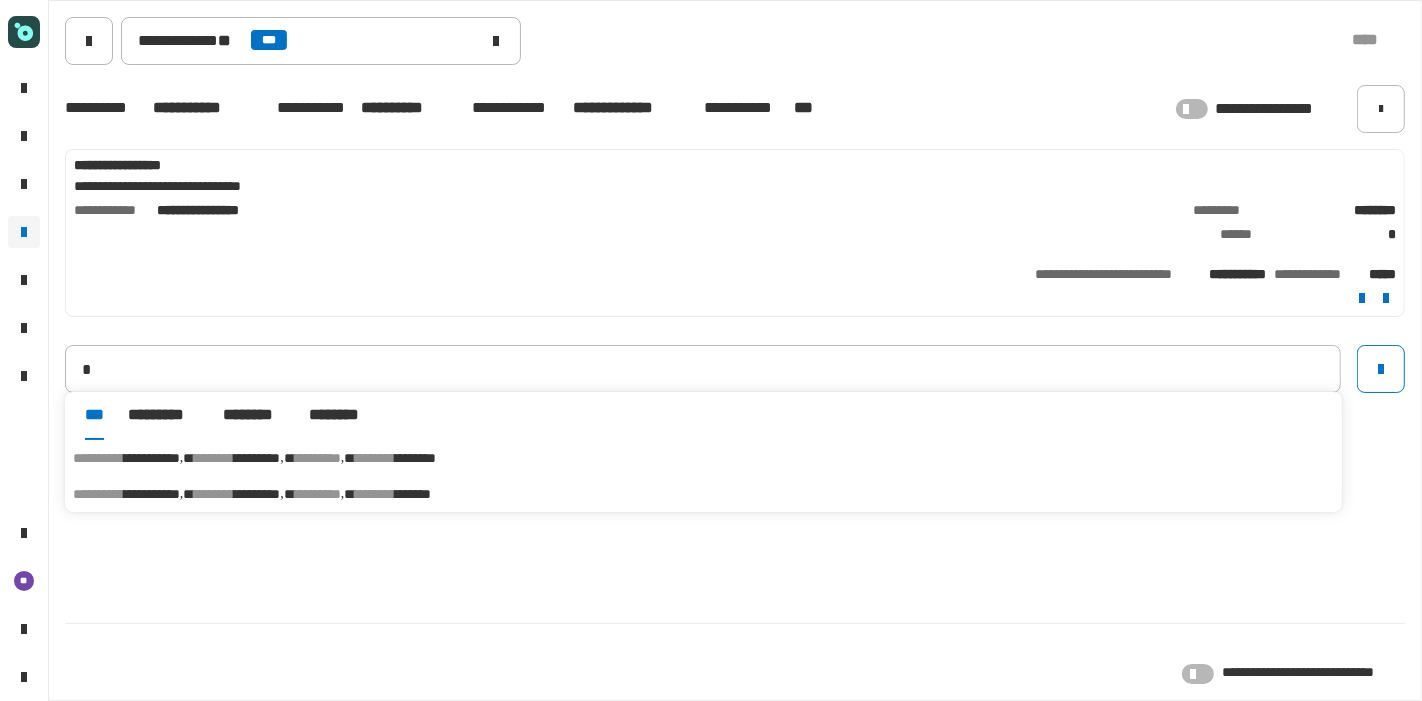 type on "**********" 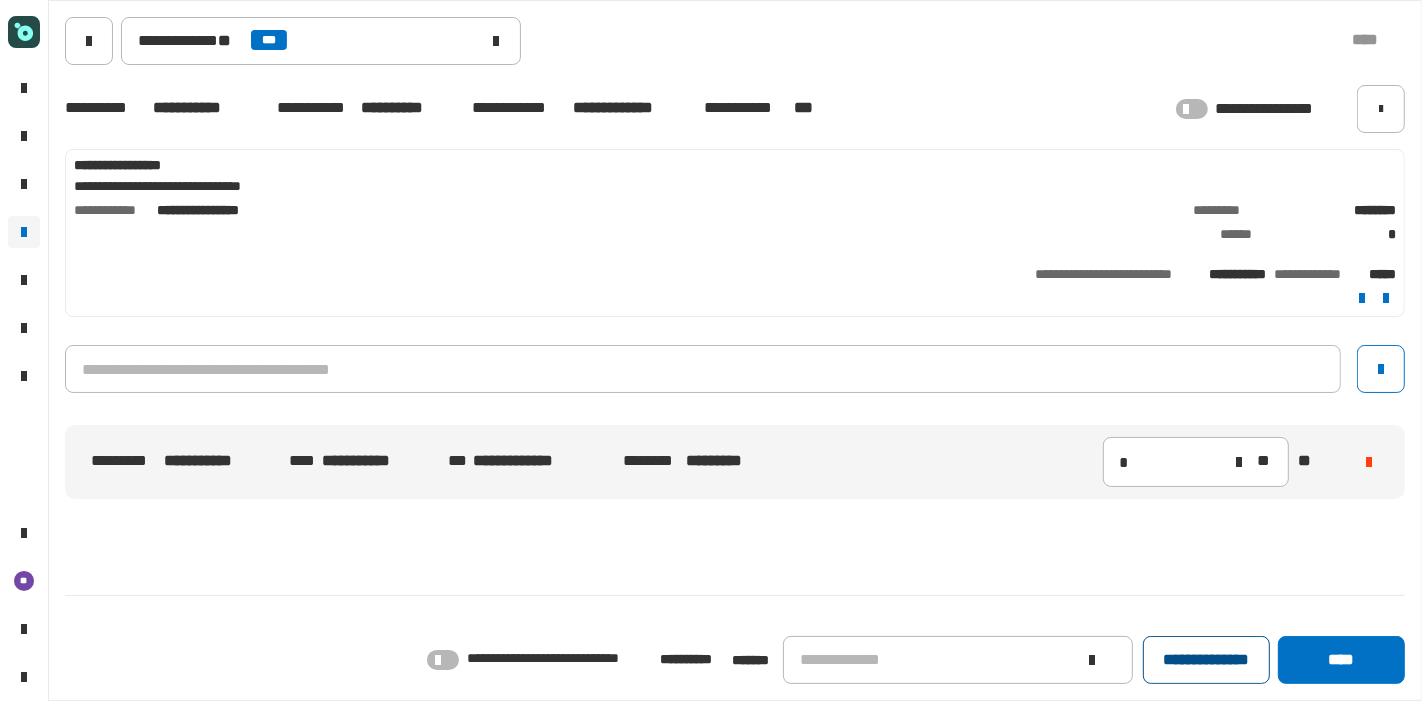 click on "**********" 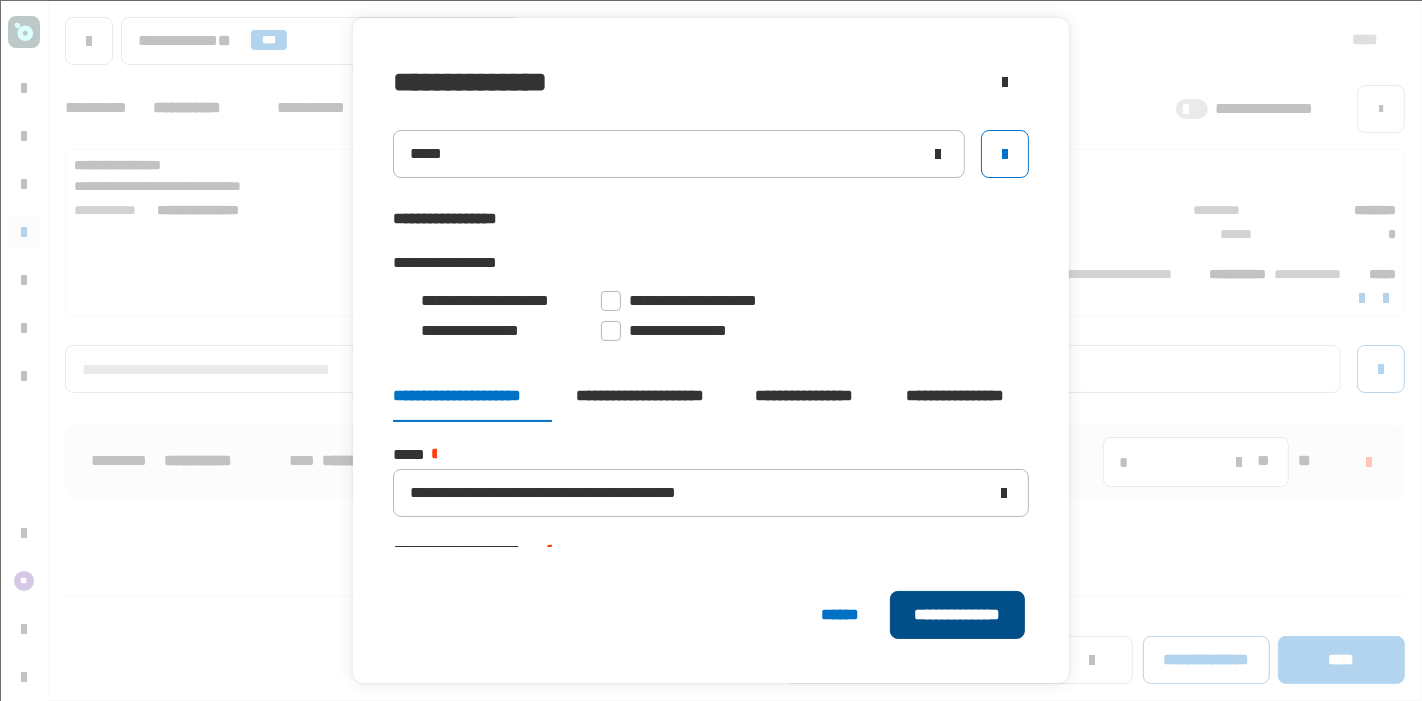 click on "**********" 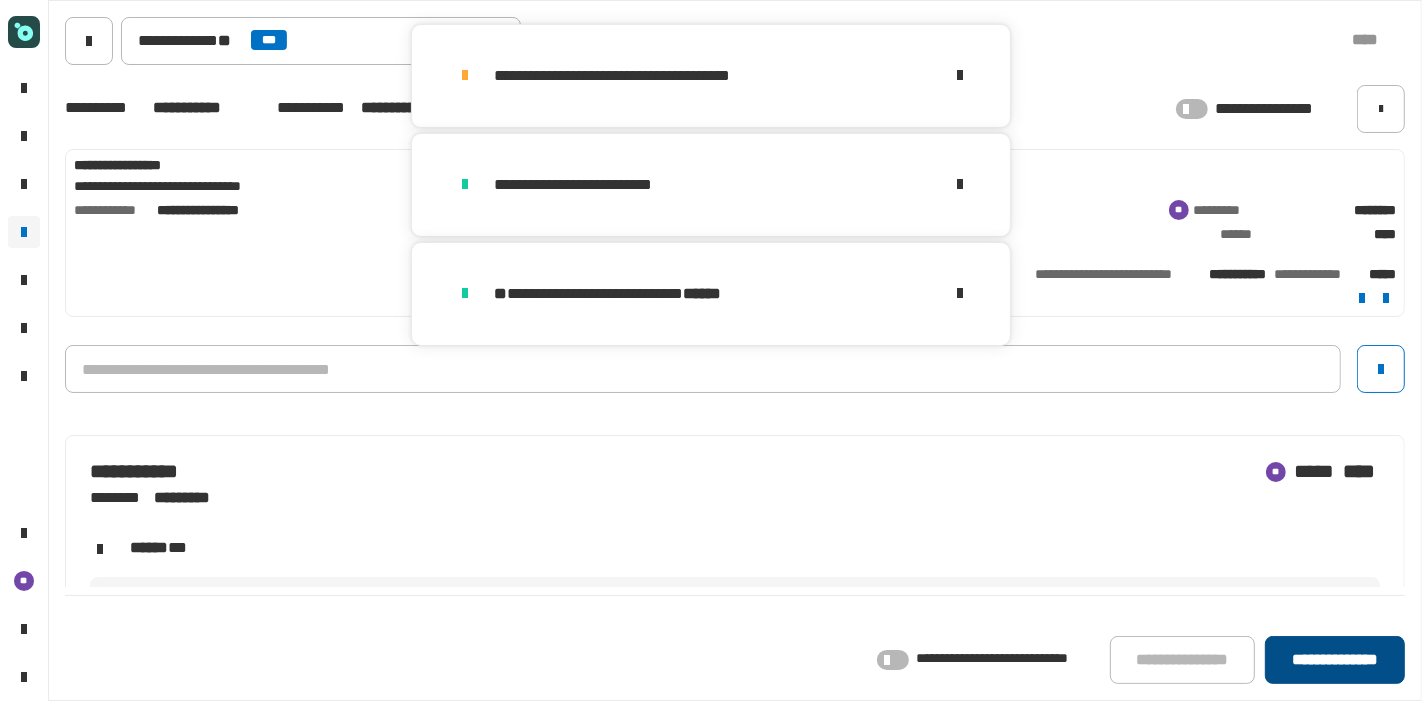 click on "**********" 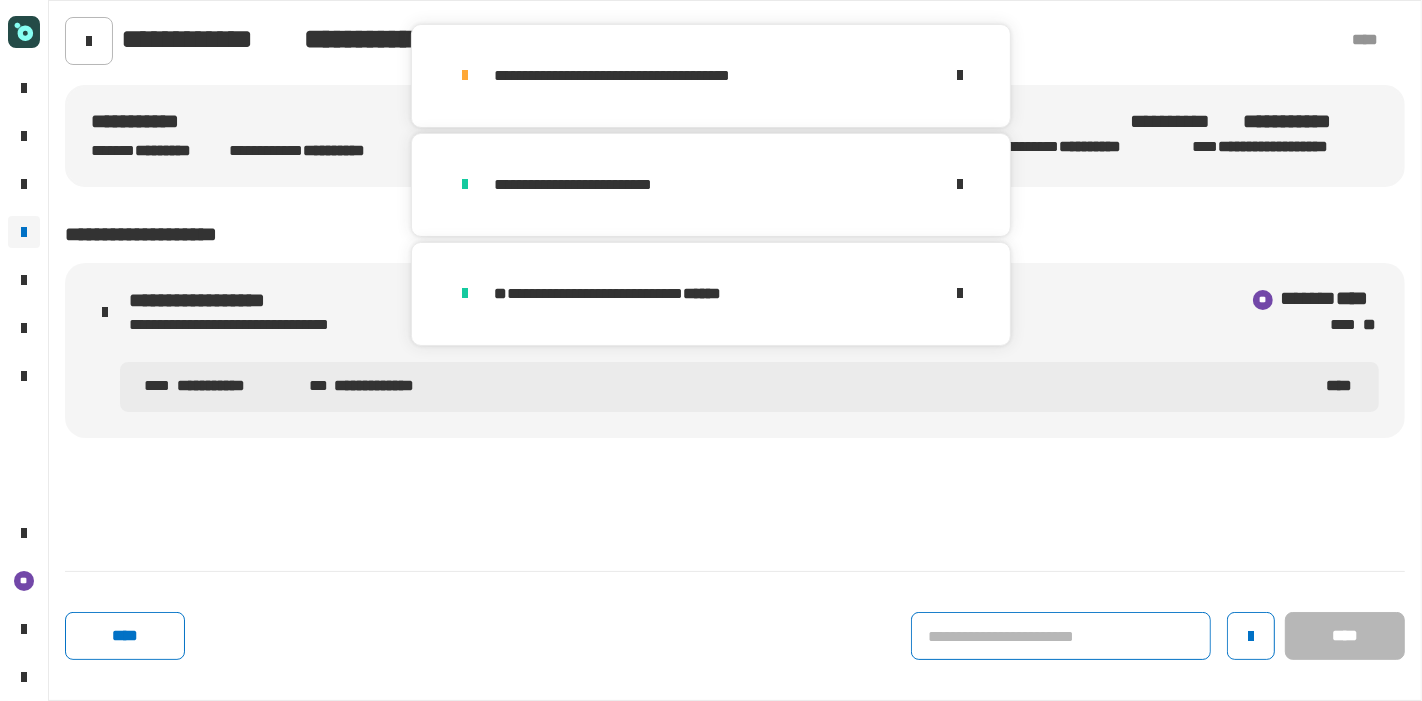 click 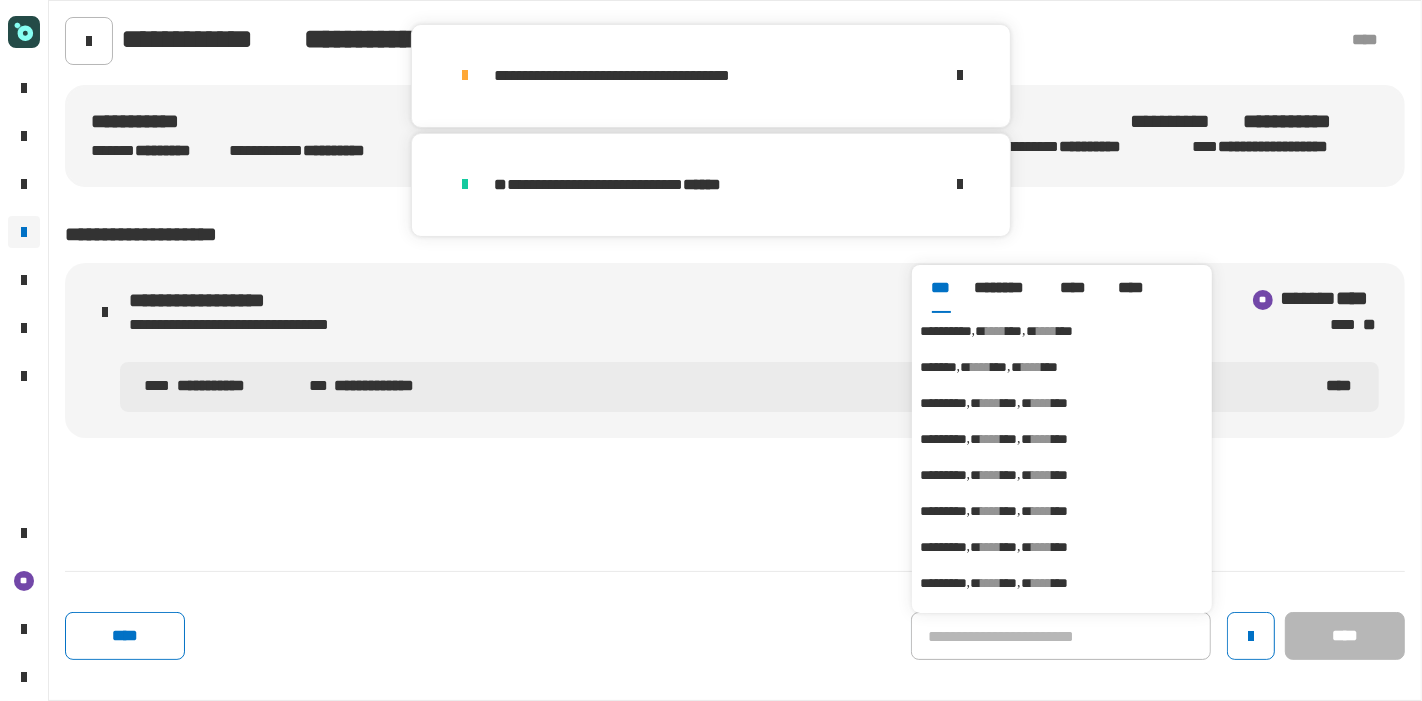 click on "**********" at bounding box center [946, 331] 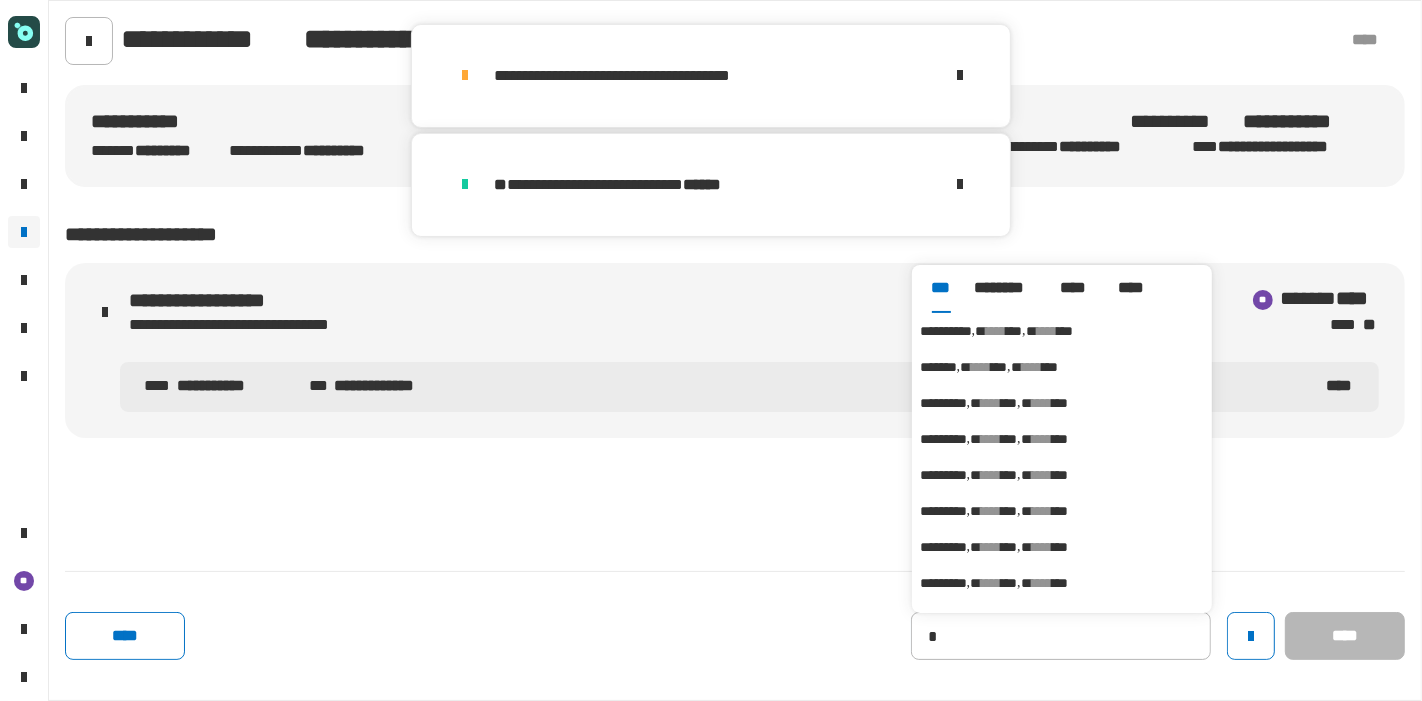 type on "**********" 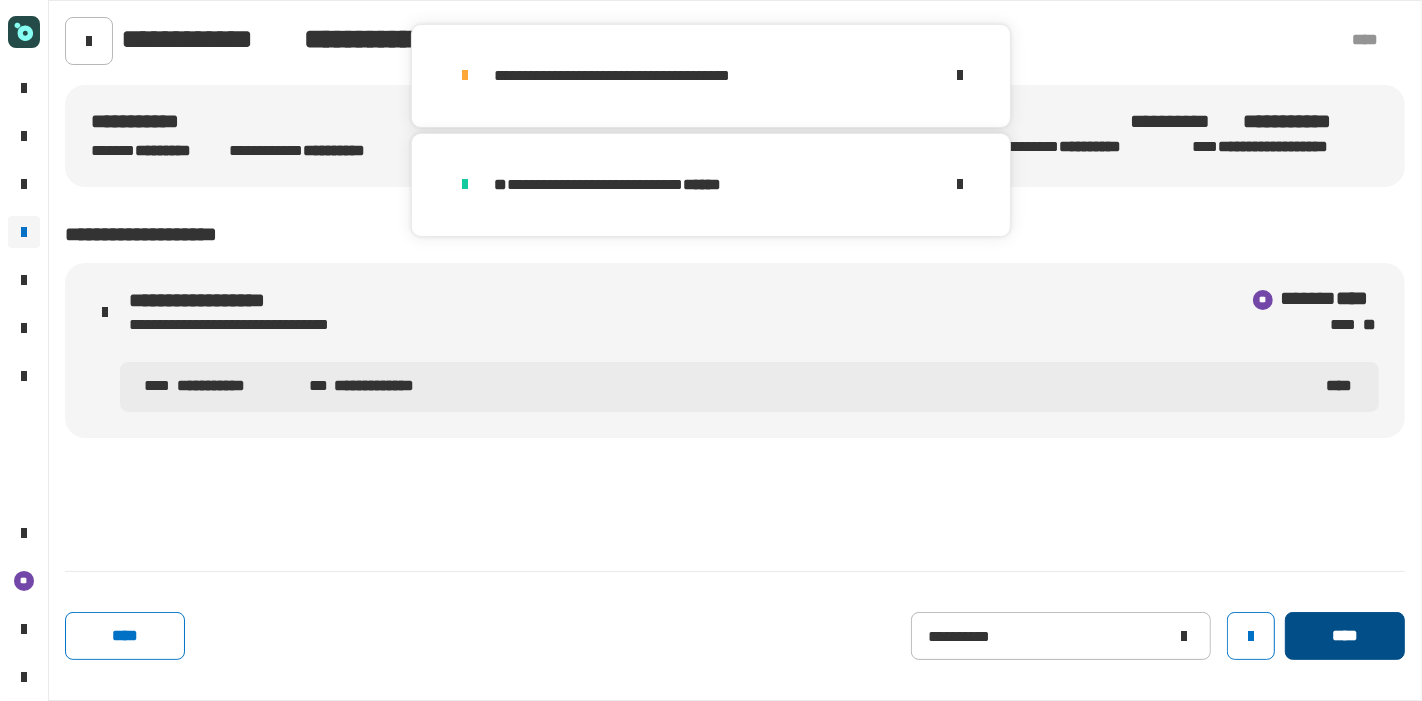 click on "****" 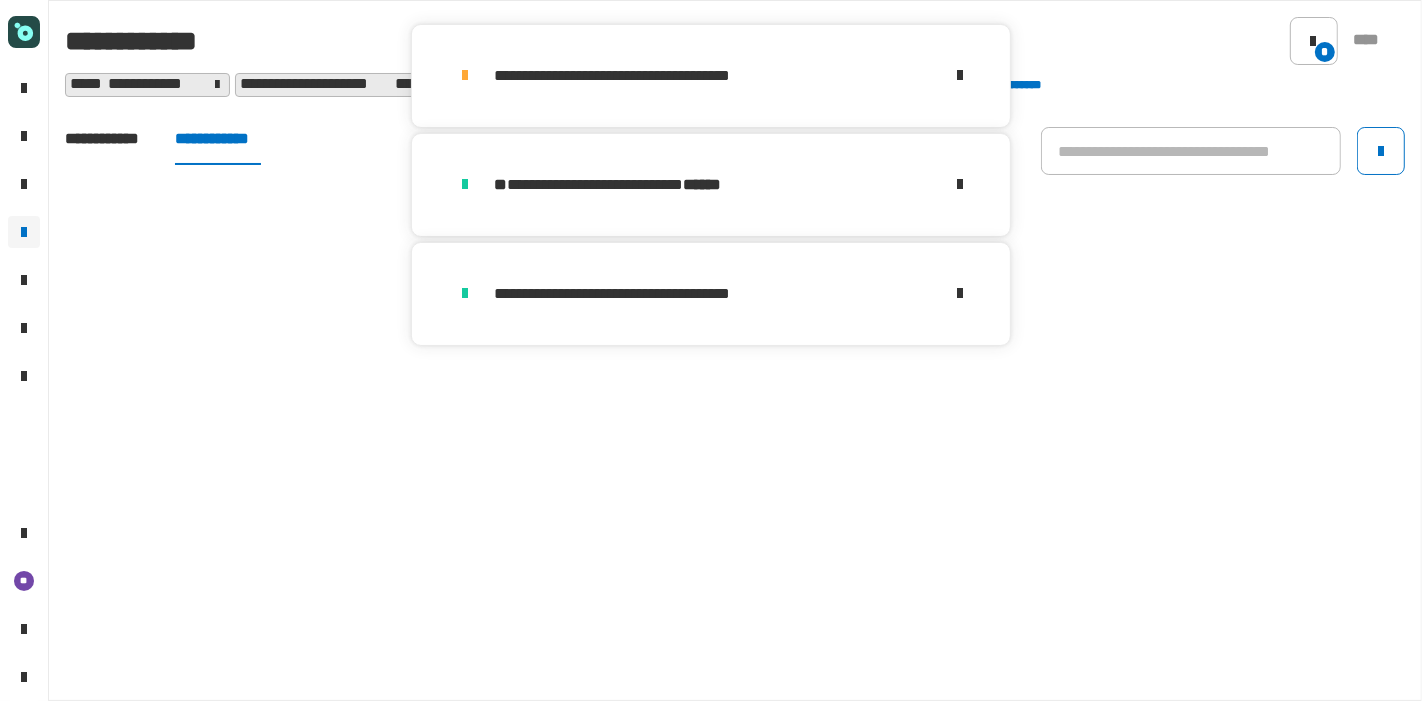 click on "**********" 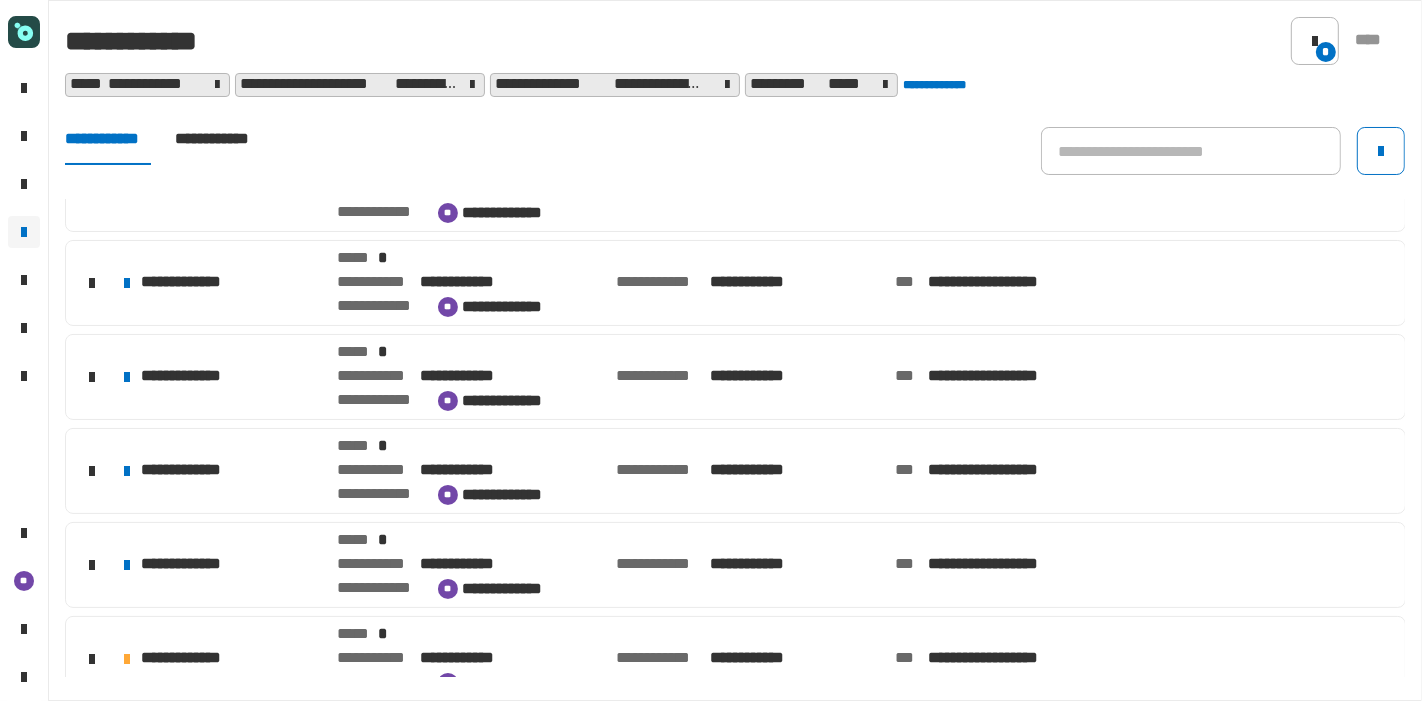 scroll, scrollTop: 1196, scrollLeft: 0, axis: vertical 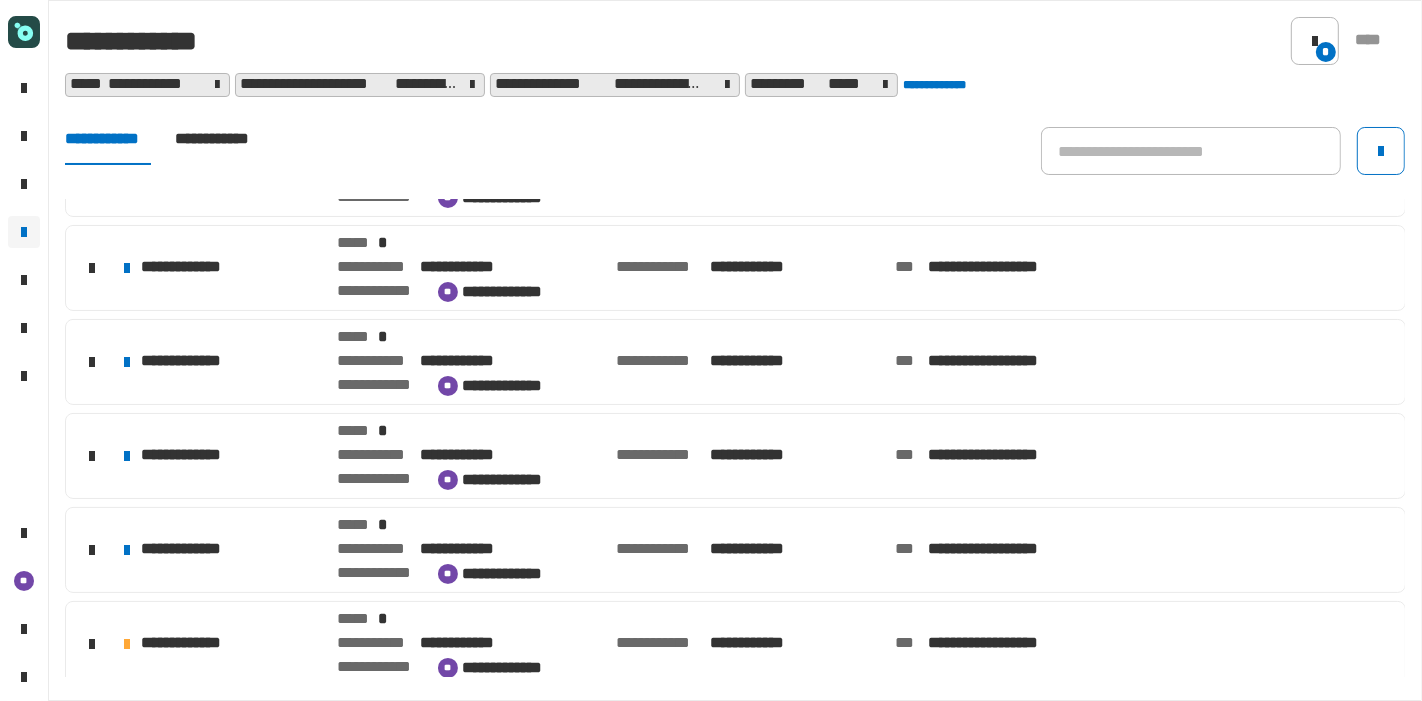 click on "**********" 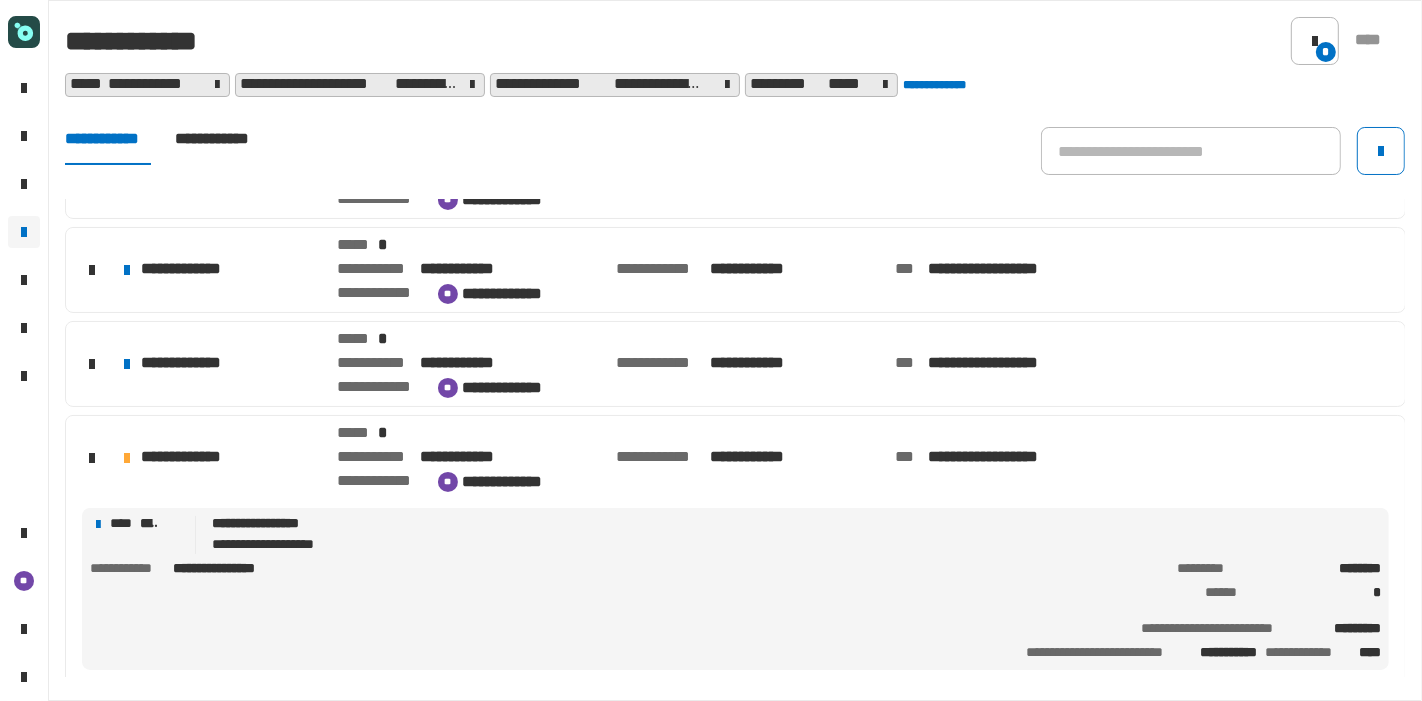 click on "**********" 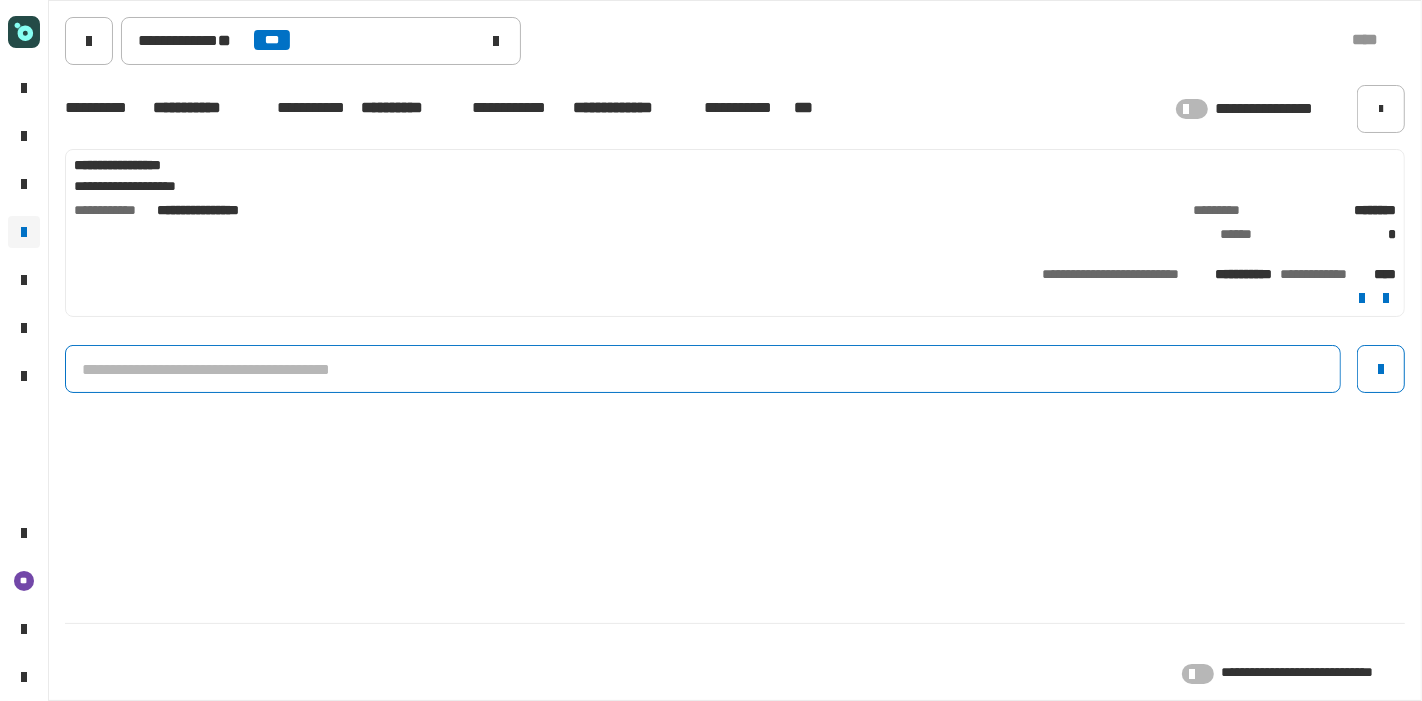 click 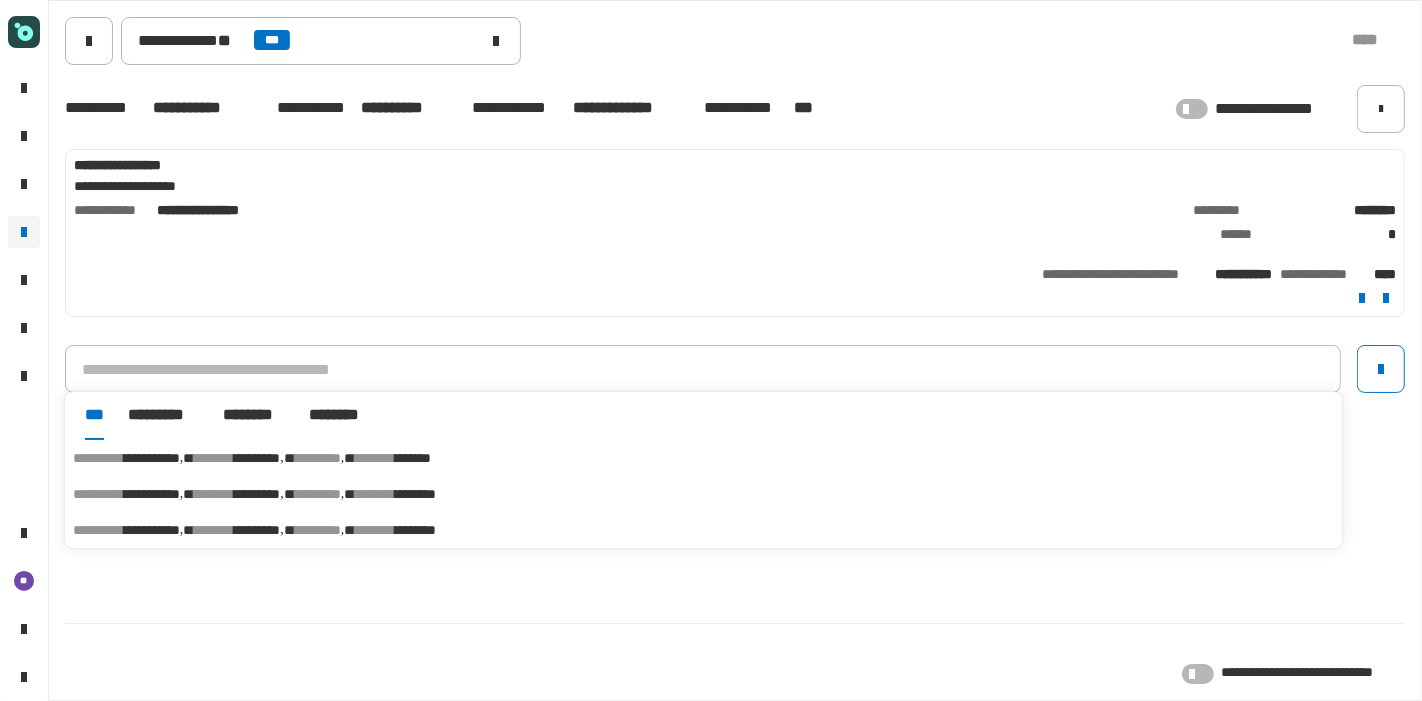 click on "*******" at bounding box center (413, 458) 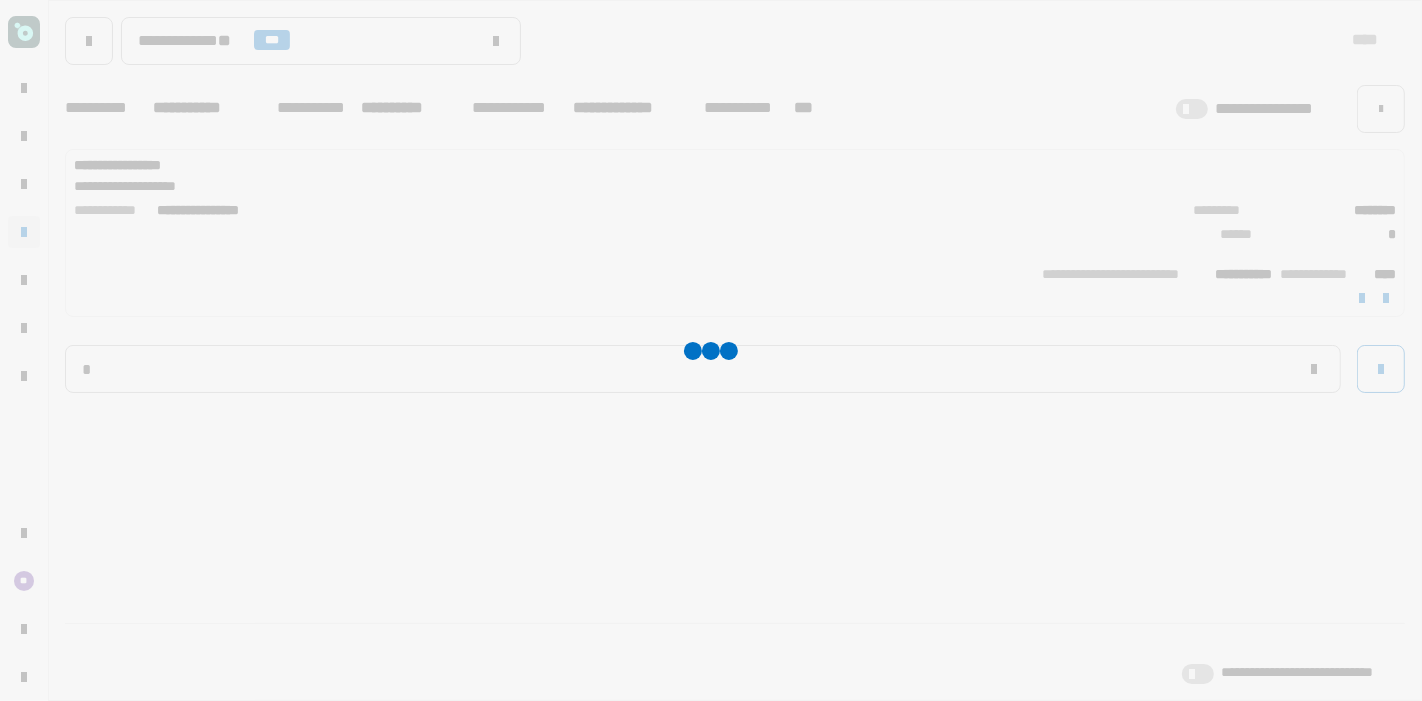 type on "**********" 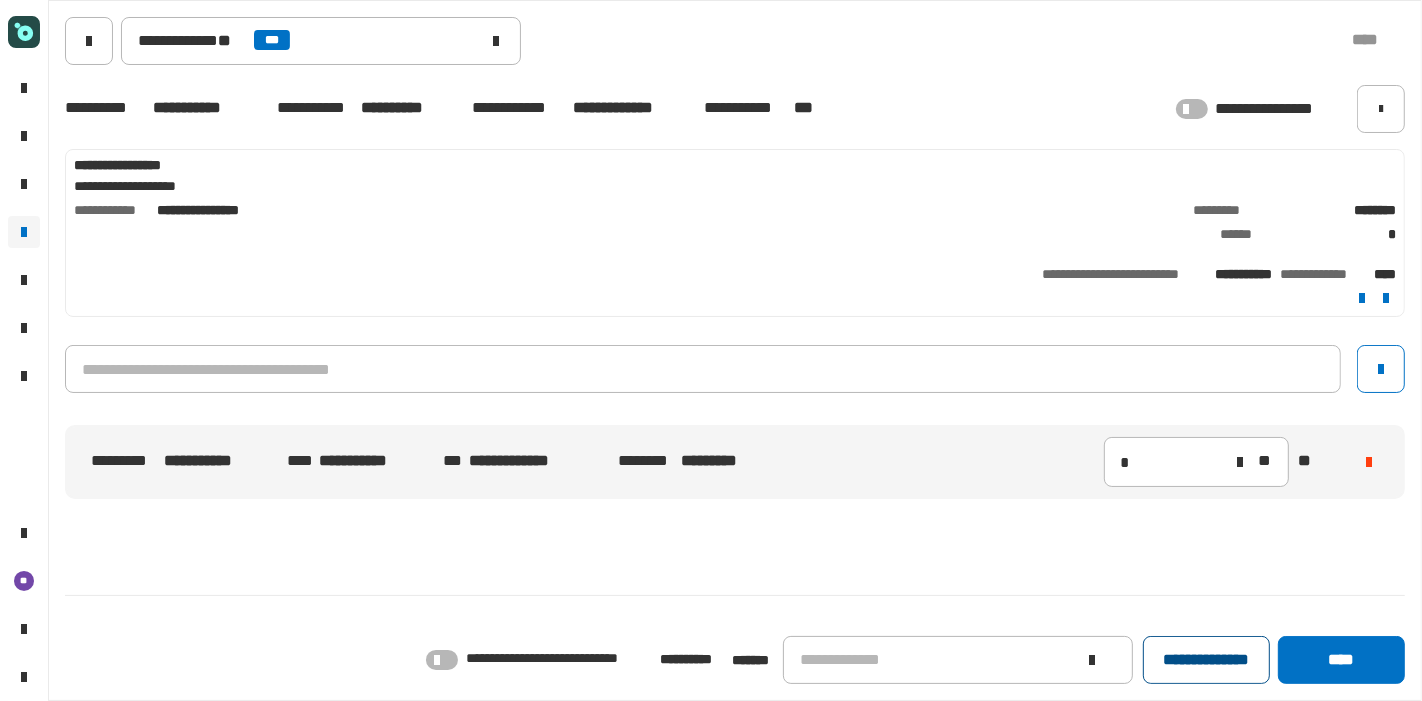 click on "**********" 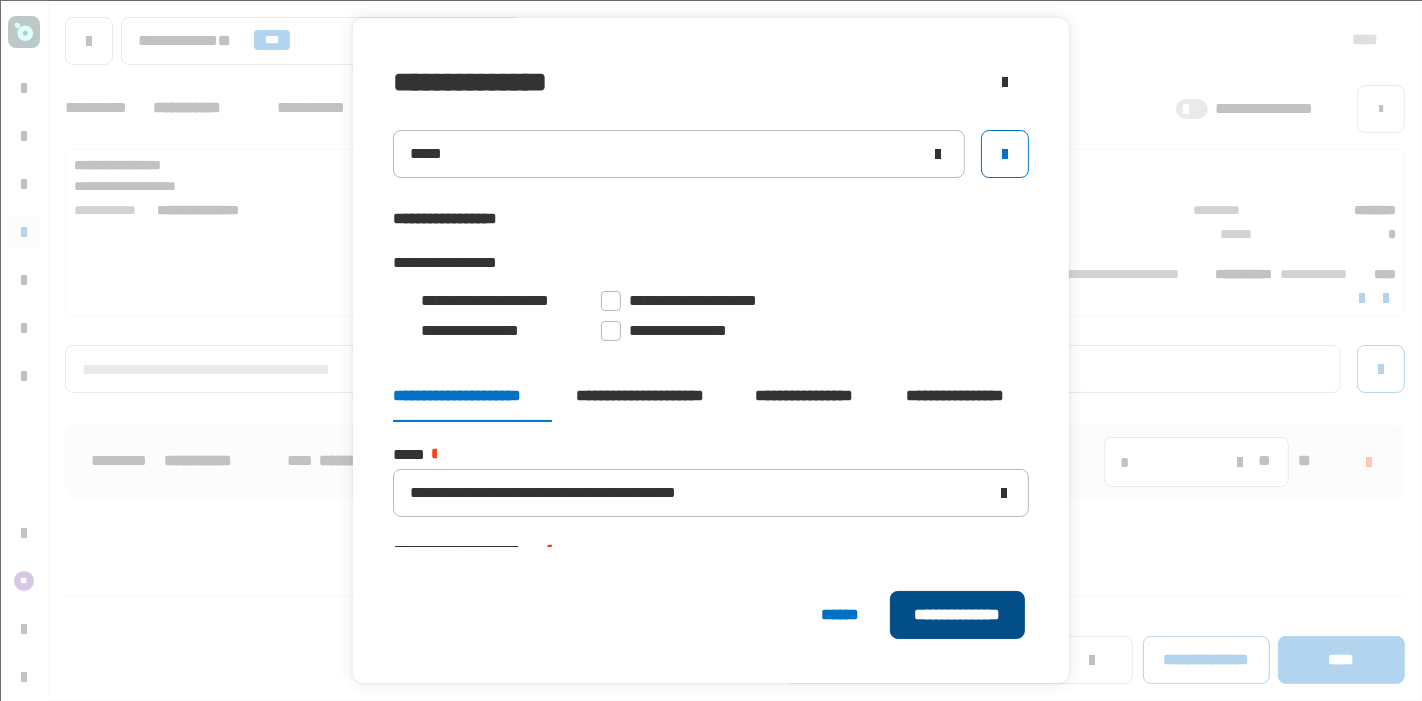 click on "**********" 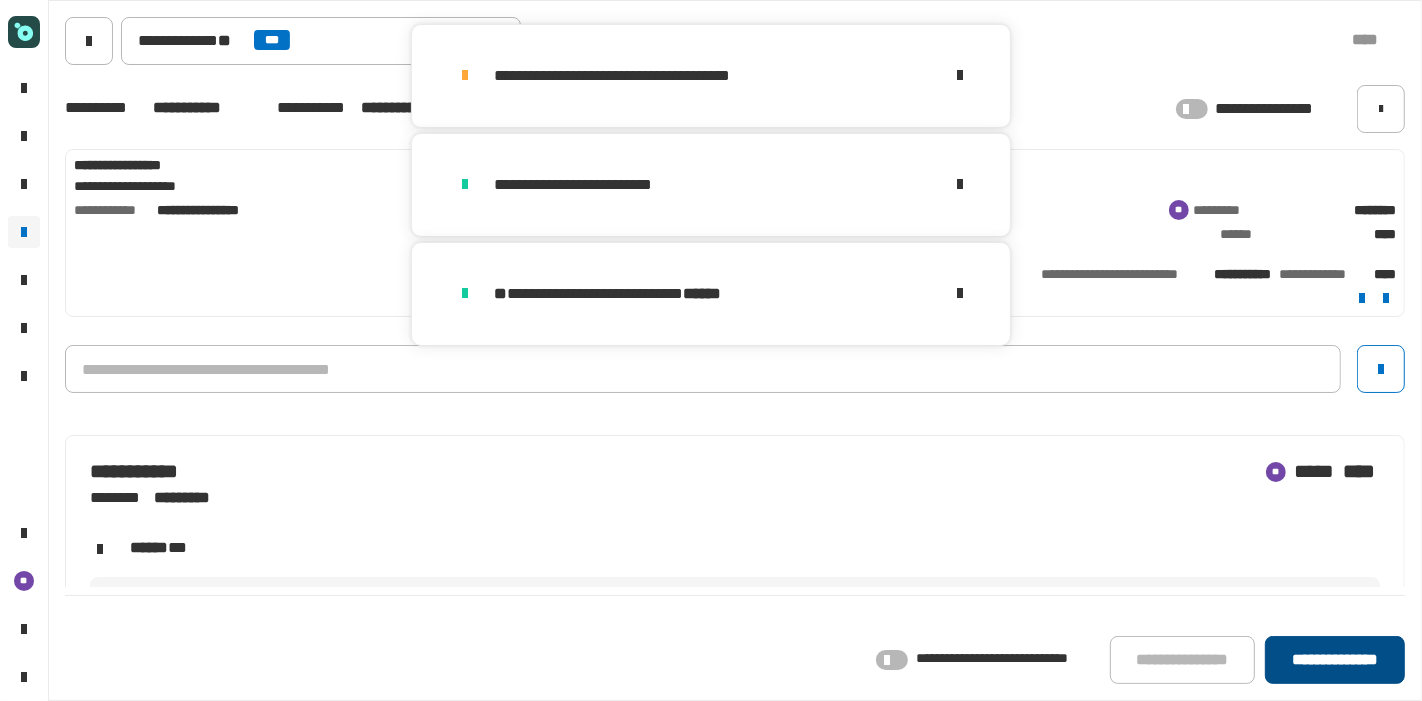 click on "**********" 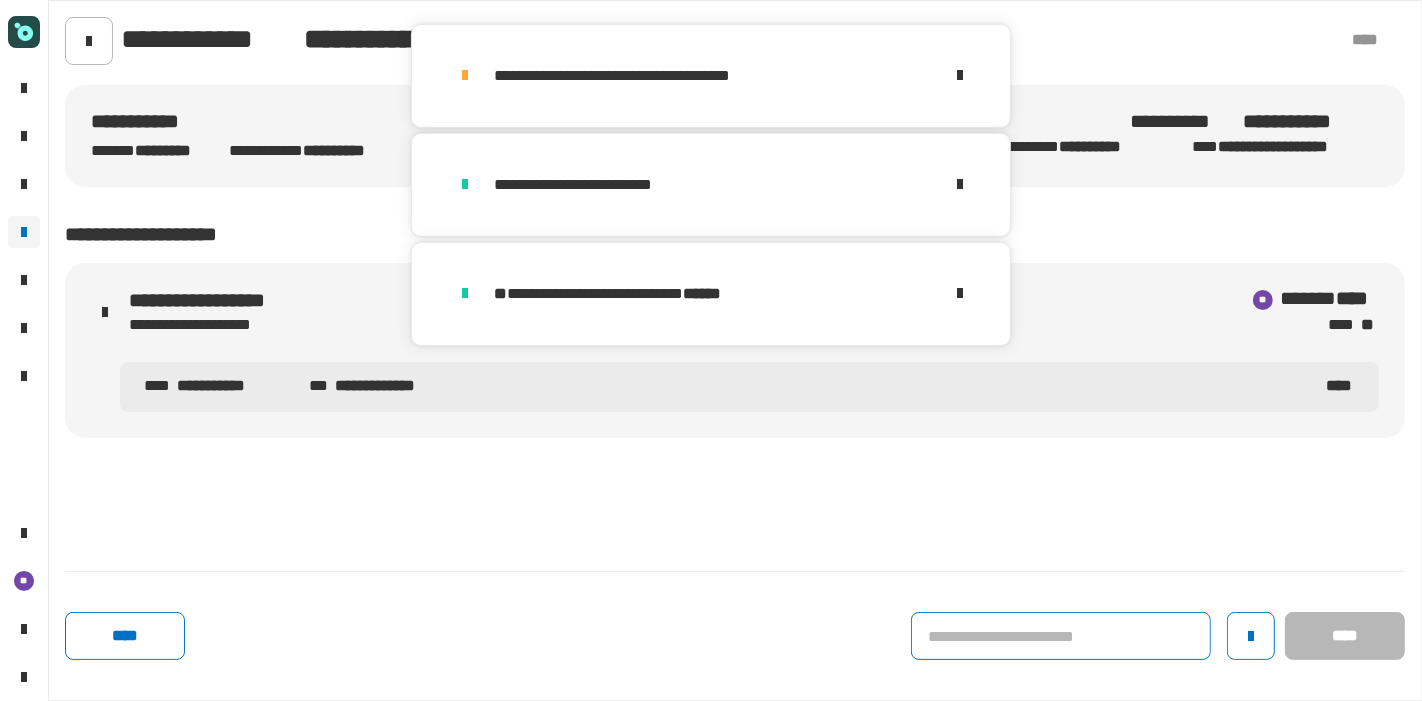 click 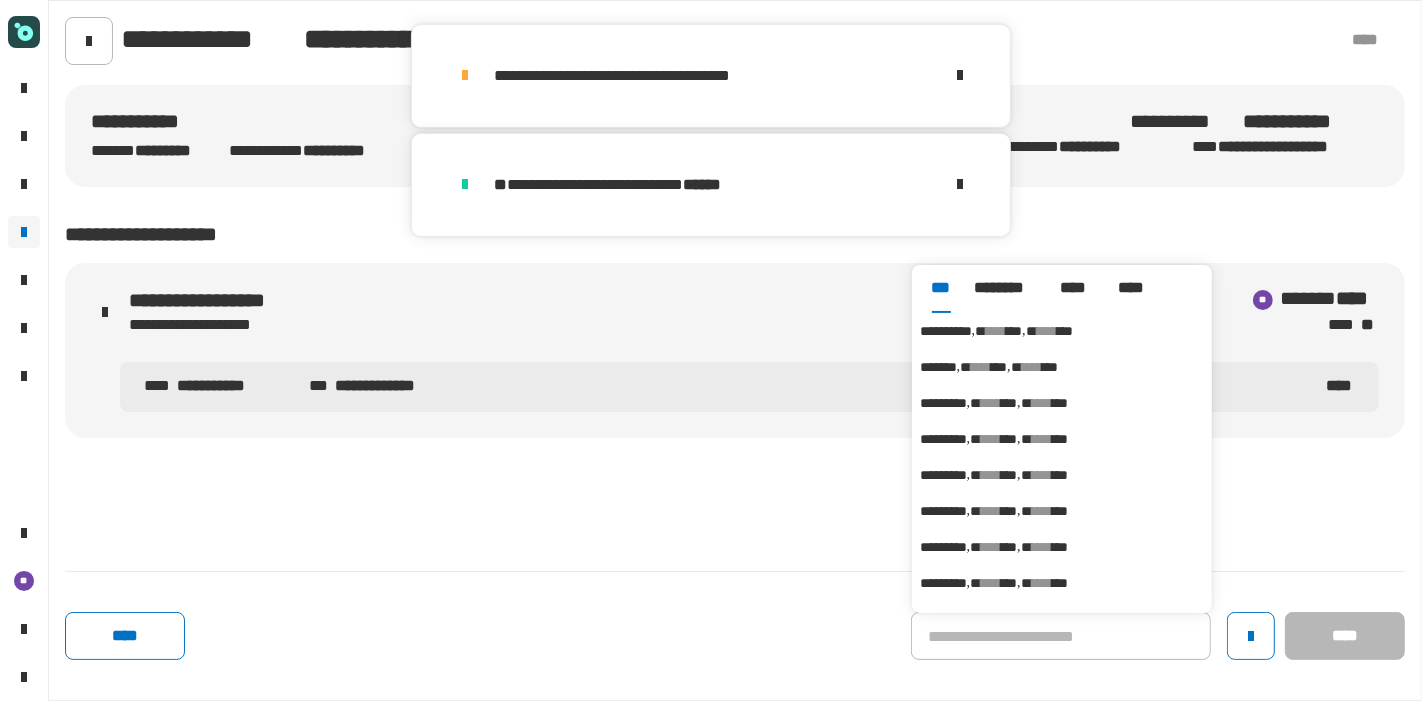 click on "**********" at bounding box center (946, 331) 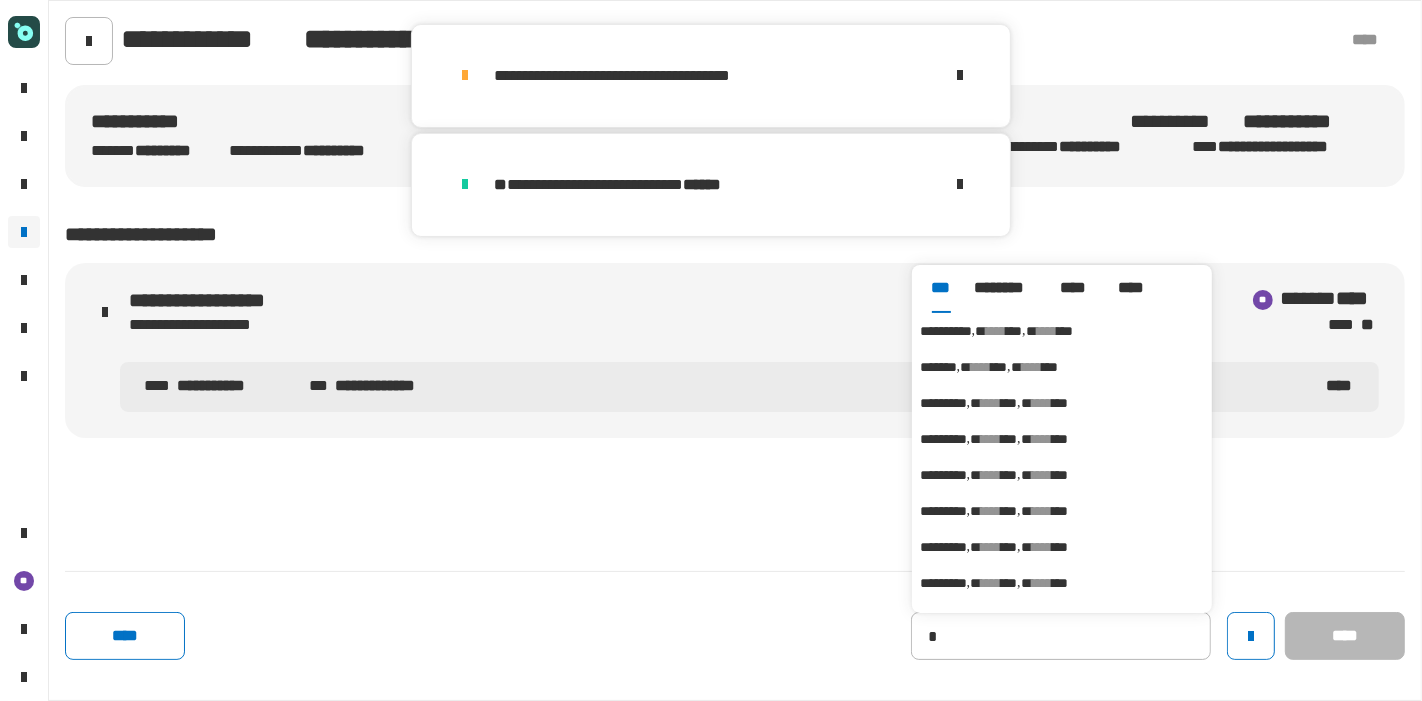 type on "**********" 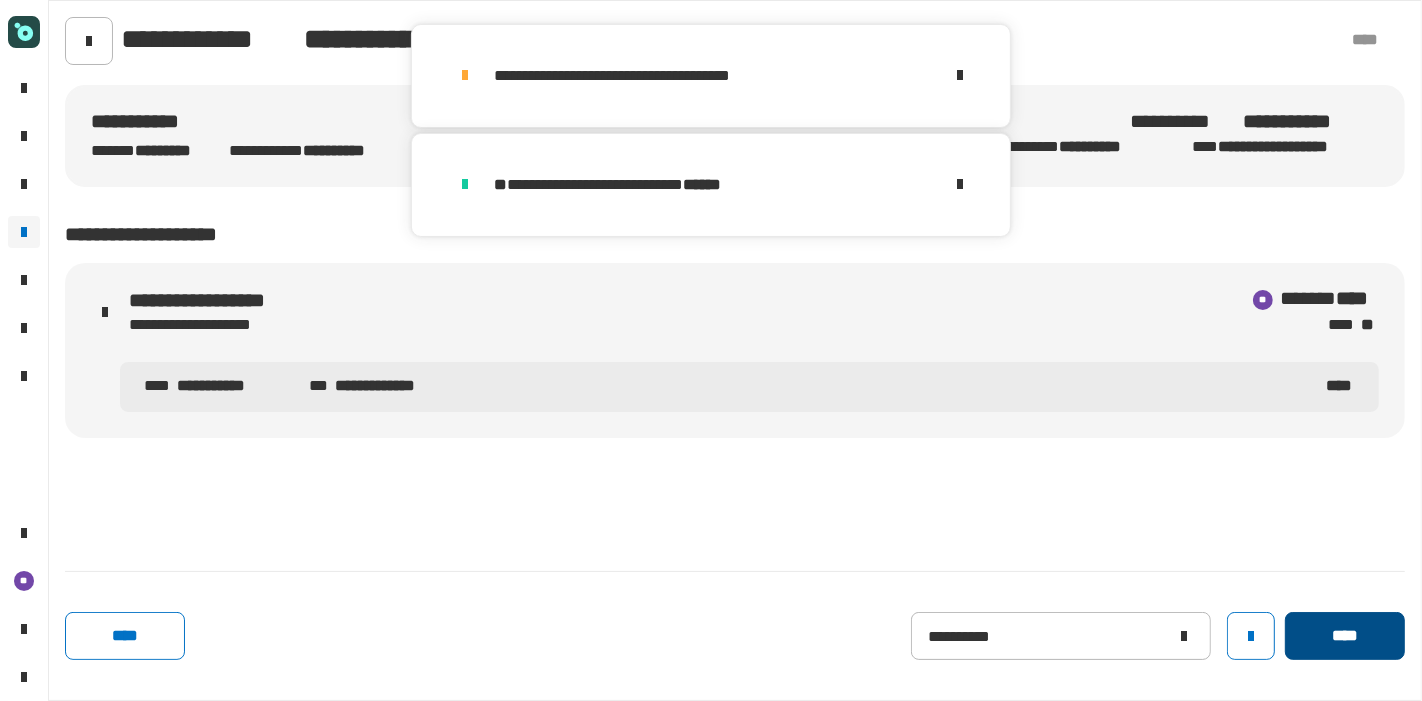 click on "****" 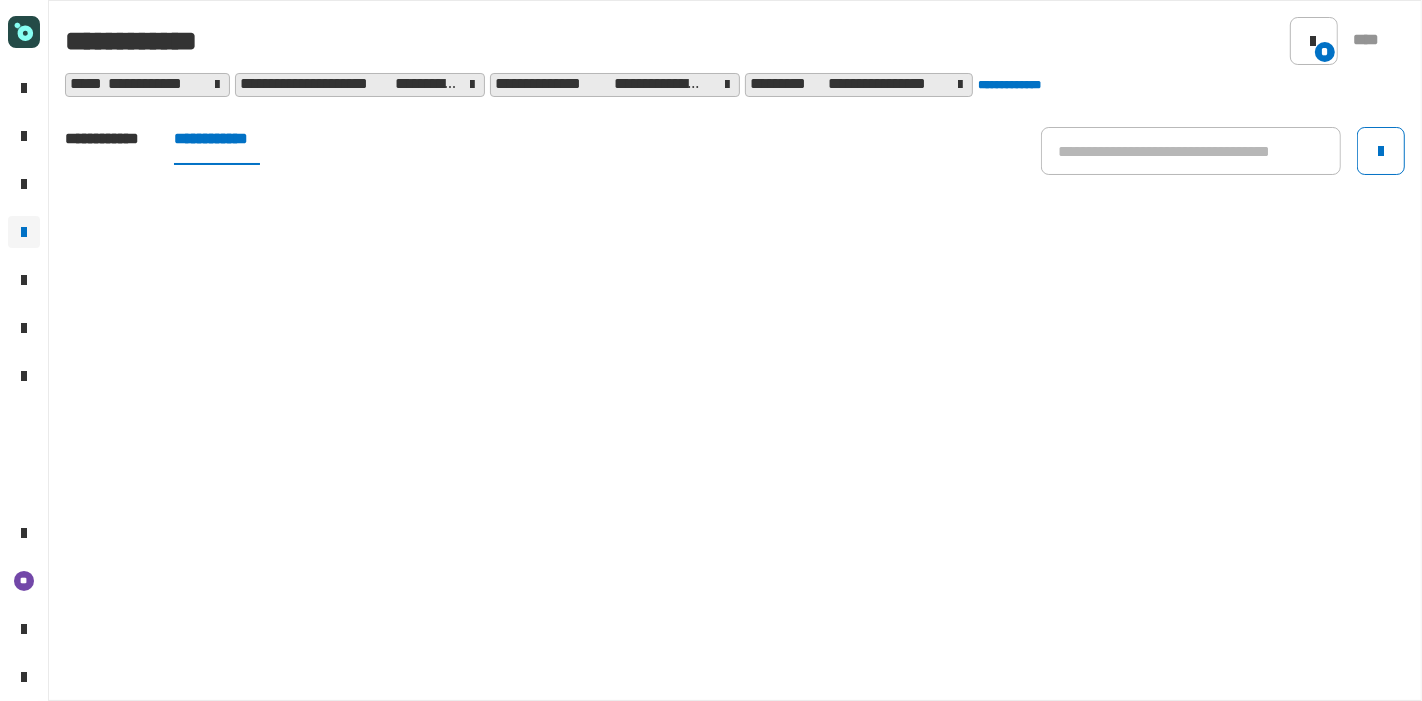 click on "**********" 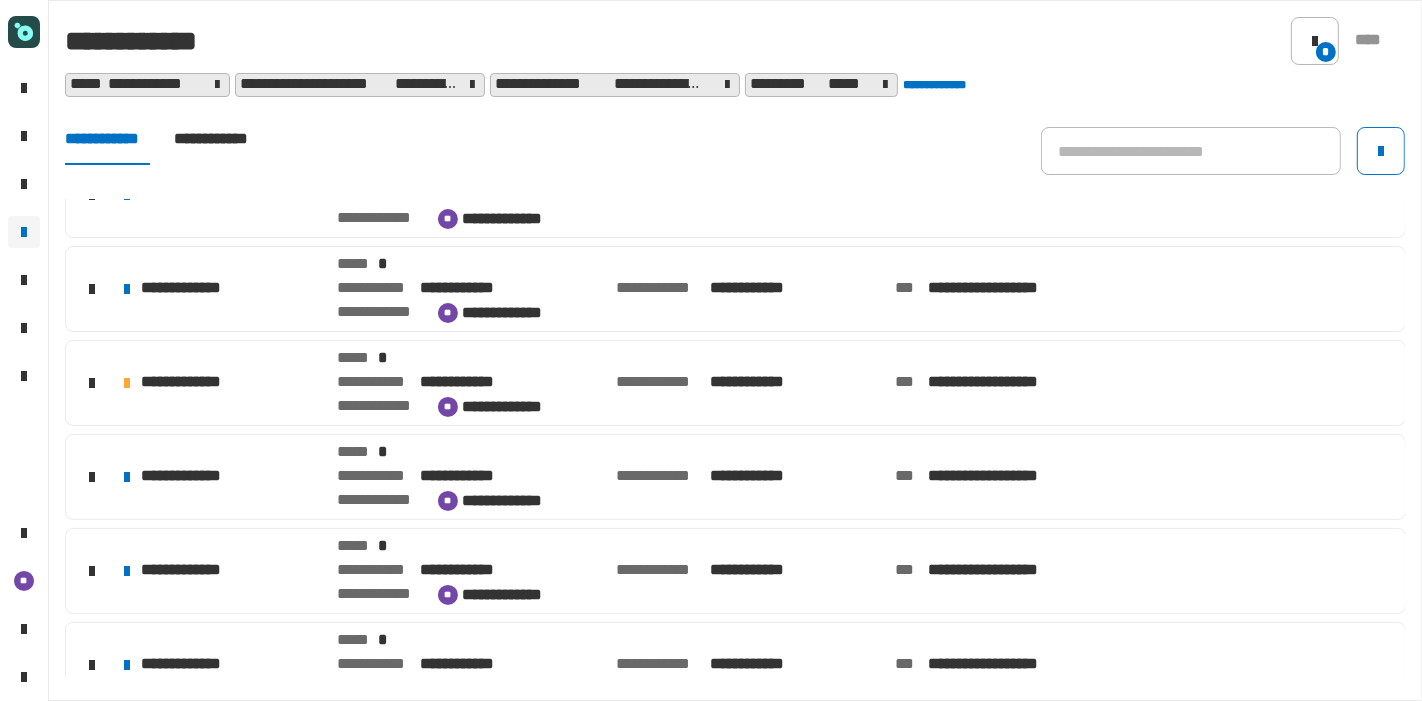scroll, scrollTop: 635, scrollLeft: 0, axis: vertical 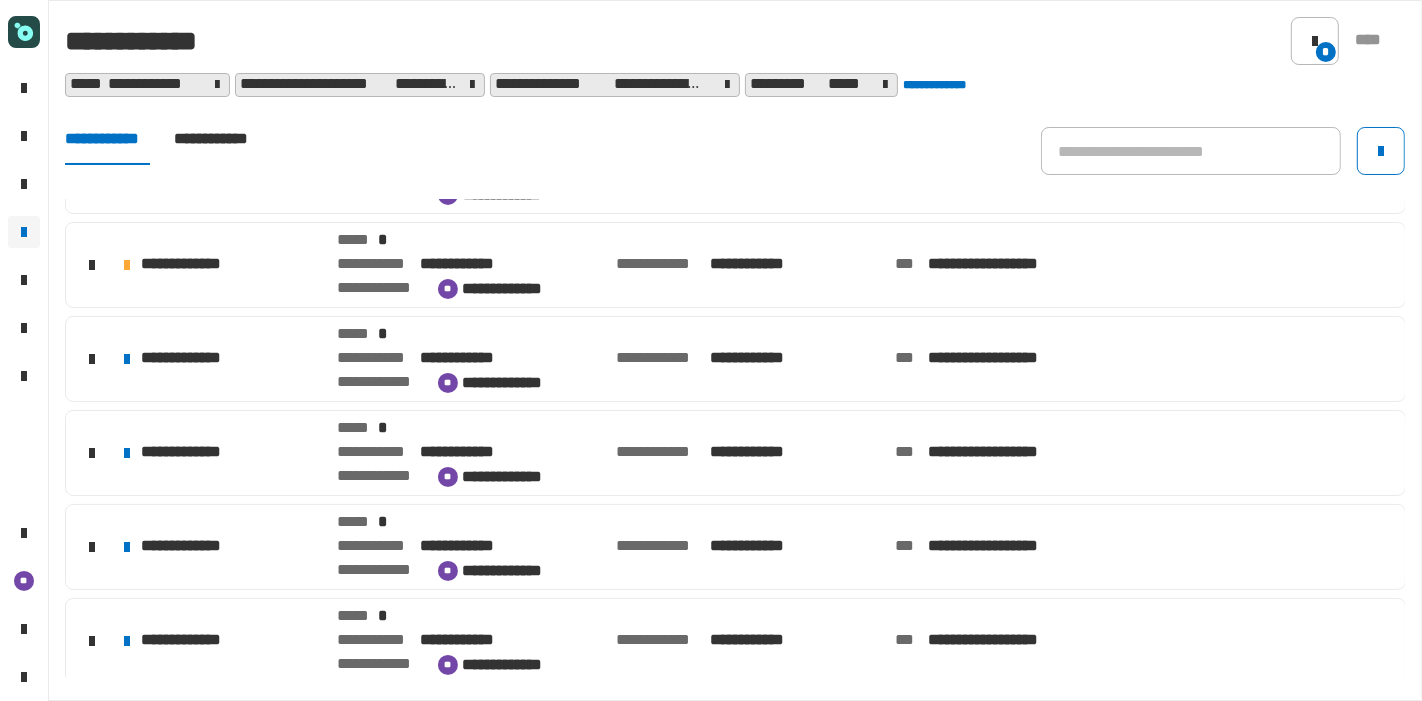 click on "**********" 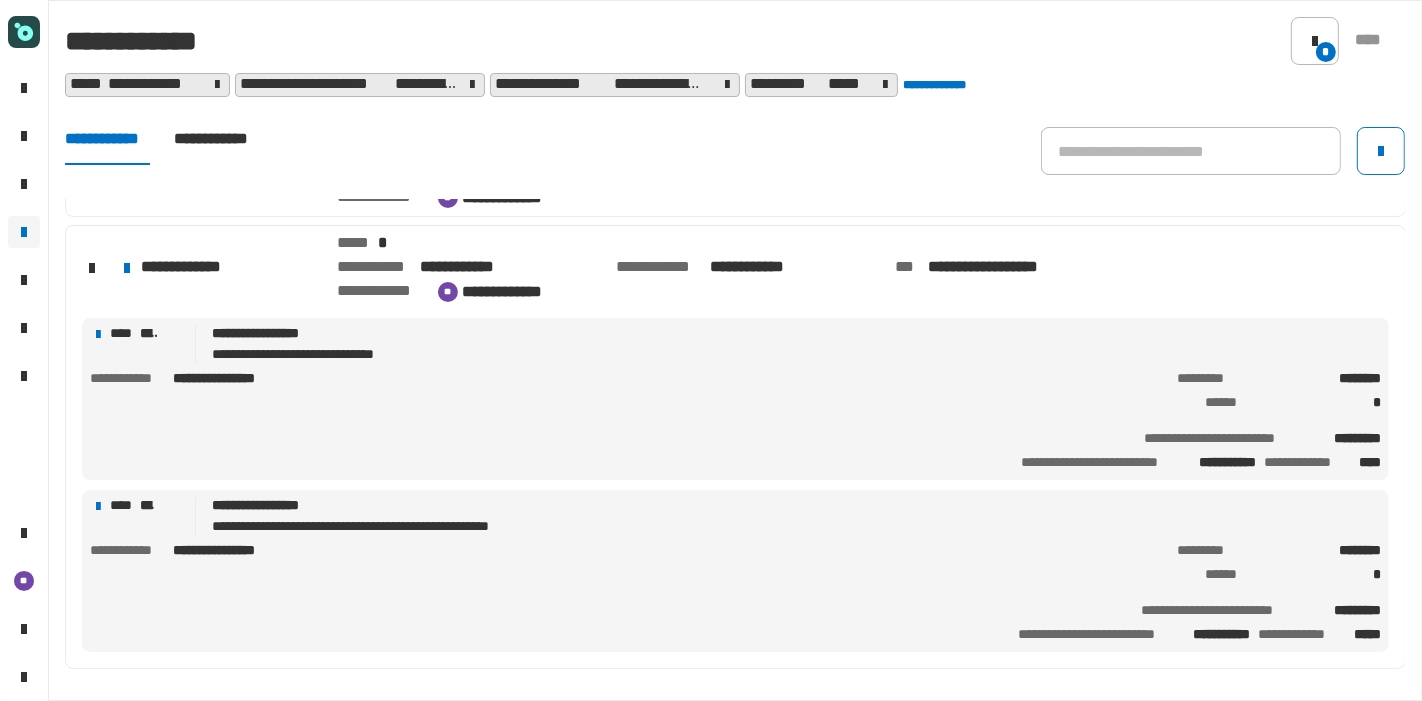 scroll, scrollTop: 915, scrollLeft: 0, axis: vertical 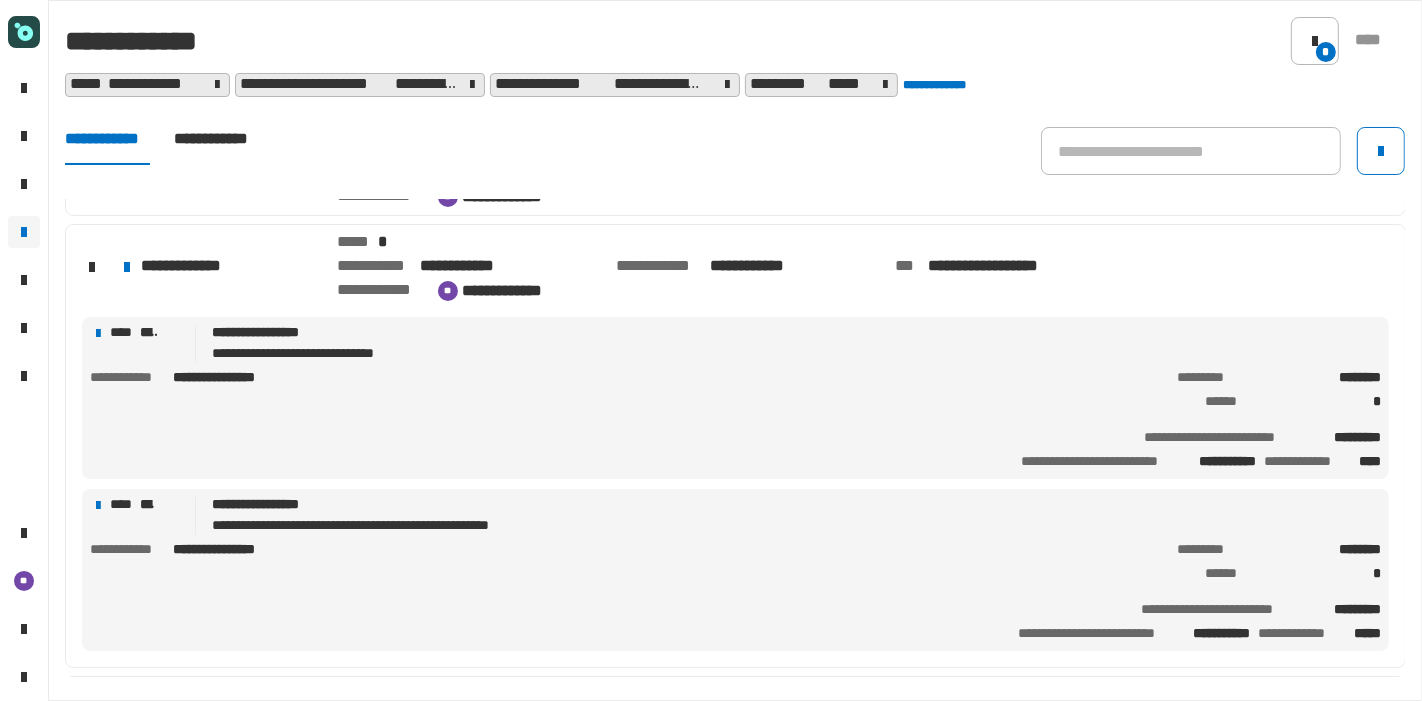 click on "**********" 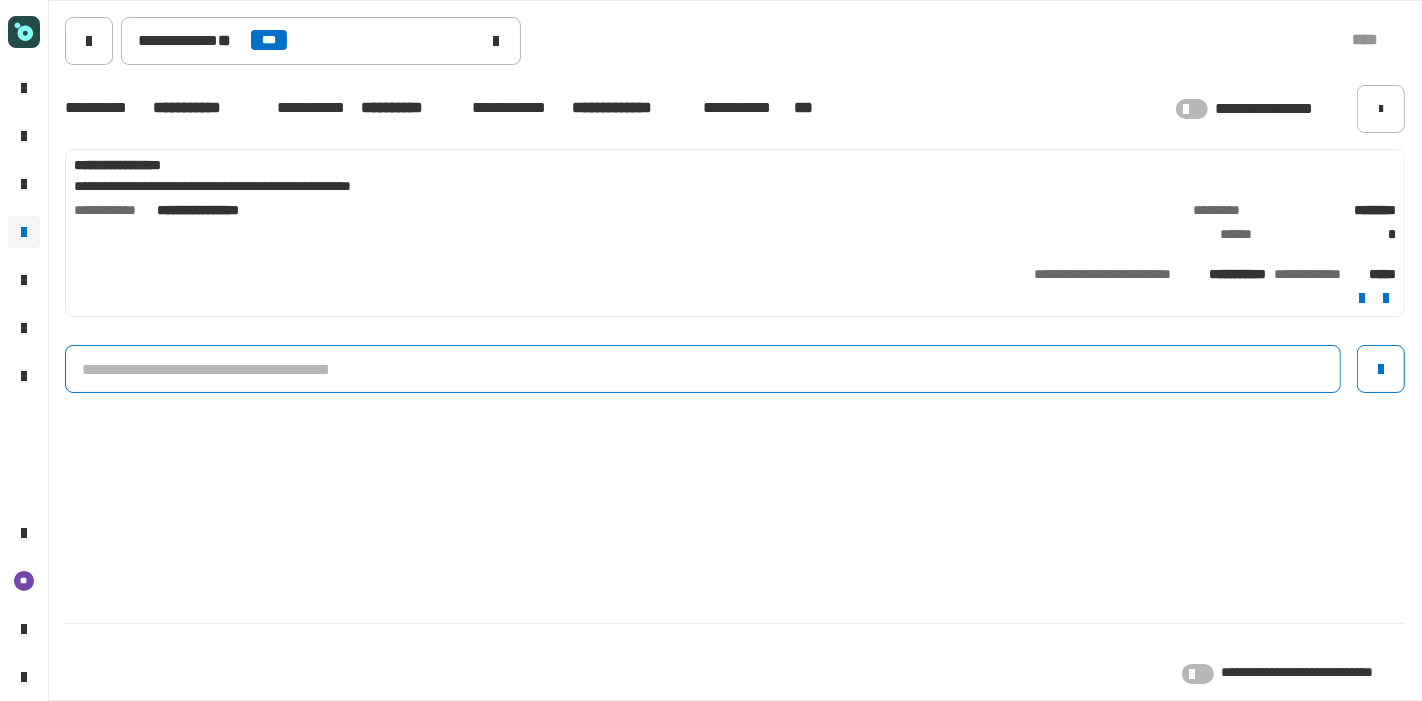 click 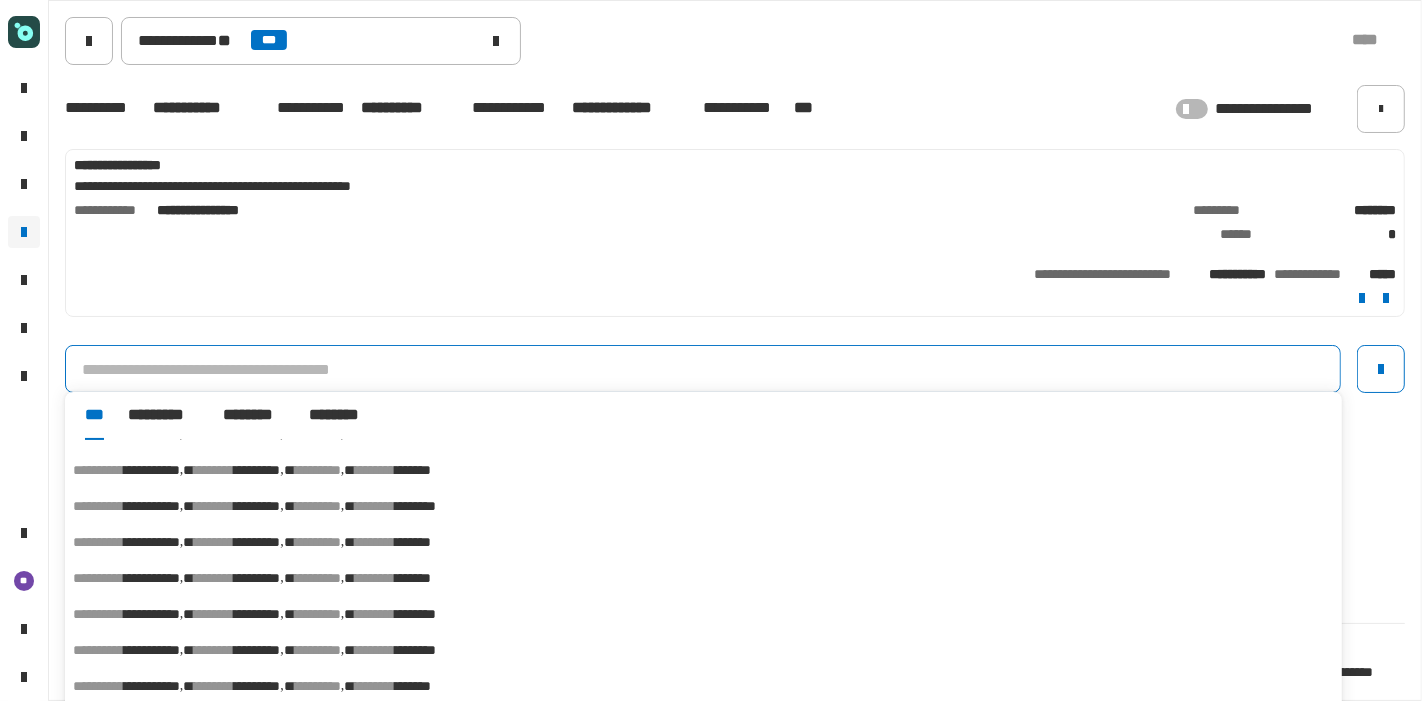 scroll, scrollTop: 96, scrollLeft: 0, axis: vertical 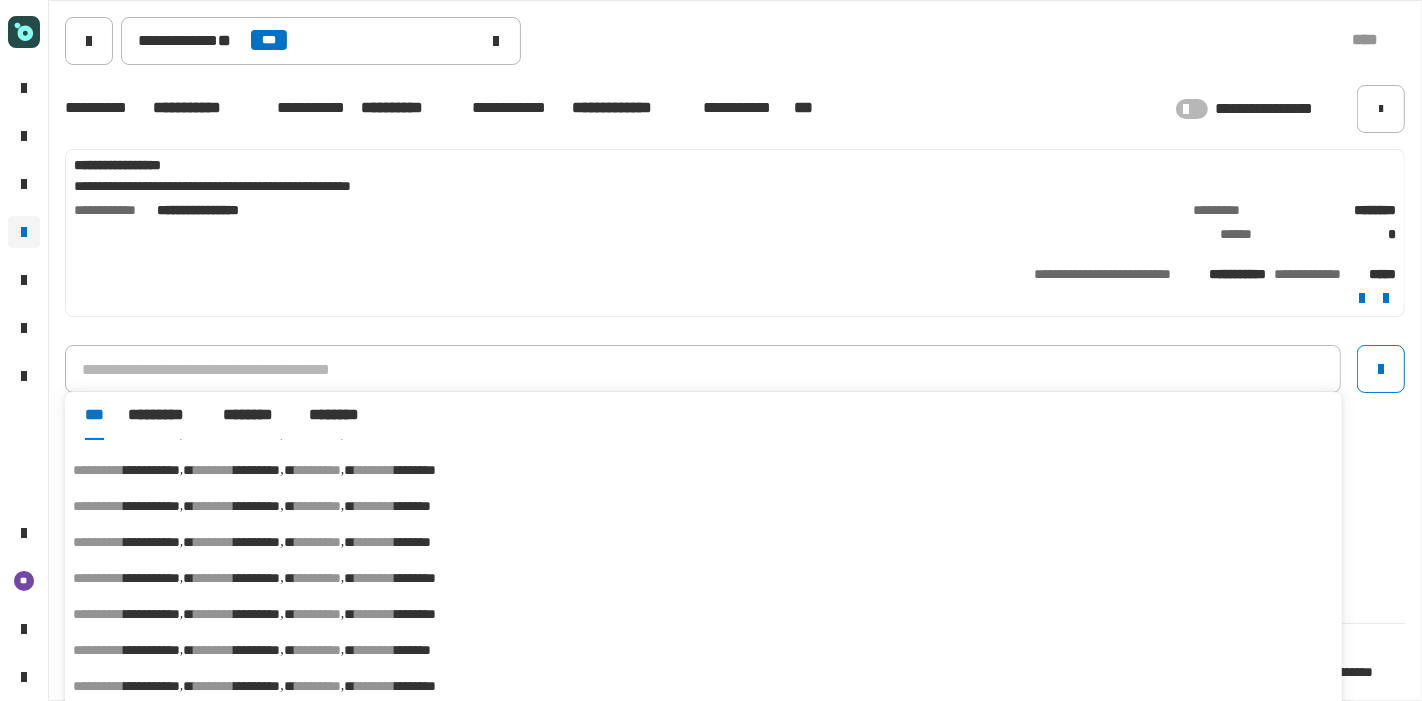 click on "**********" at bounding box center [703, 686] 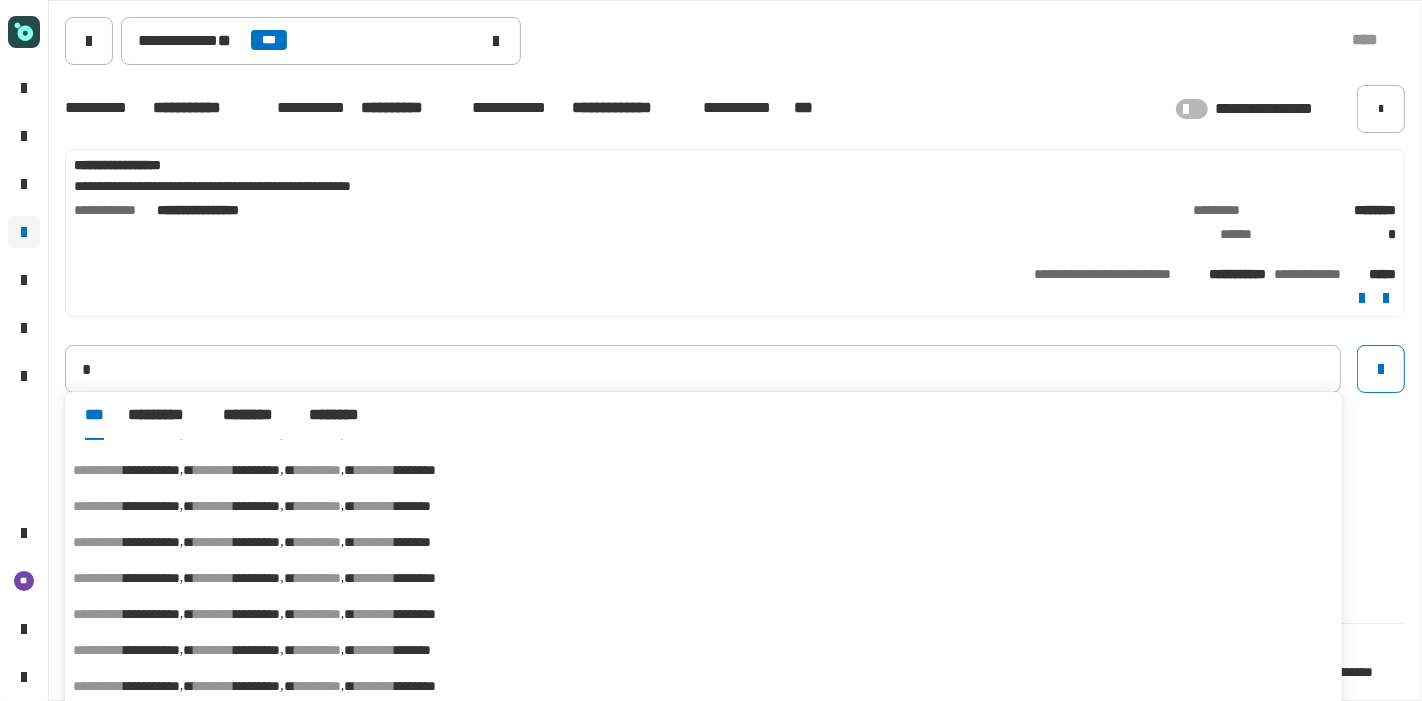type on "**********" 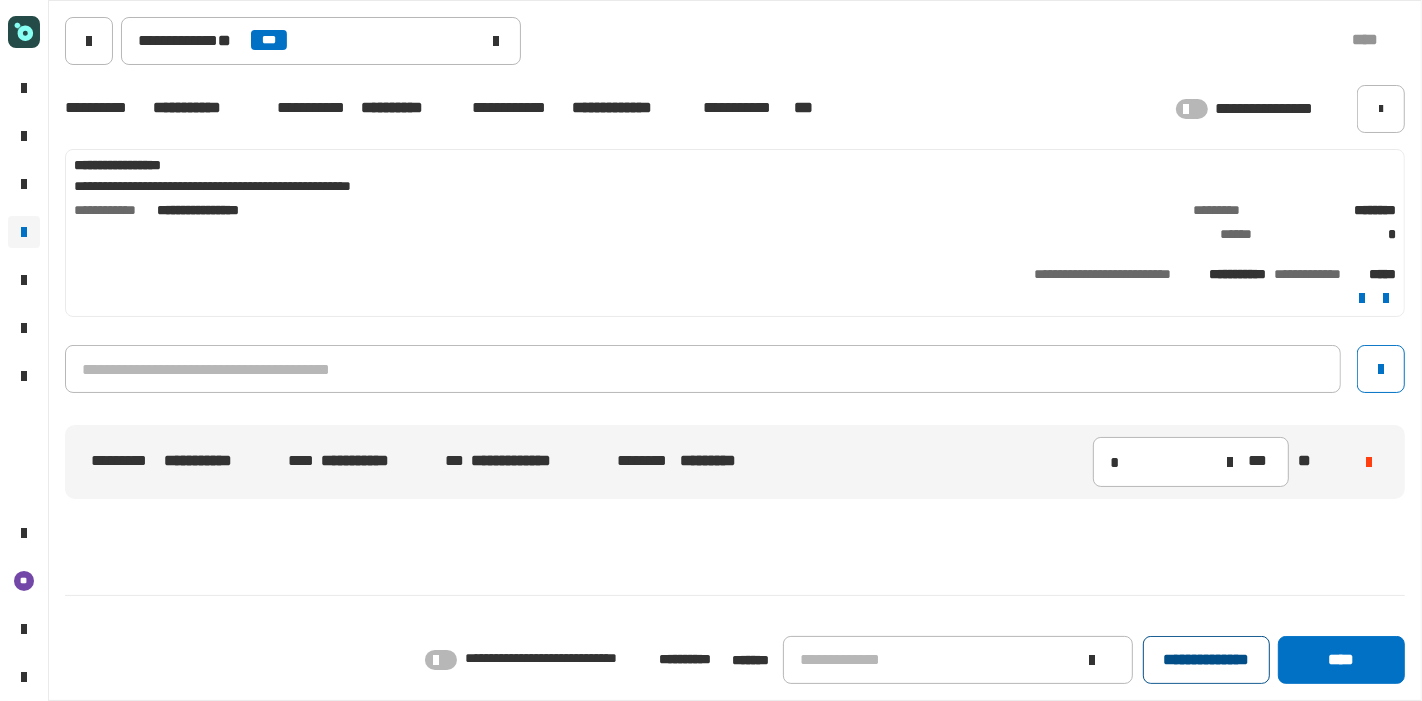 click on "**********" 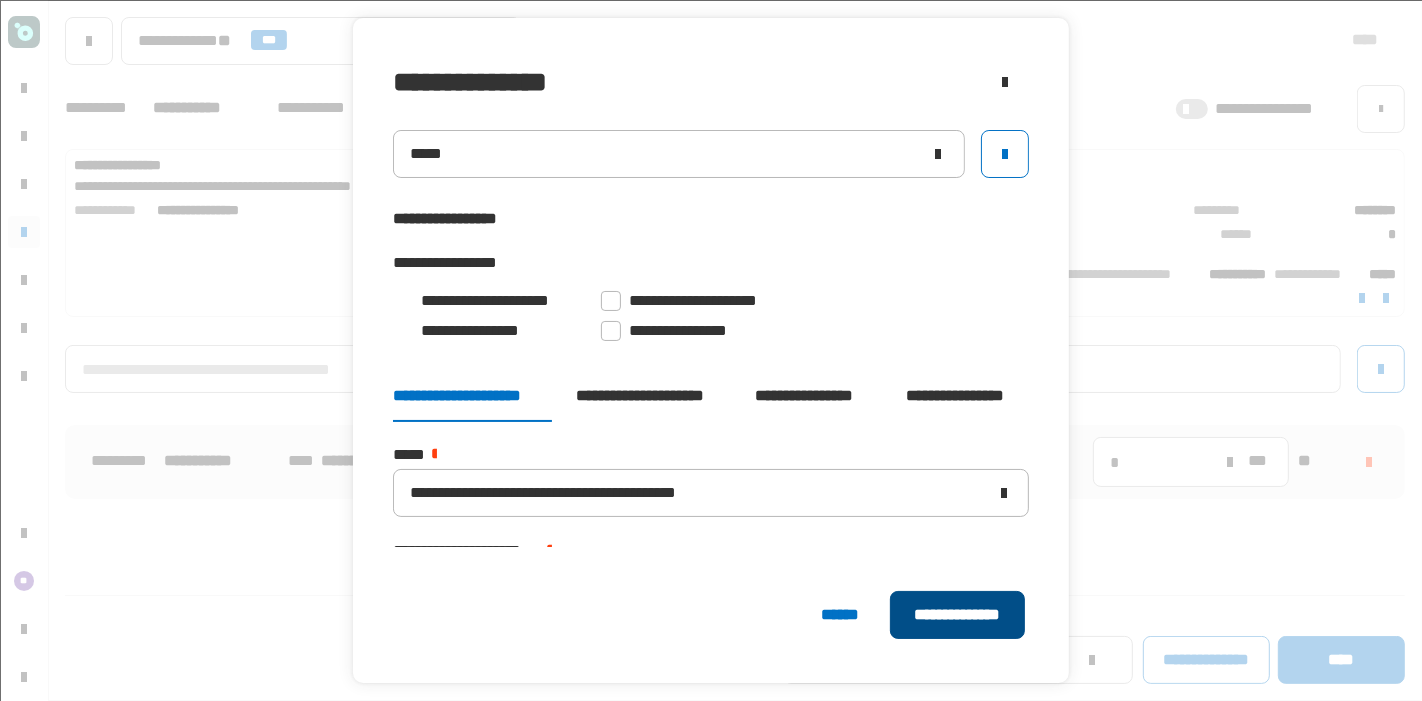 click on "**********" 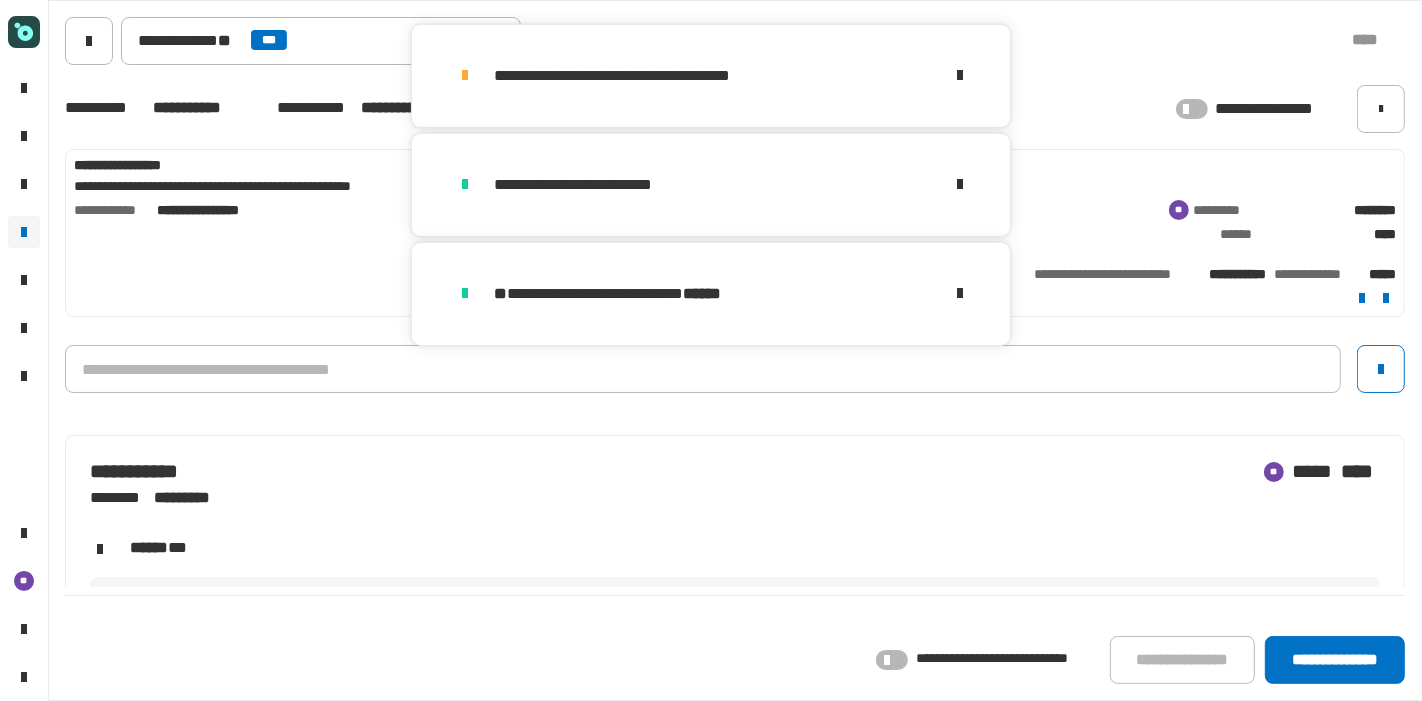 click on "**********" 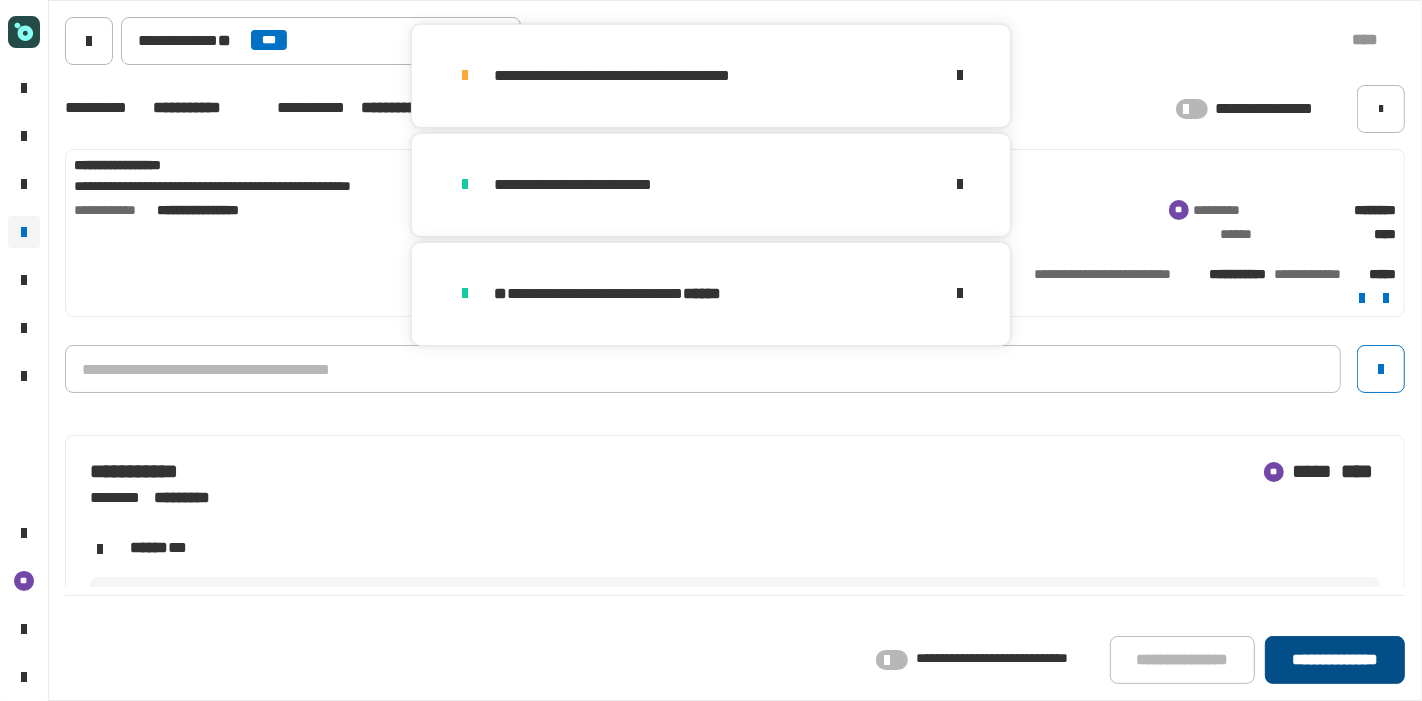 click on "**********" 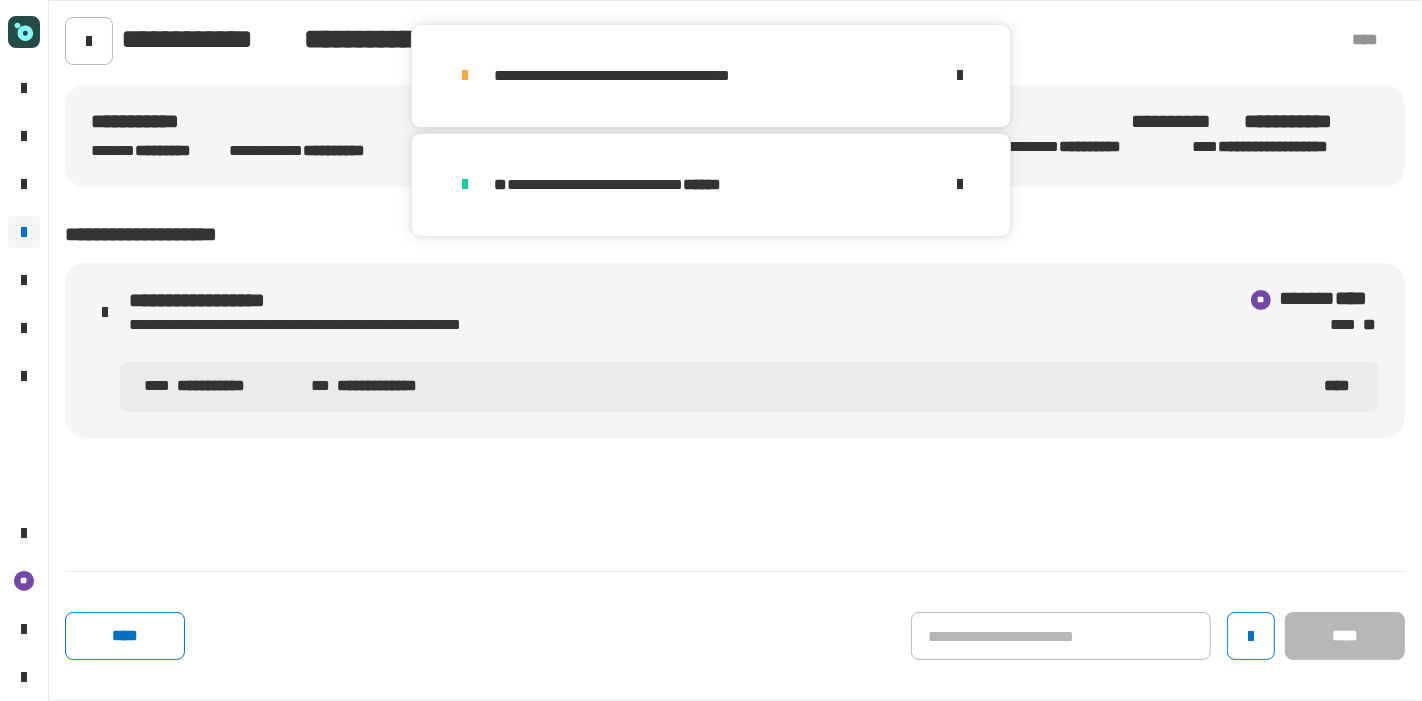 click 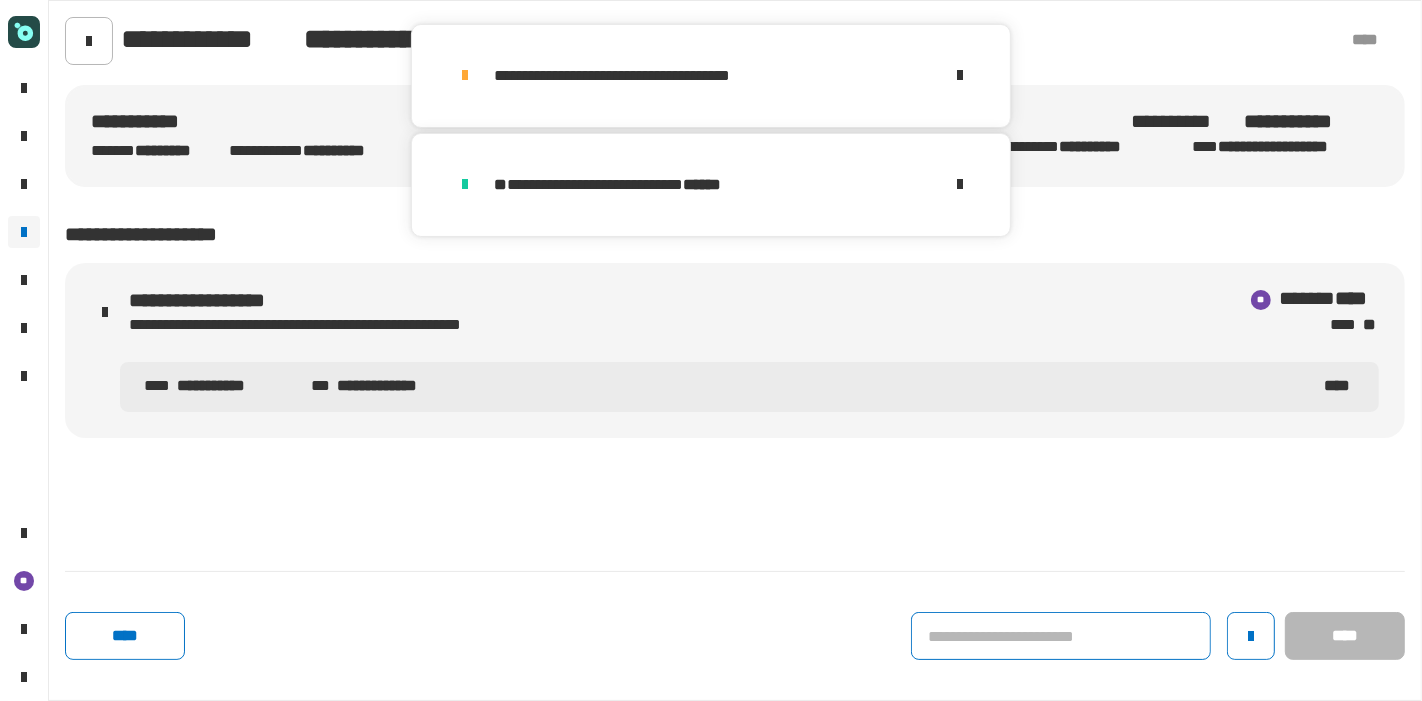 click 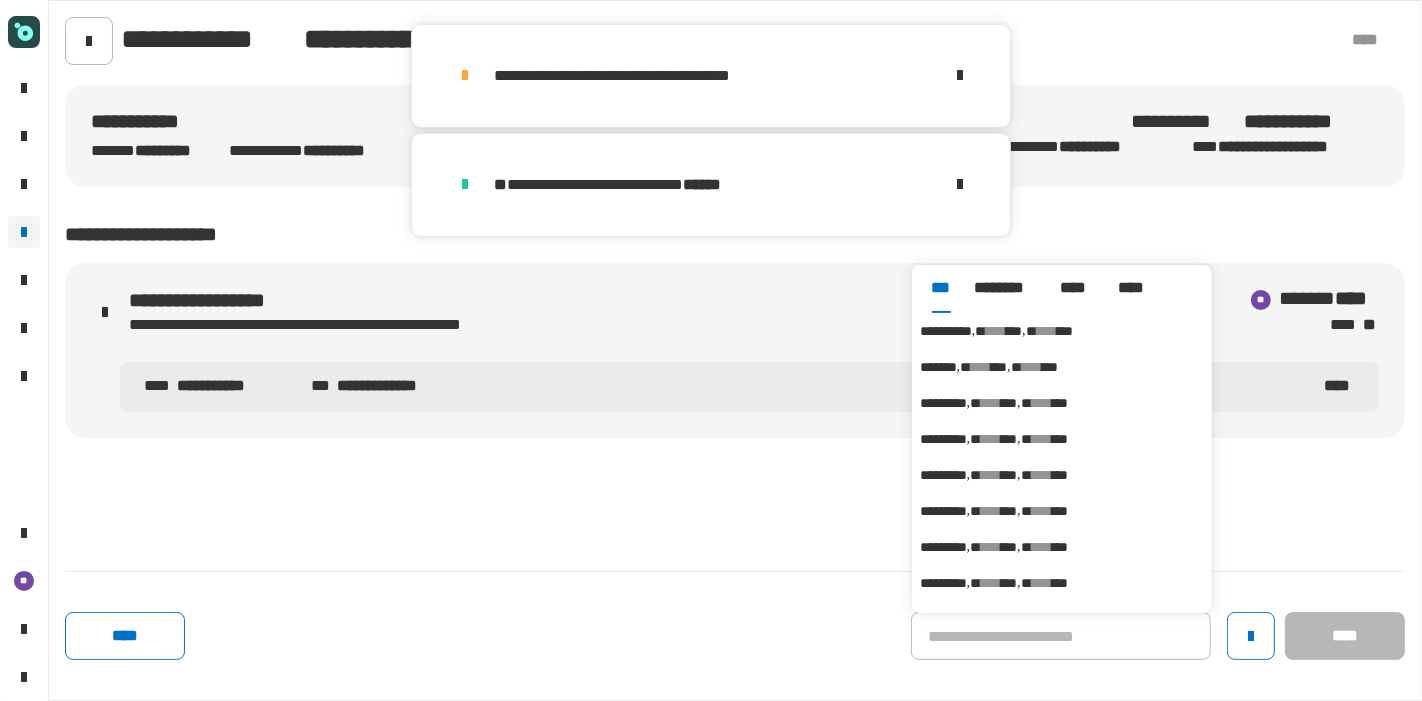 click on "****" at bounding box center [996, 331] 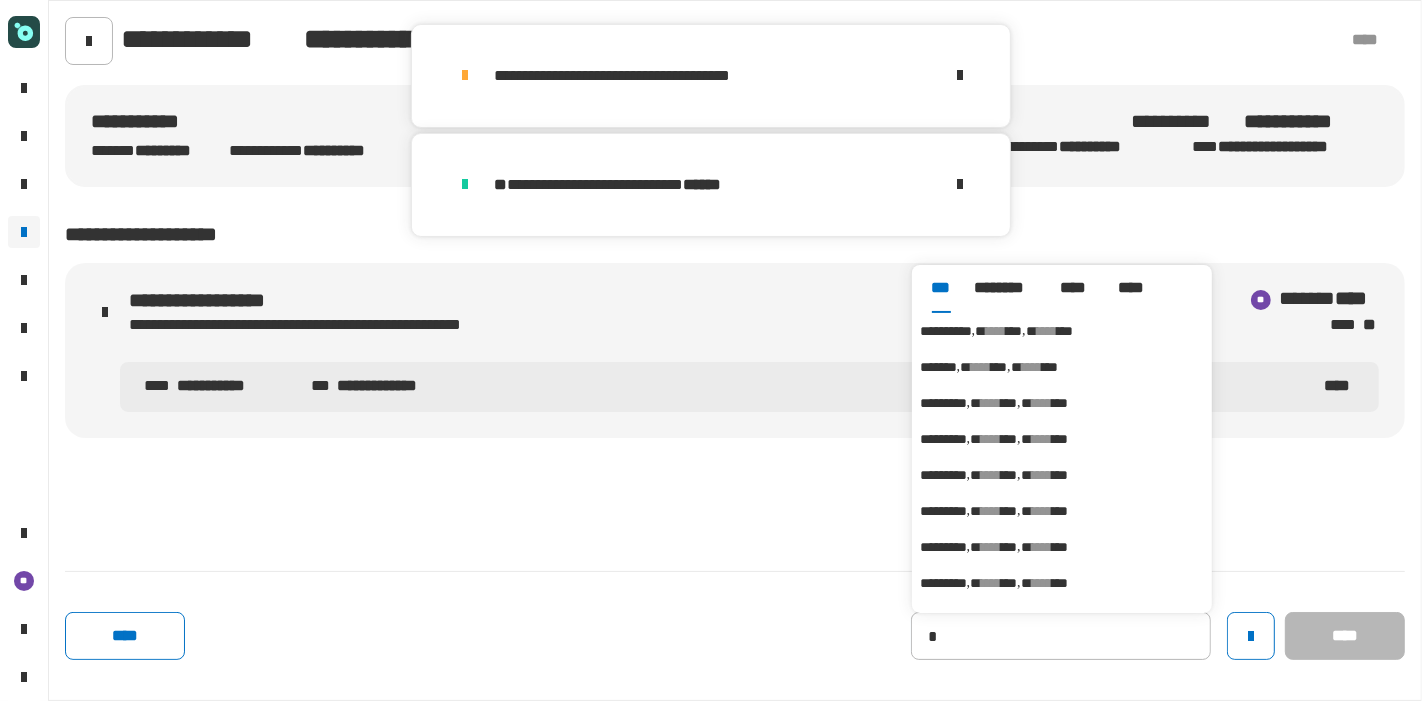 type on "**********" 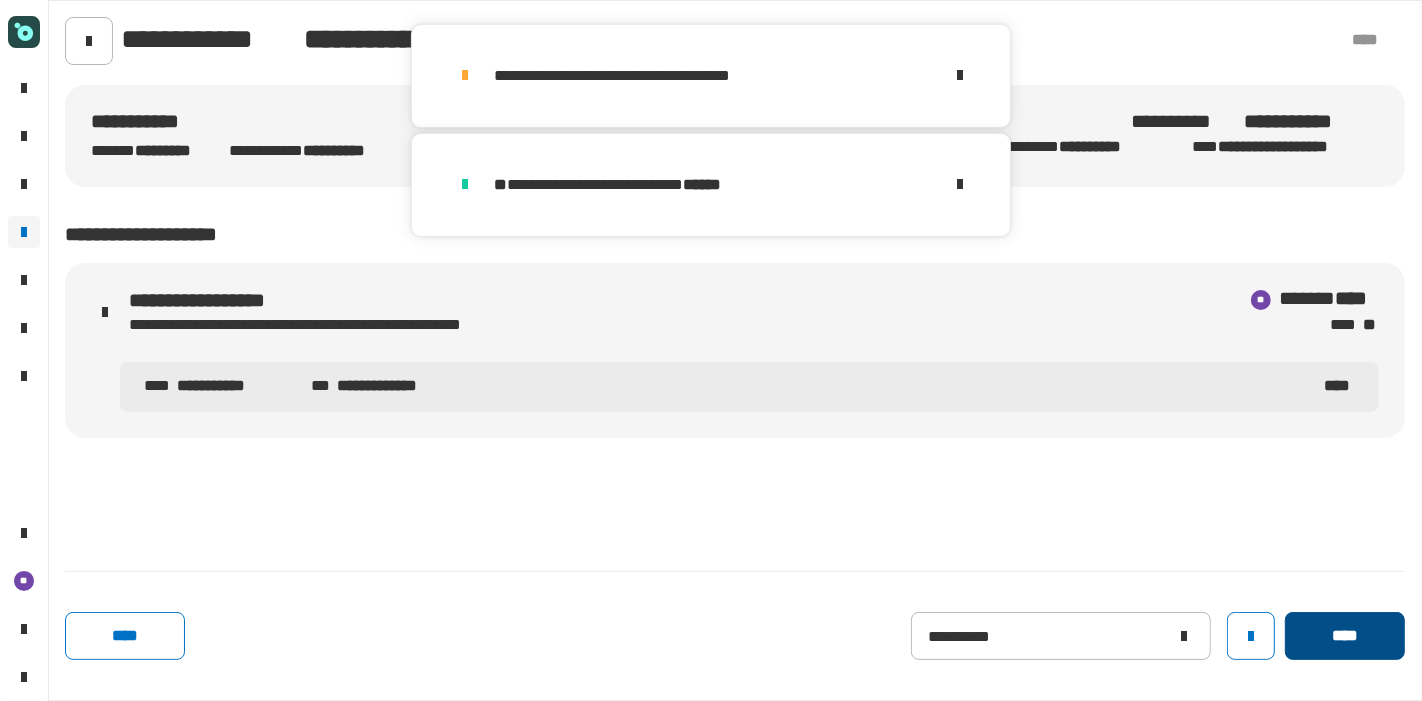 click on "****" 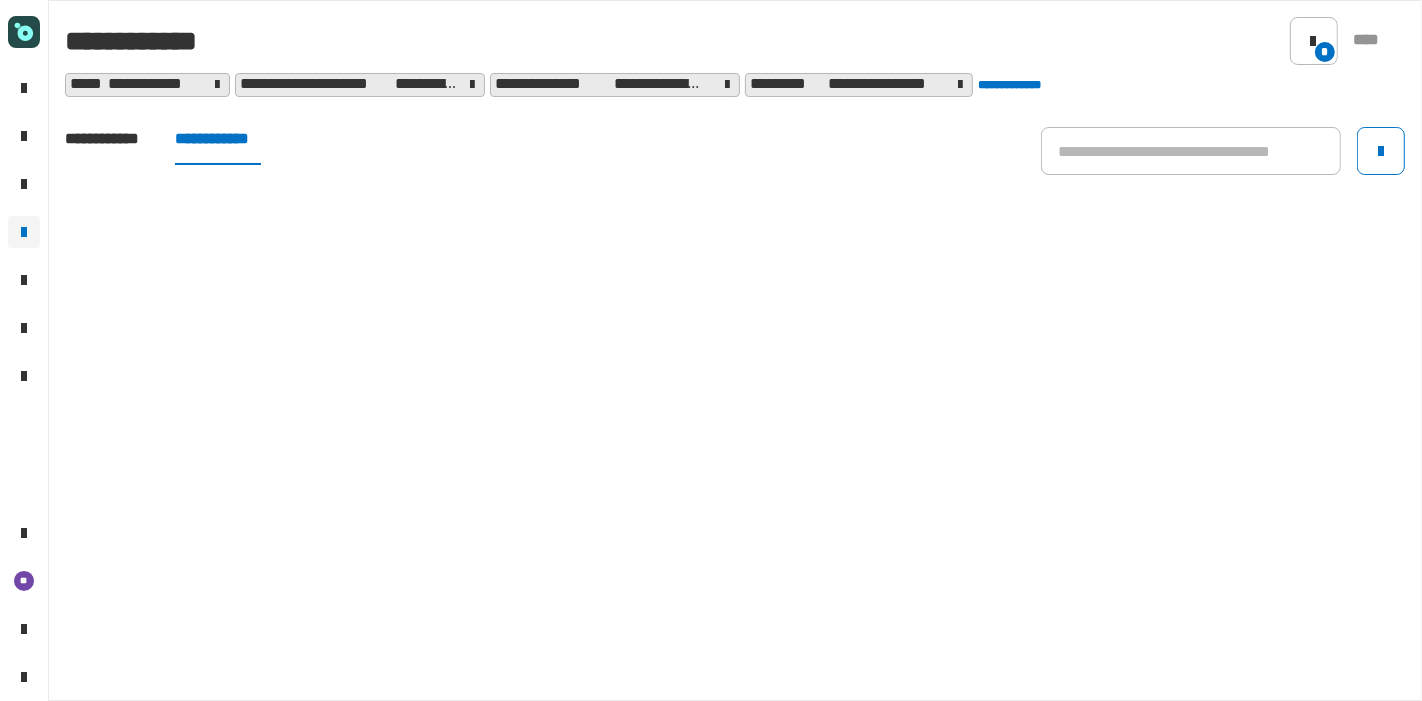click on "**********" 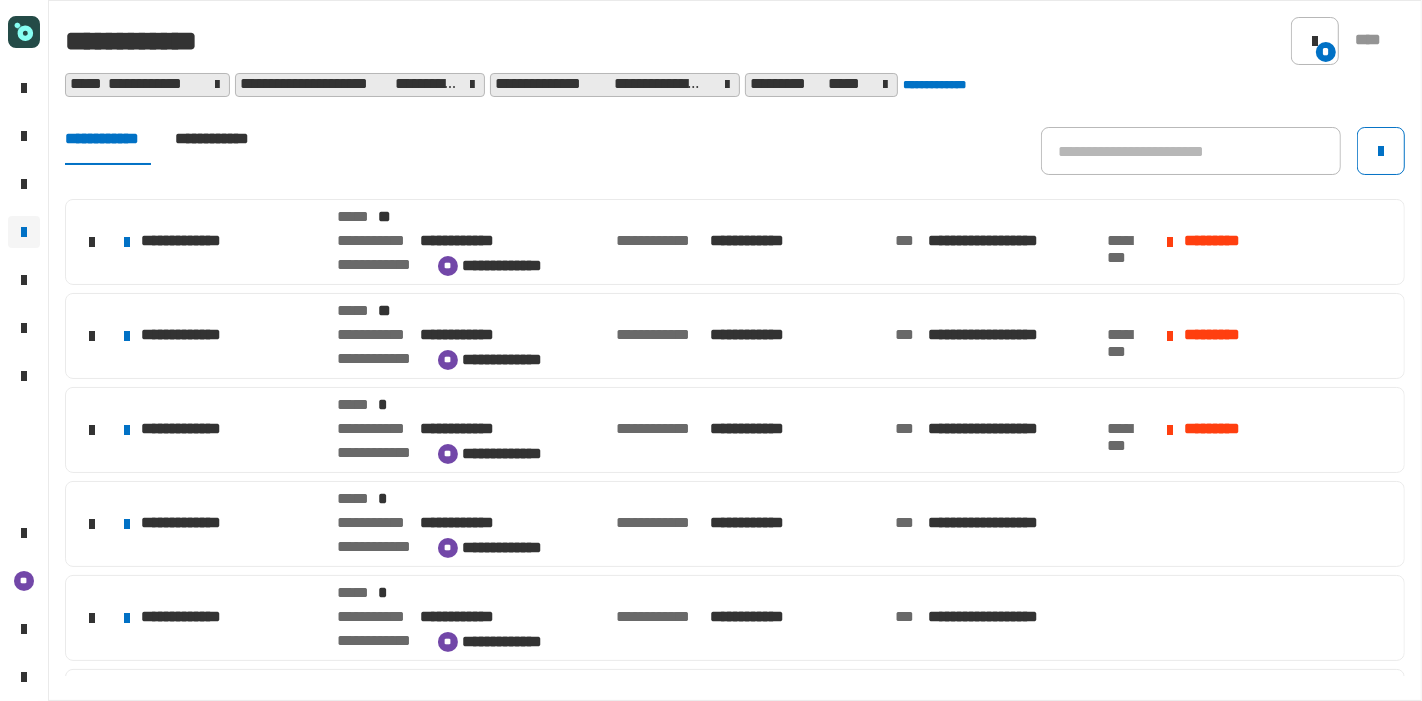 scroll, scrollTop: 635, scrollLeft: 0, axis: vertical 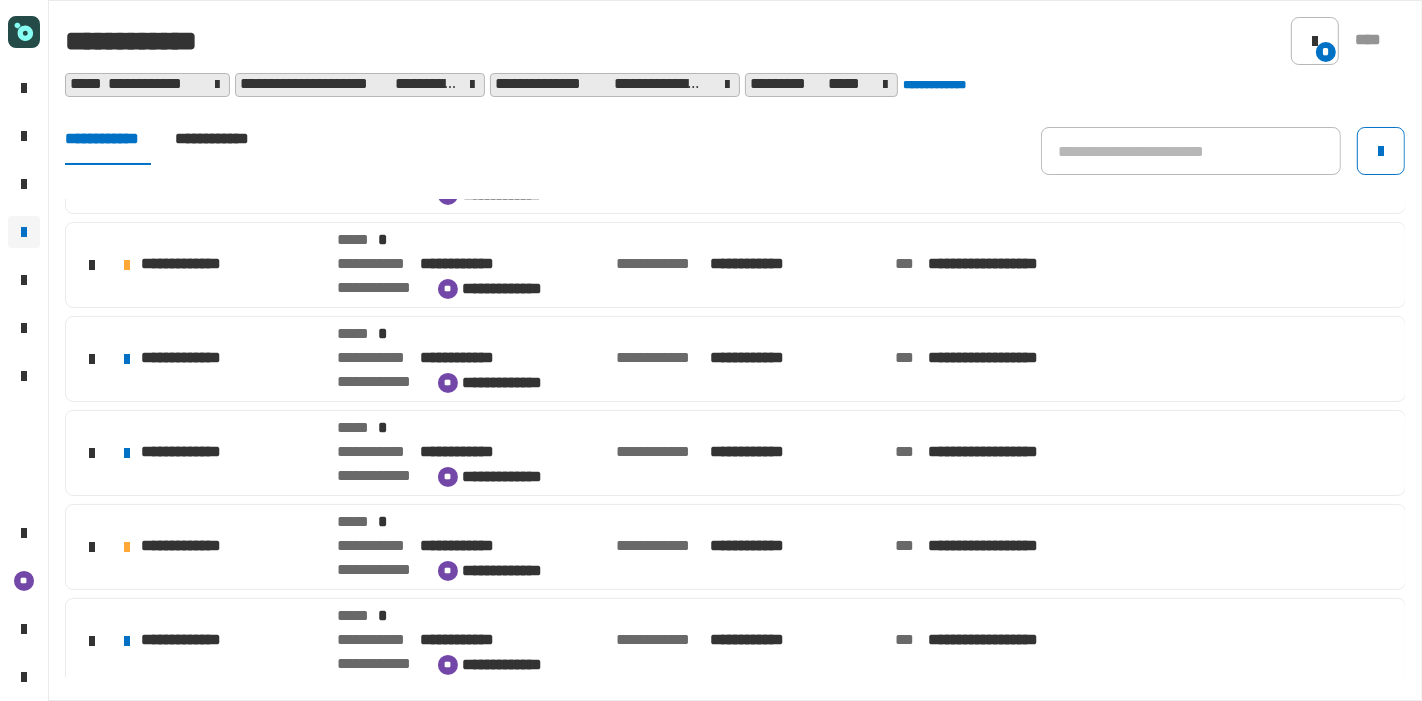 click on "**********" 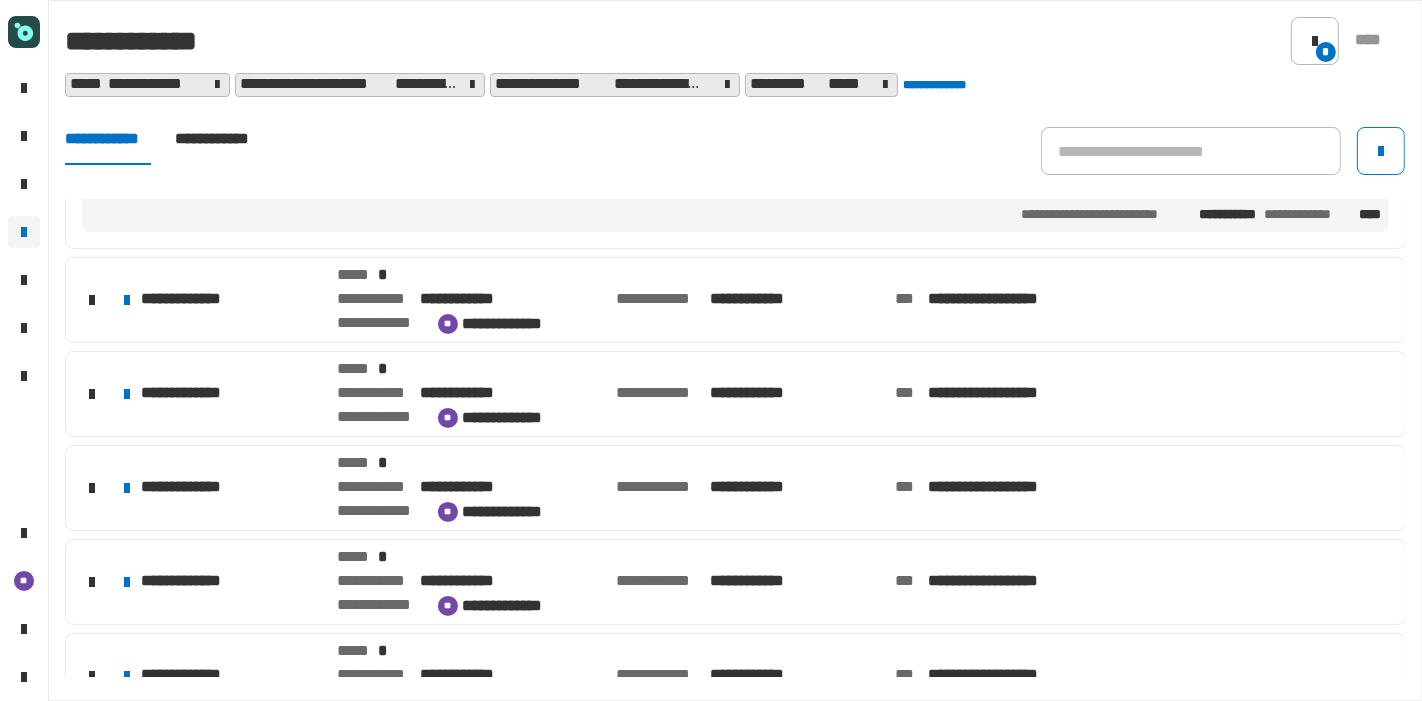 scroll, scrollTop: 957, scrollLeft: 0, axis: vertical 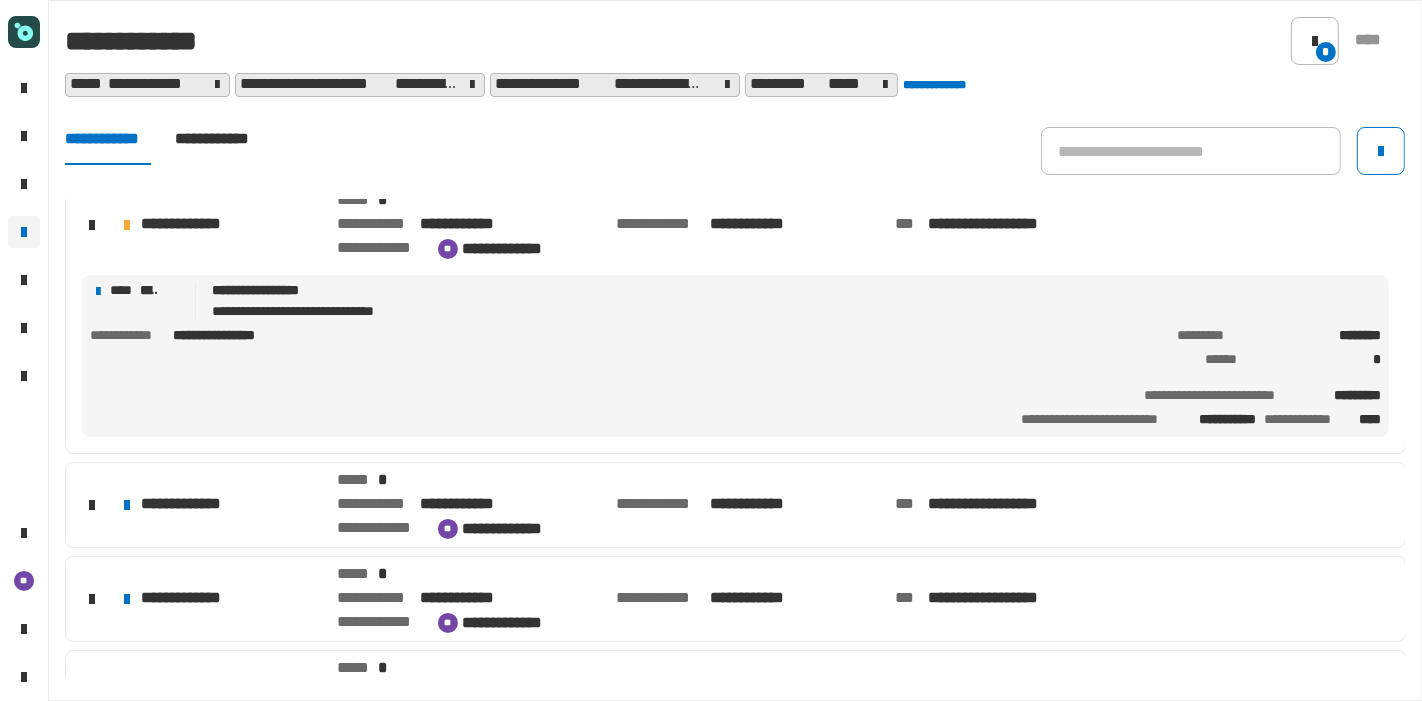 drag, startPoint x: 608, startPoint y: 330, endPoint x: 494, endPoint y: 327, distance: 114.03947 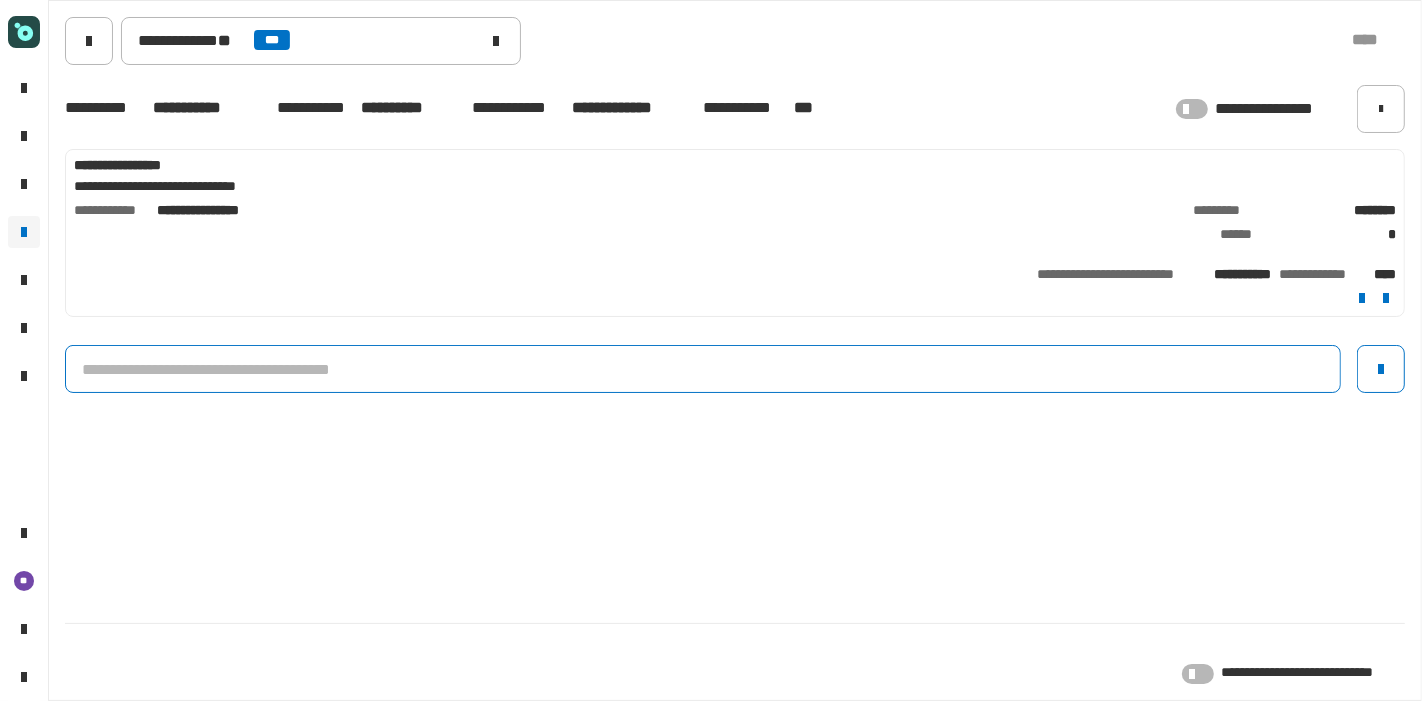 click 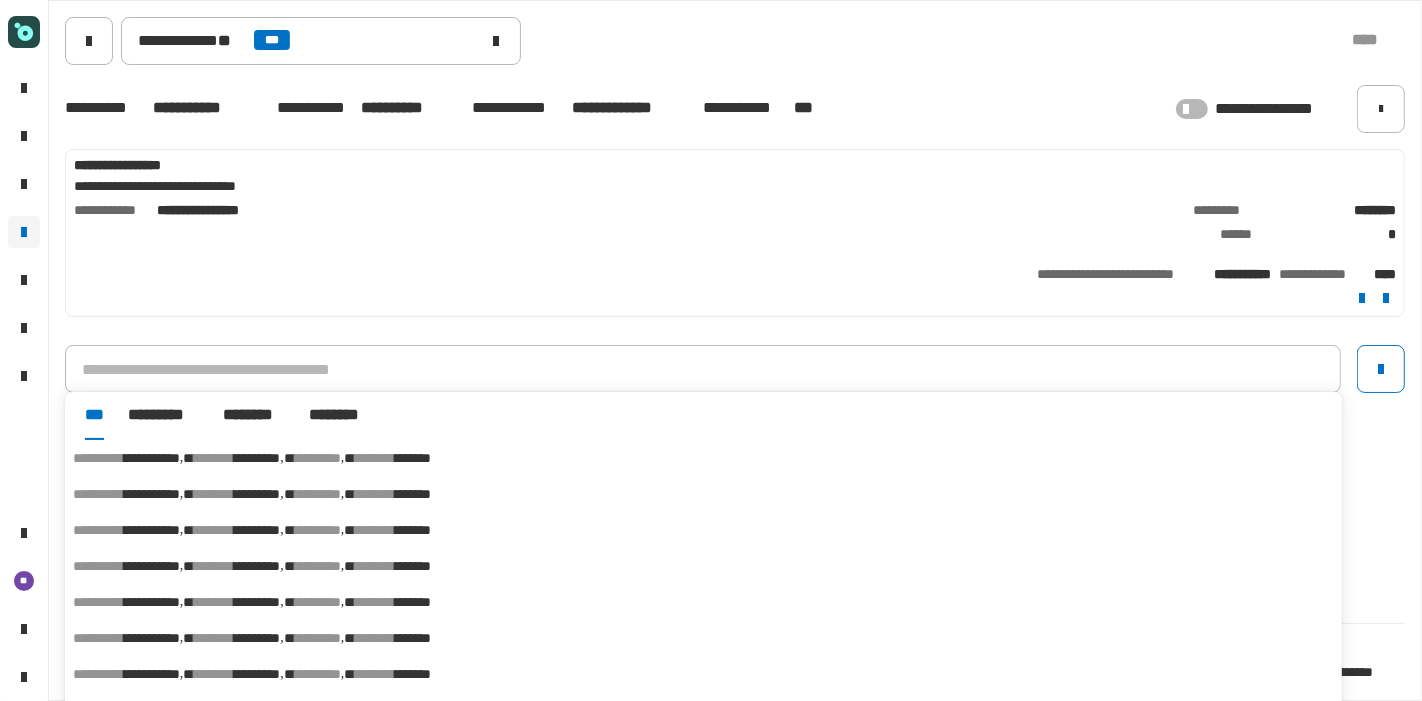click on "********" at bounding box center (375, 494) 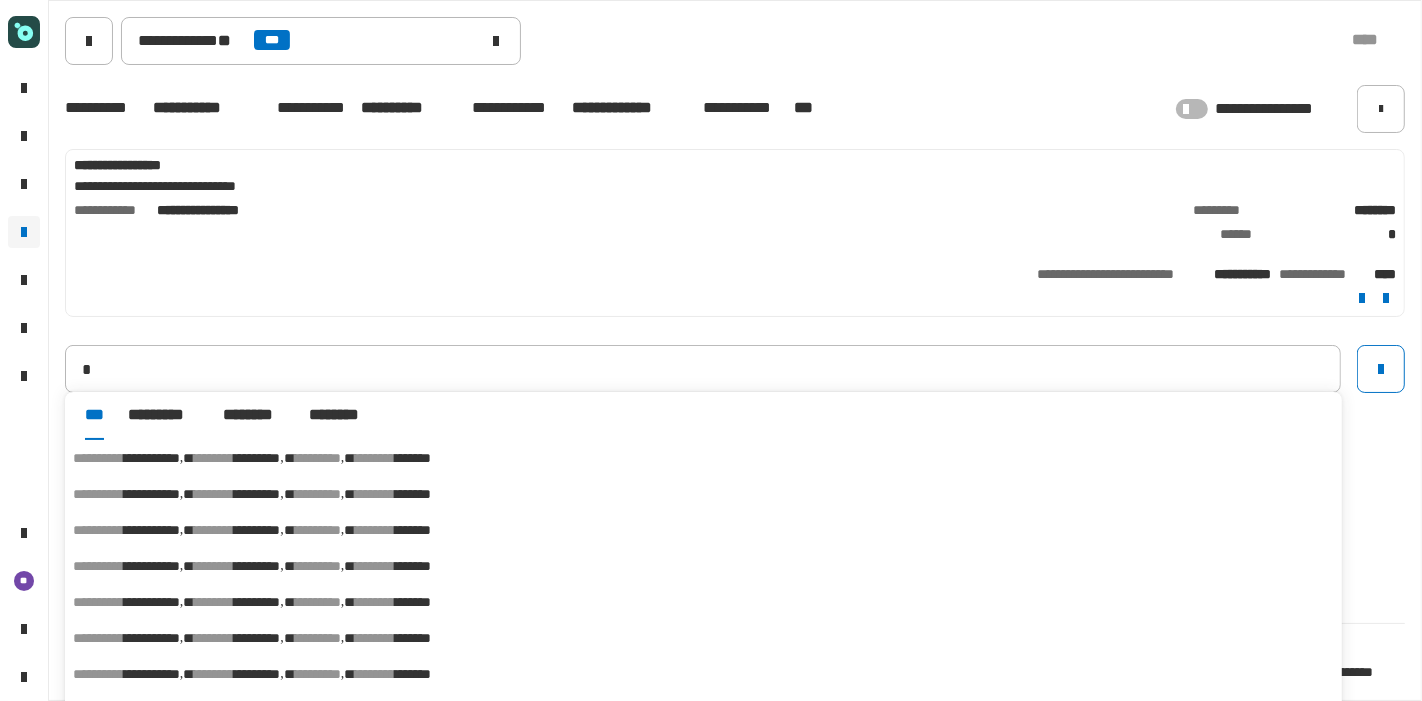 type on "**********" 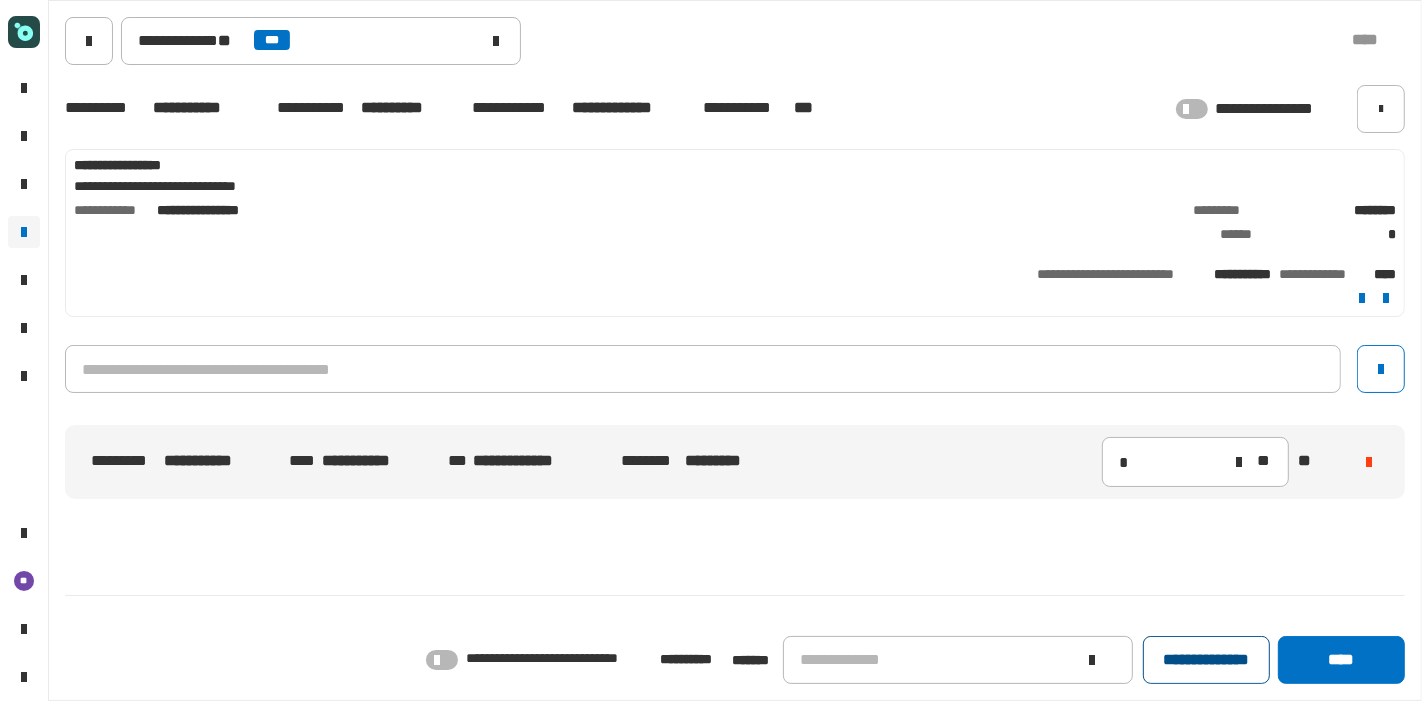 click on "**********" 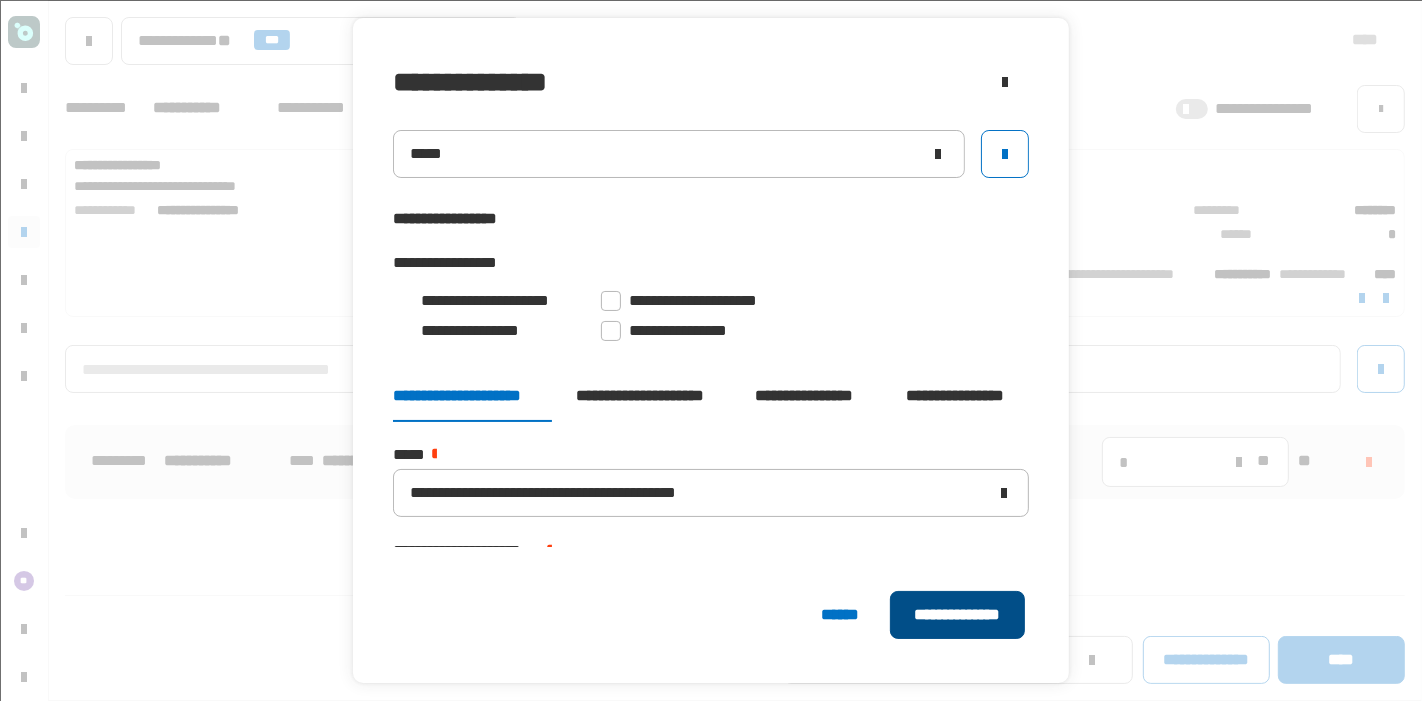 click on "**********" 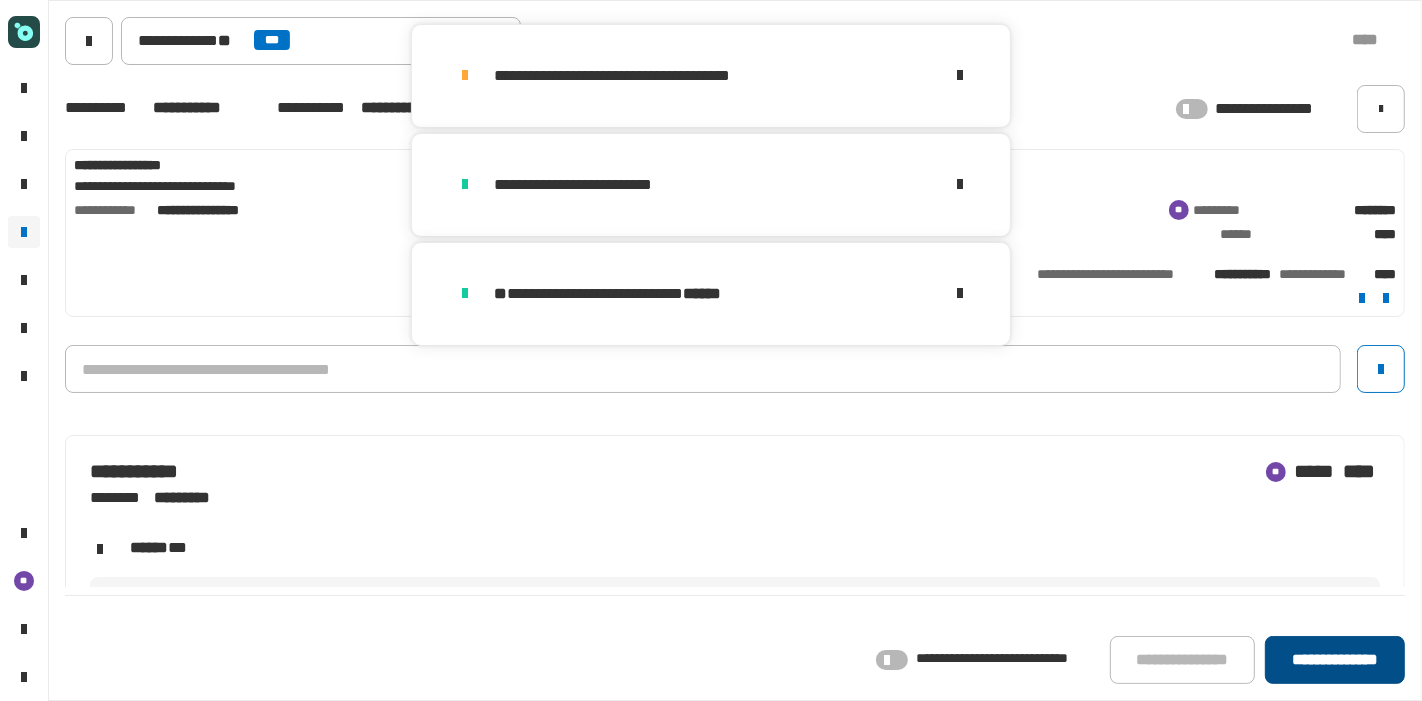 click on "**********" 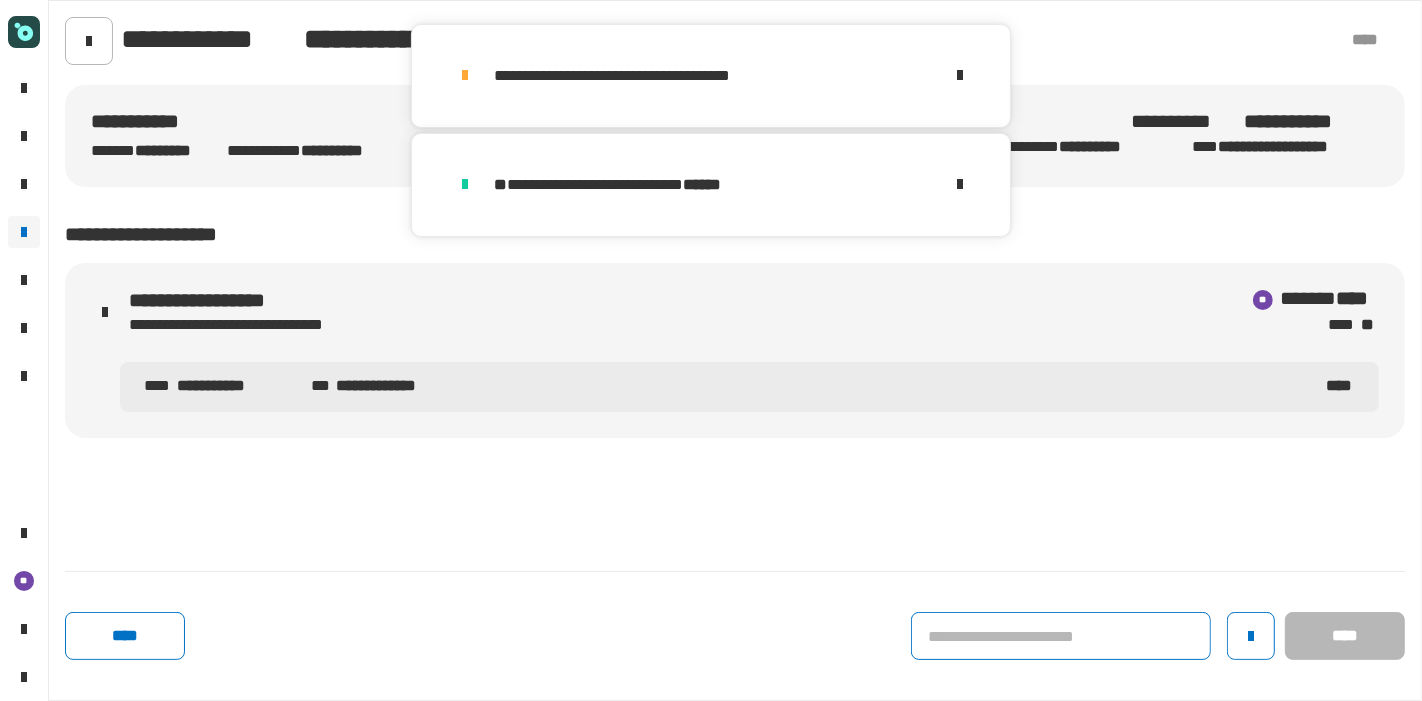 click 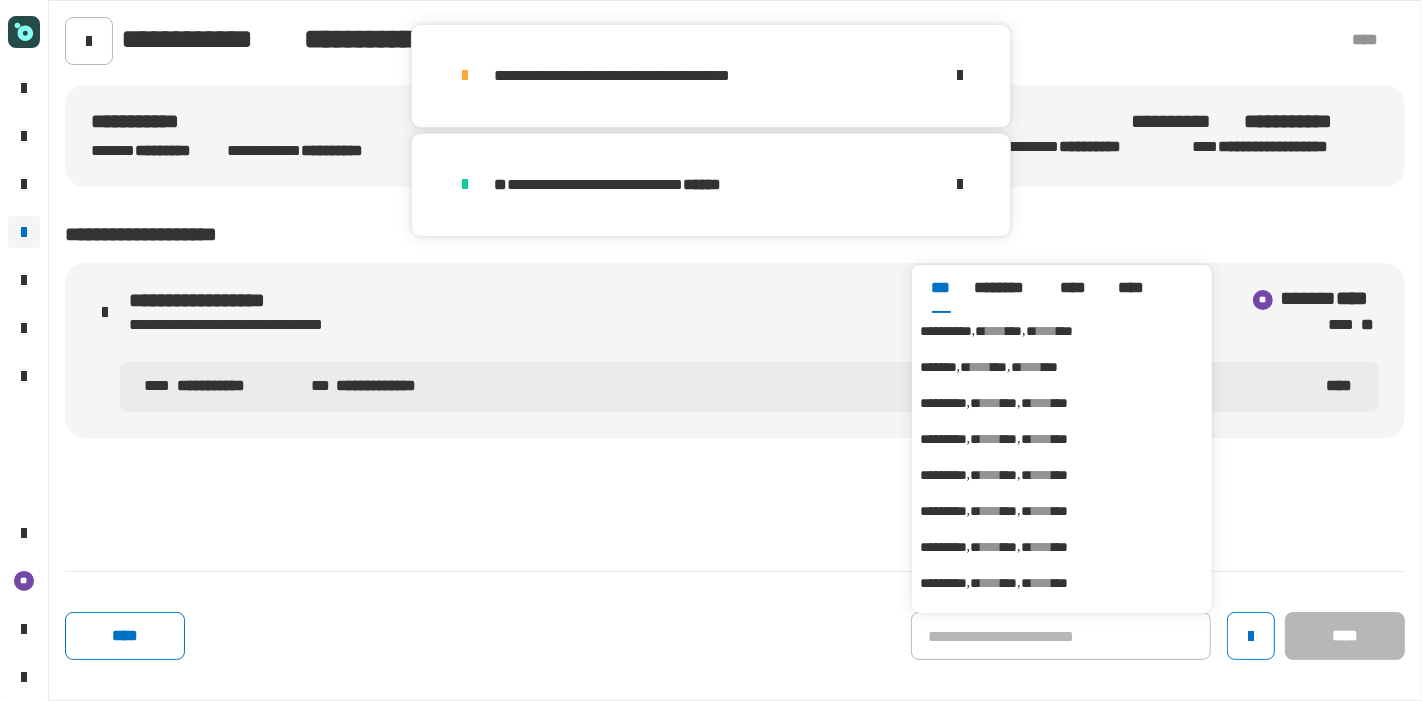 click on "**********" at bounding box center (946, 331) 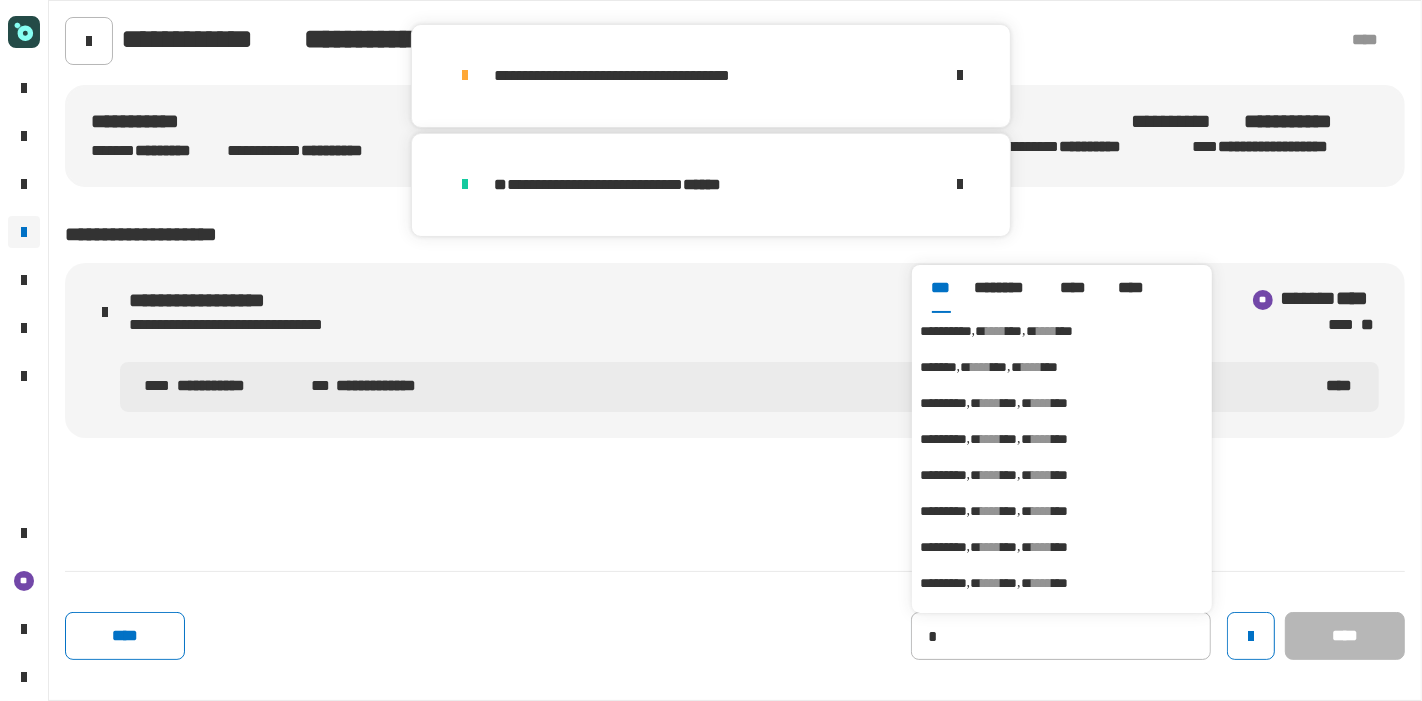 type on "**********" 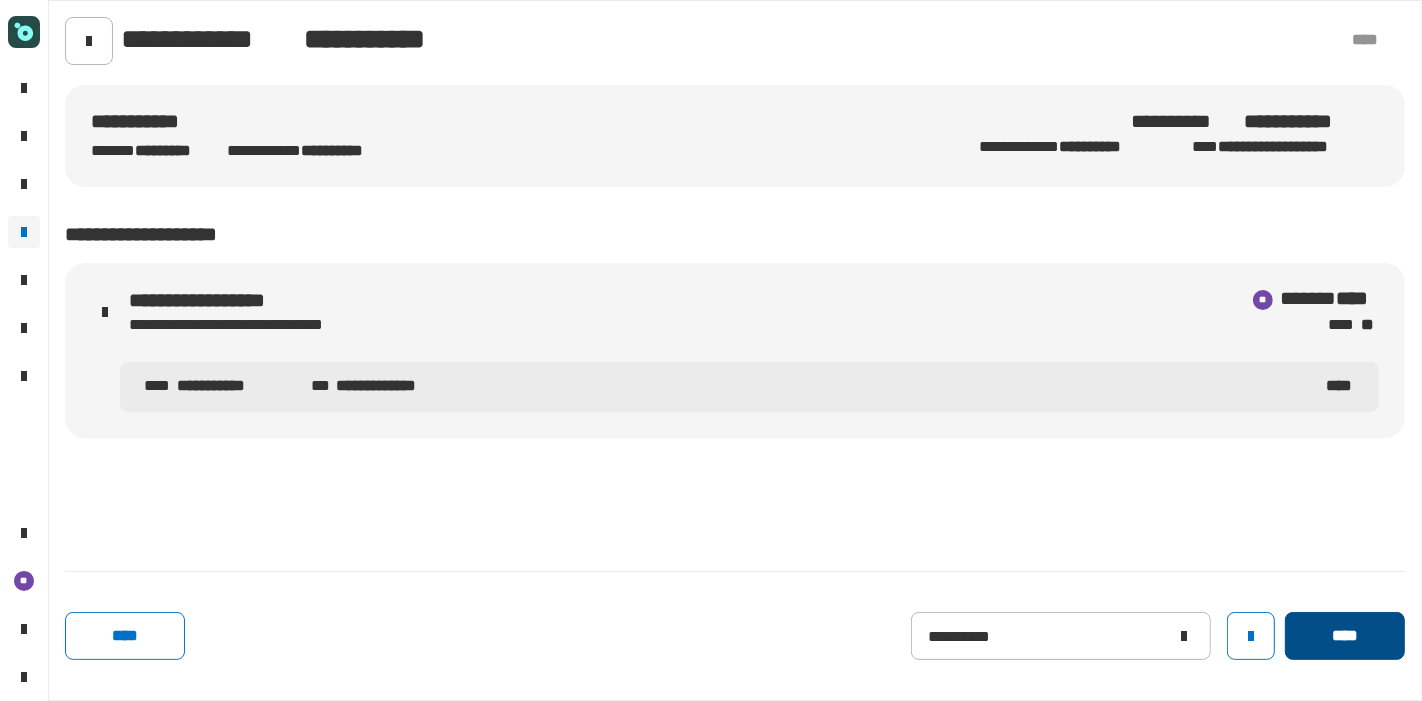 click on "****" 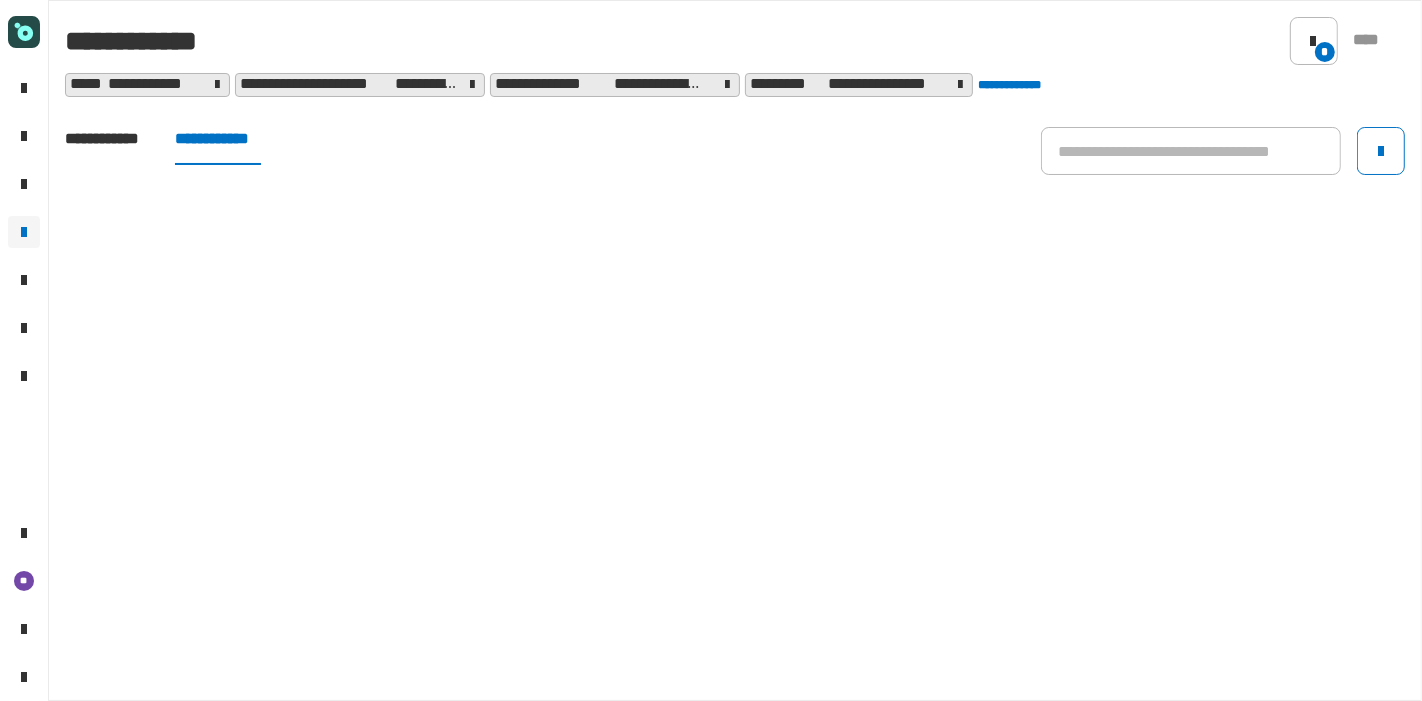 click 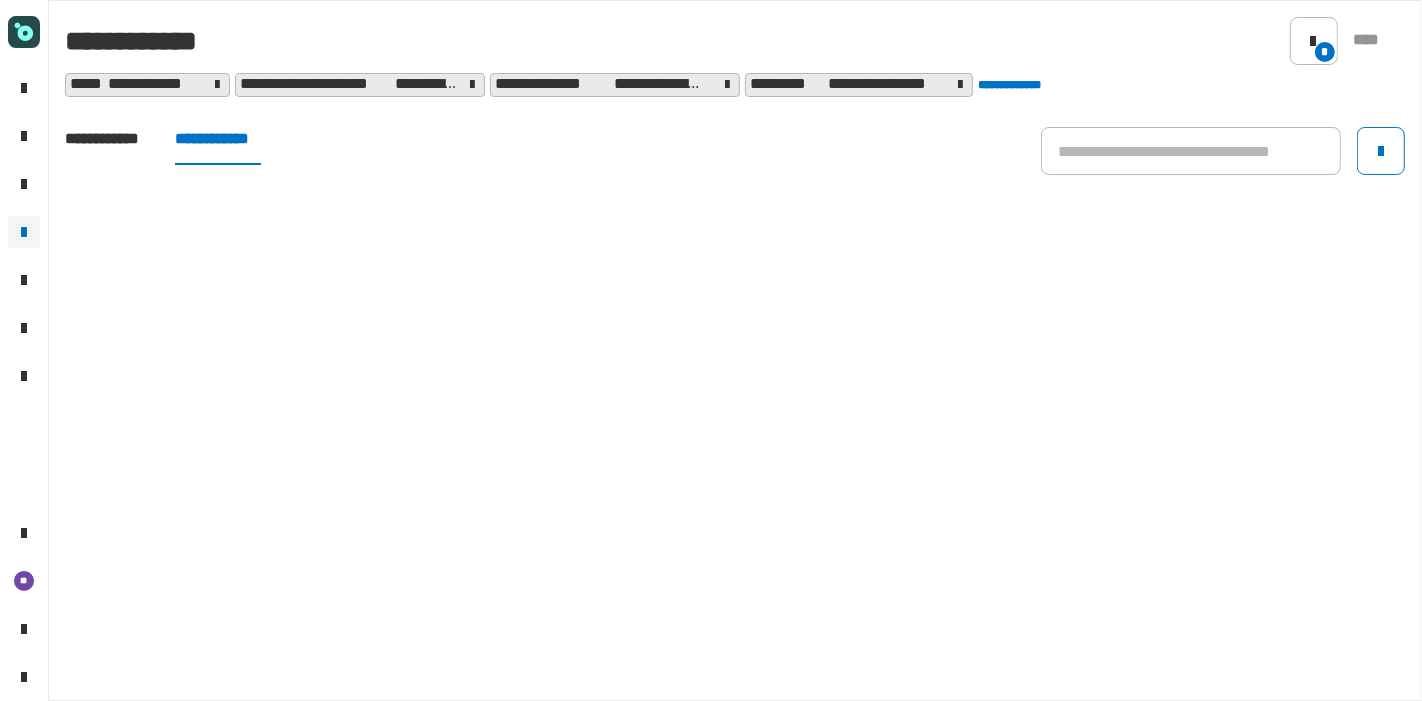 click on "**********" 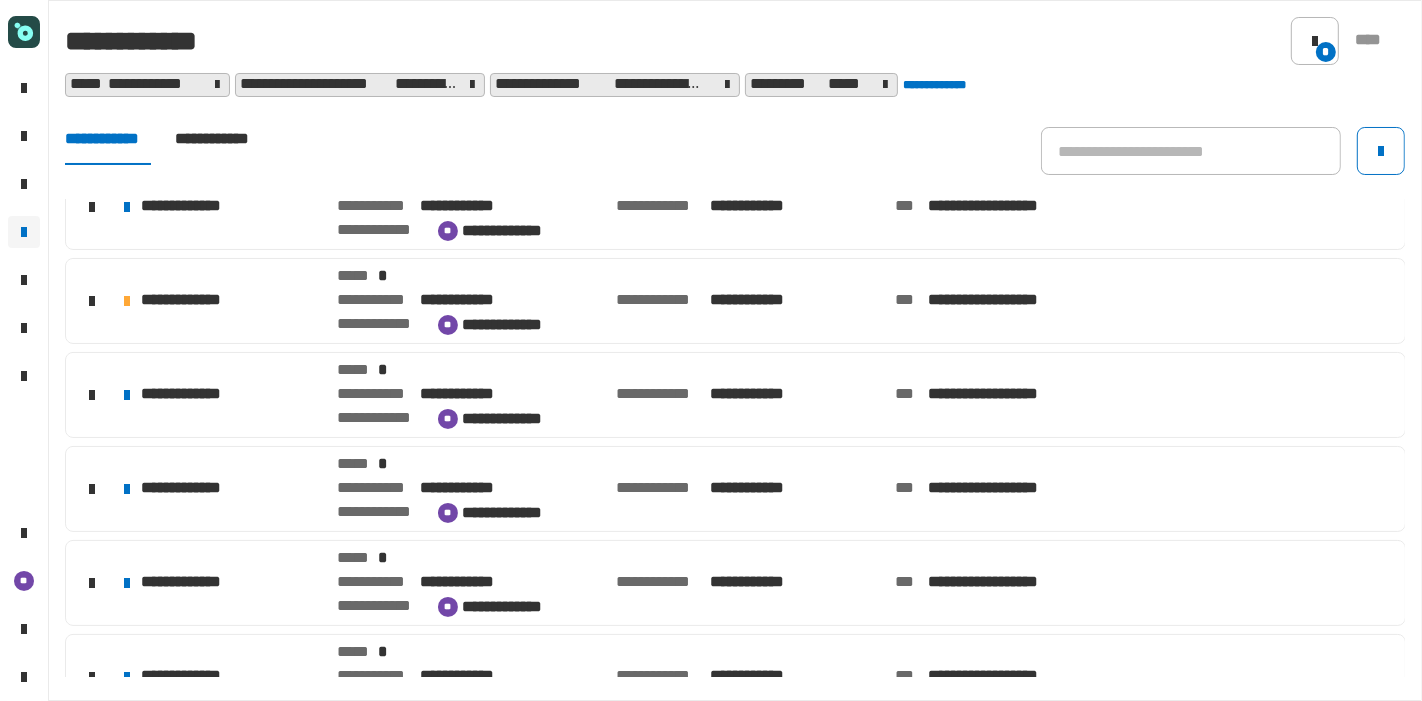 scroll, scrollTop: 635, scrollLeft: 0, axis: vertical 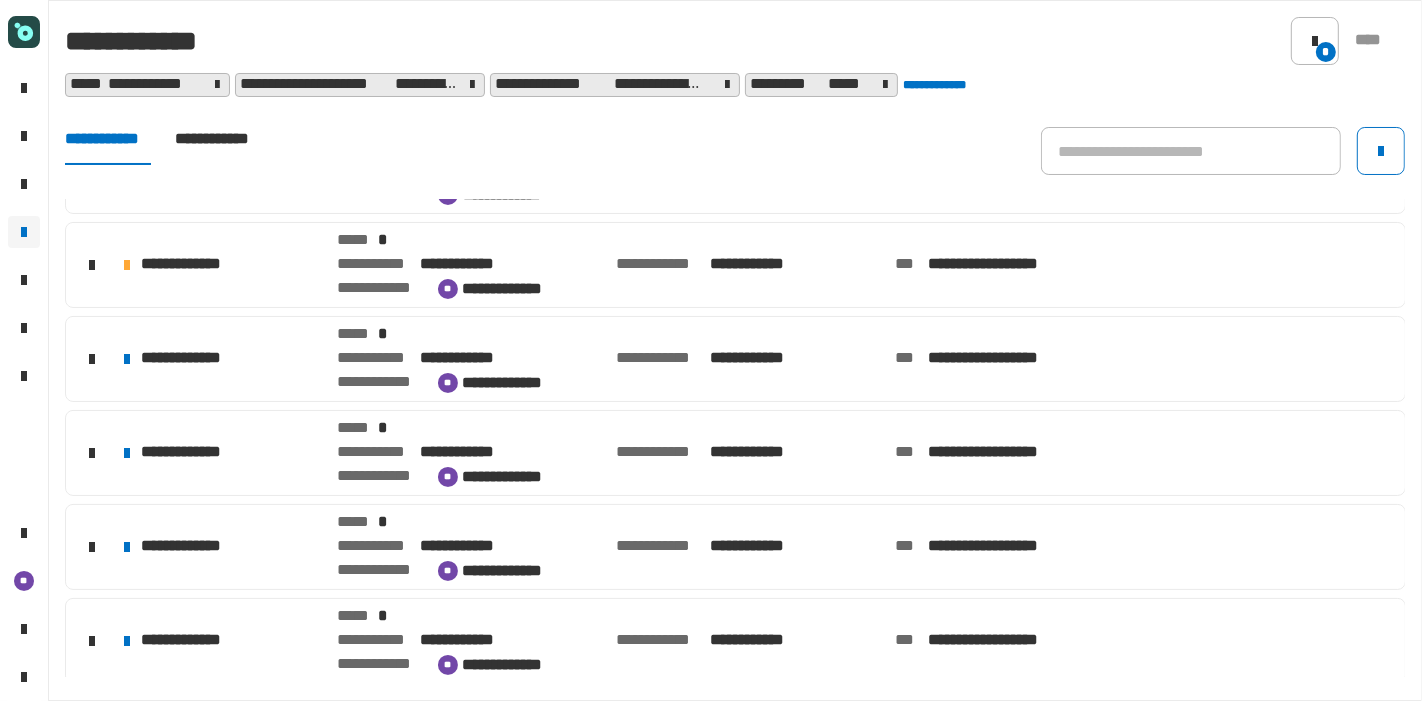 click on "**********" 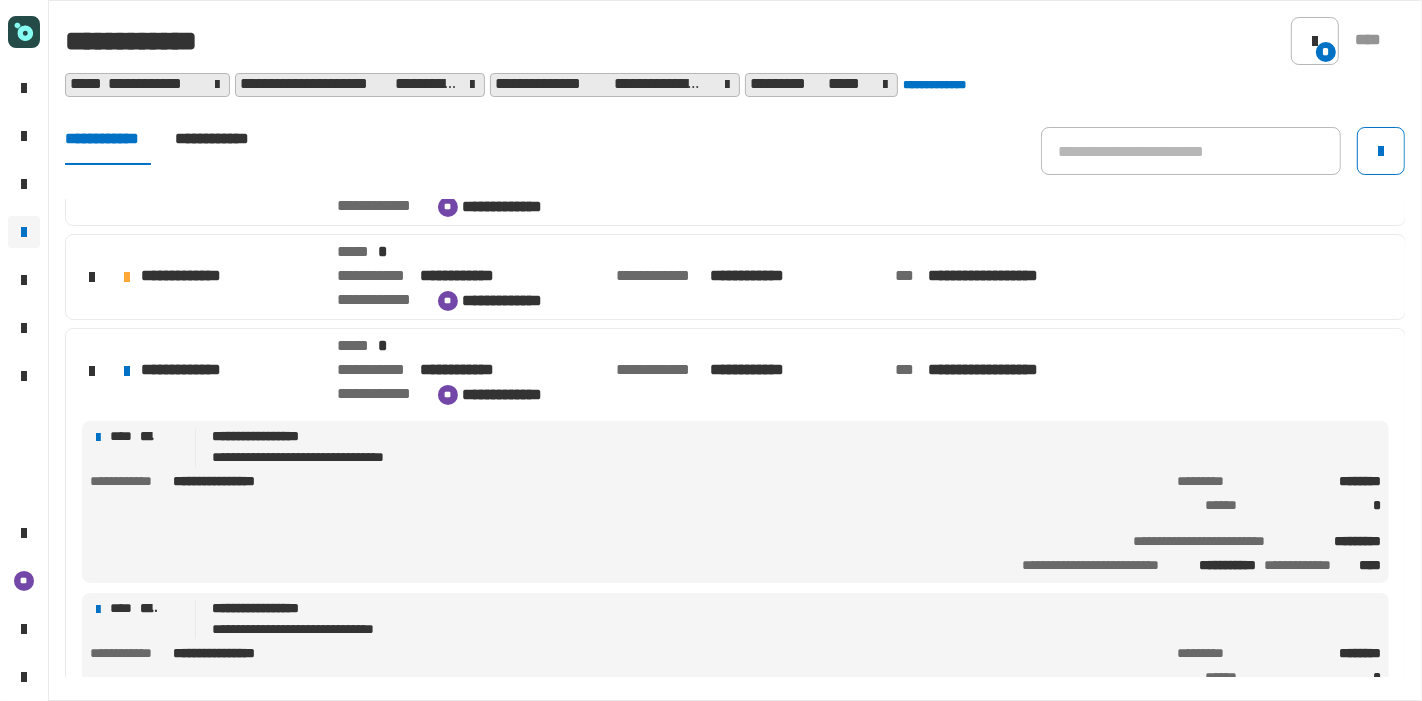 scroll, scrollTop: 620, scrollLeft: 0, axis: vertical 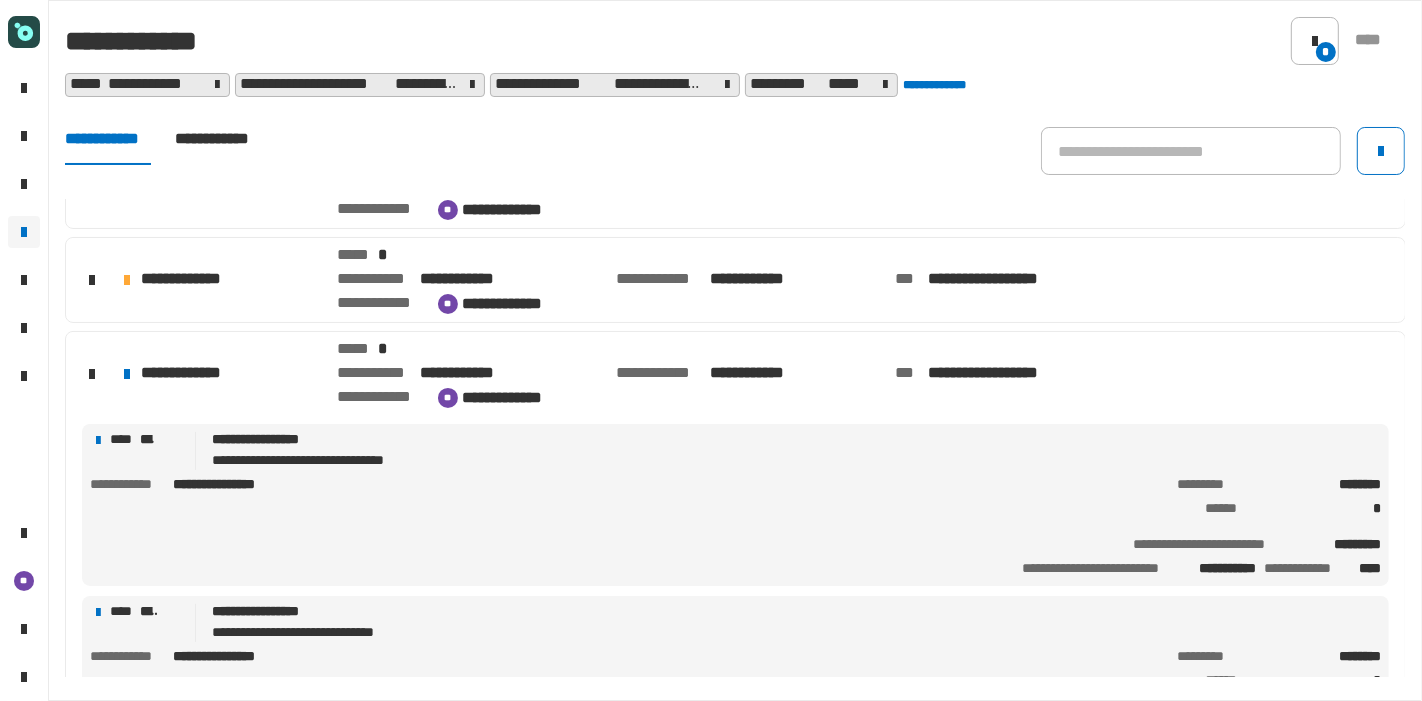 click on "**********" 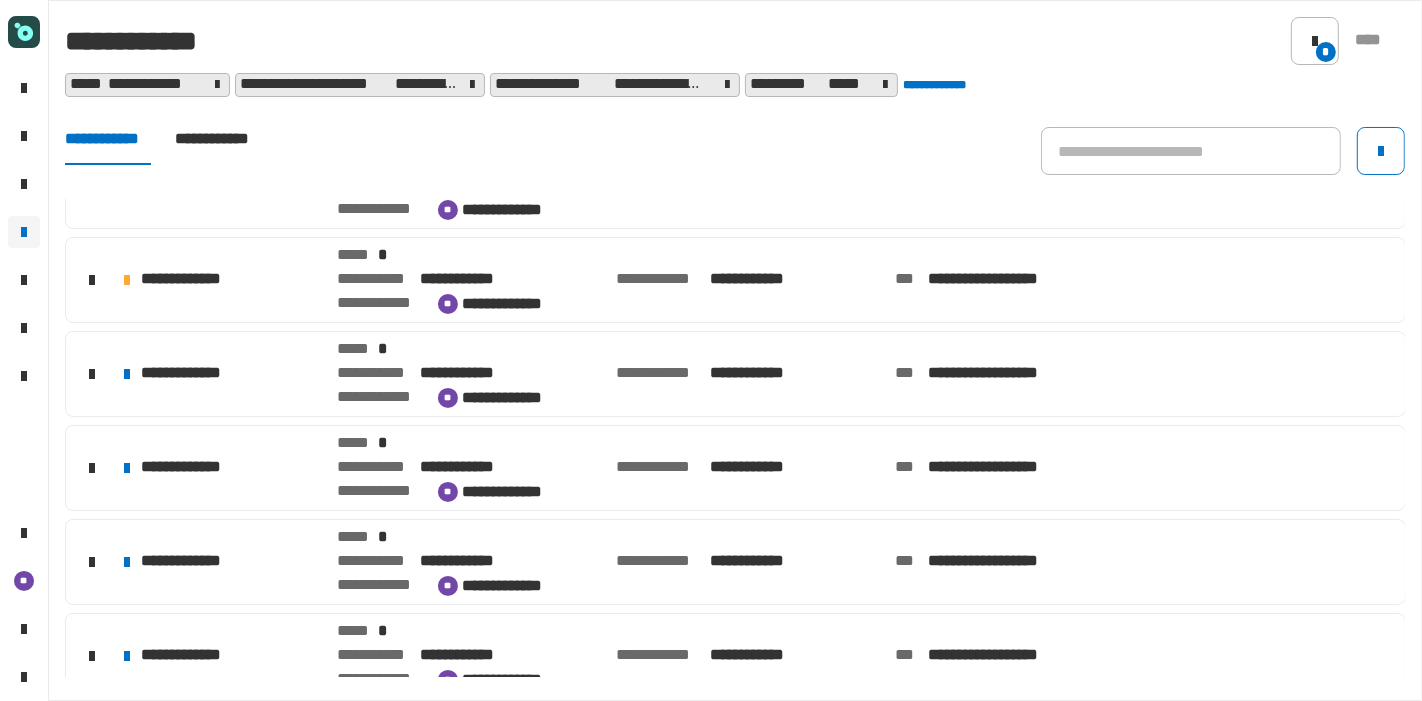 click on "**********" 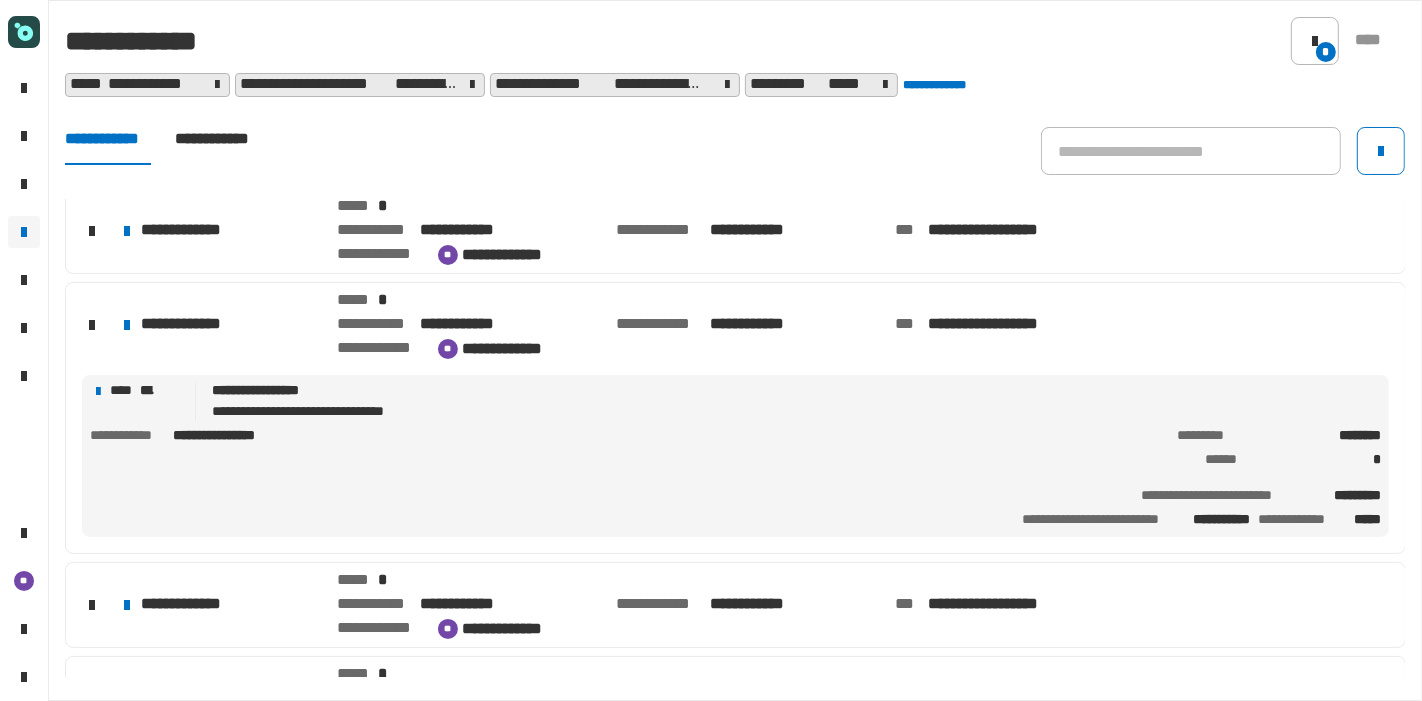 scroll, scrollTop: 764, scrollLeft: 0, axis: vertical 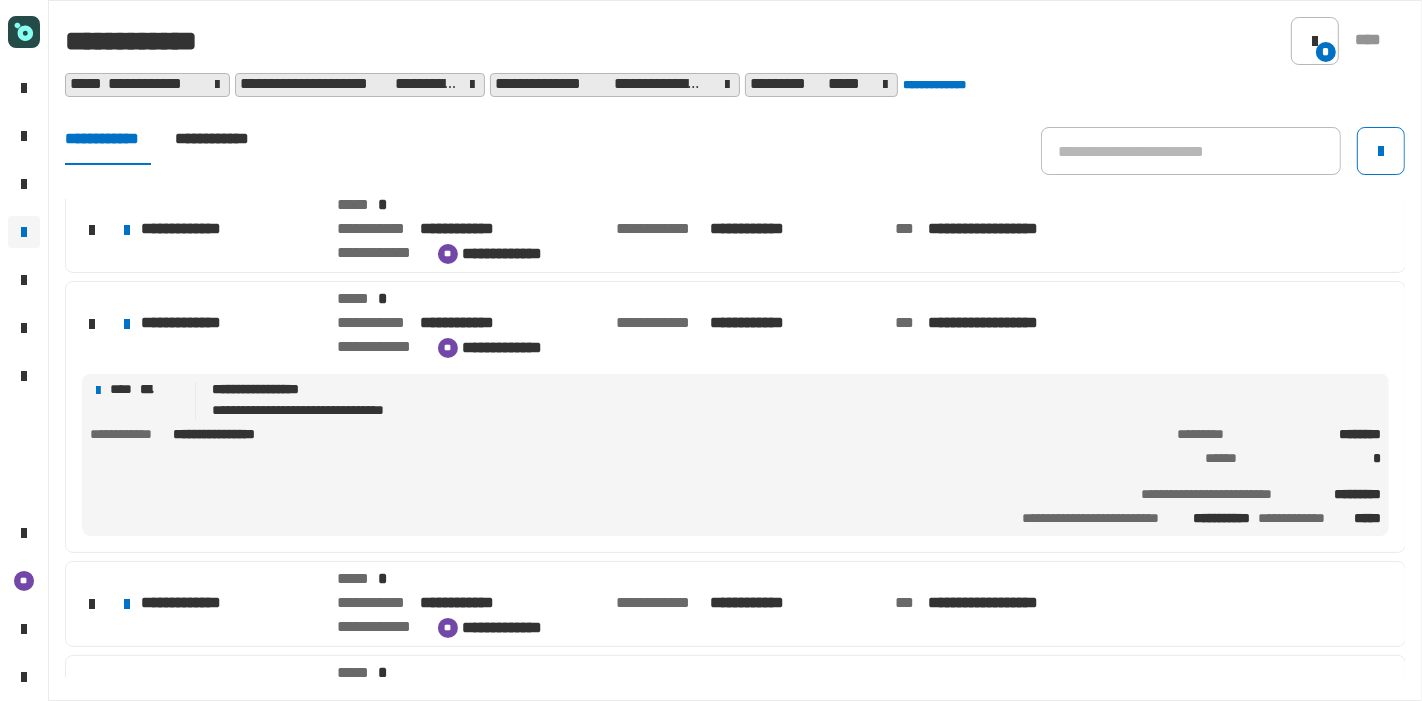 click on "**********" 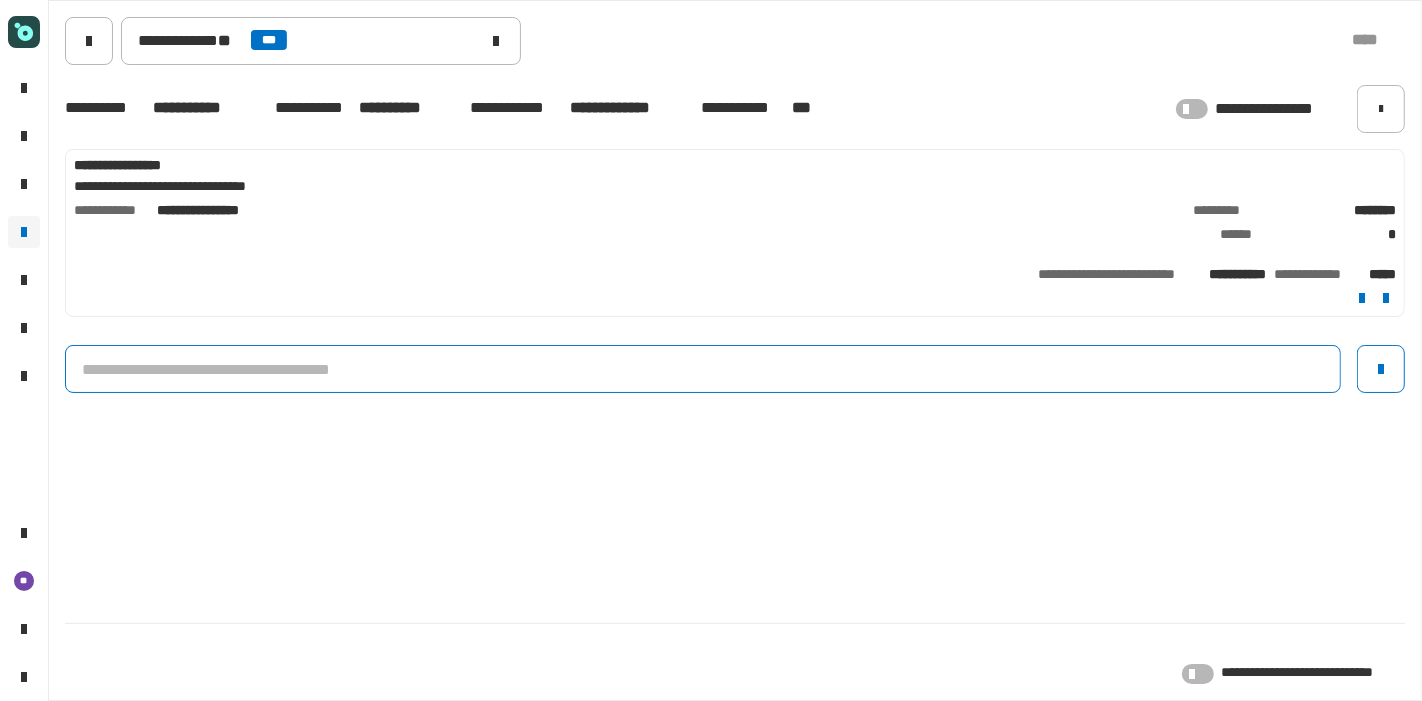 click 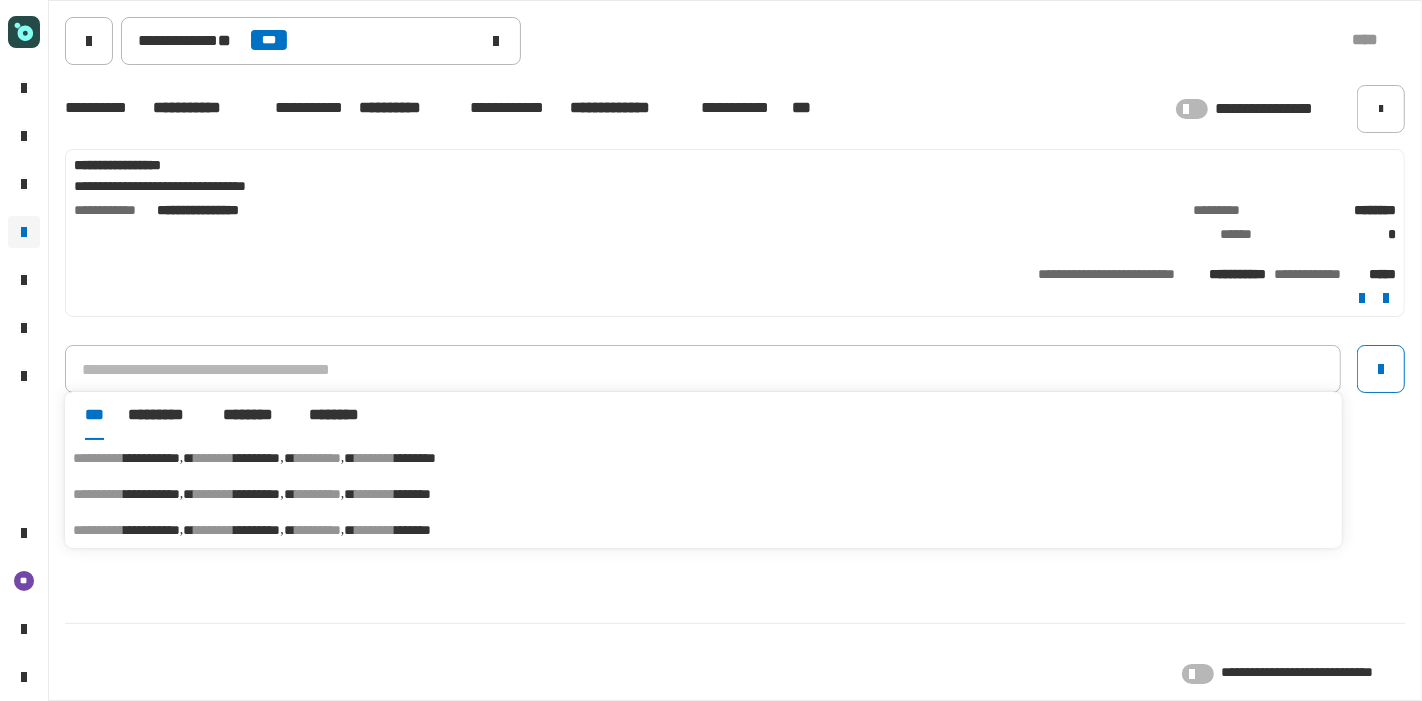 click on "********" at bounding box center (375, 530) 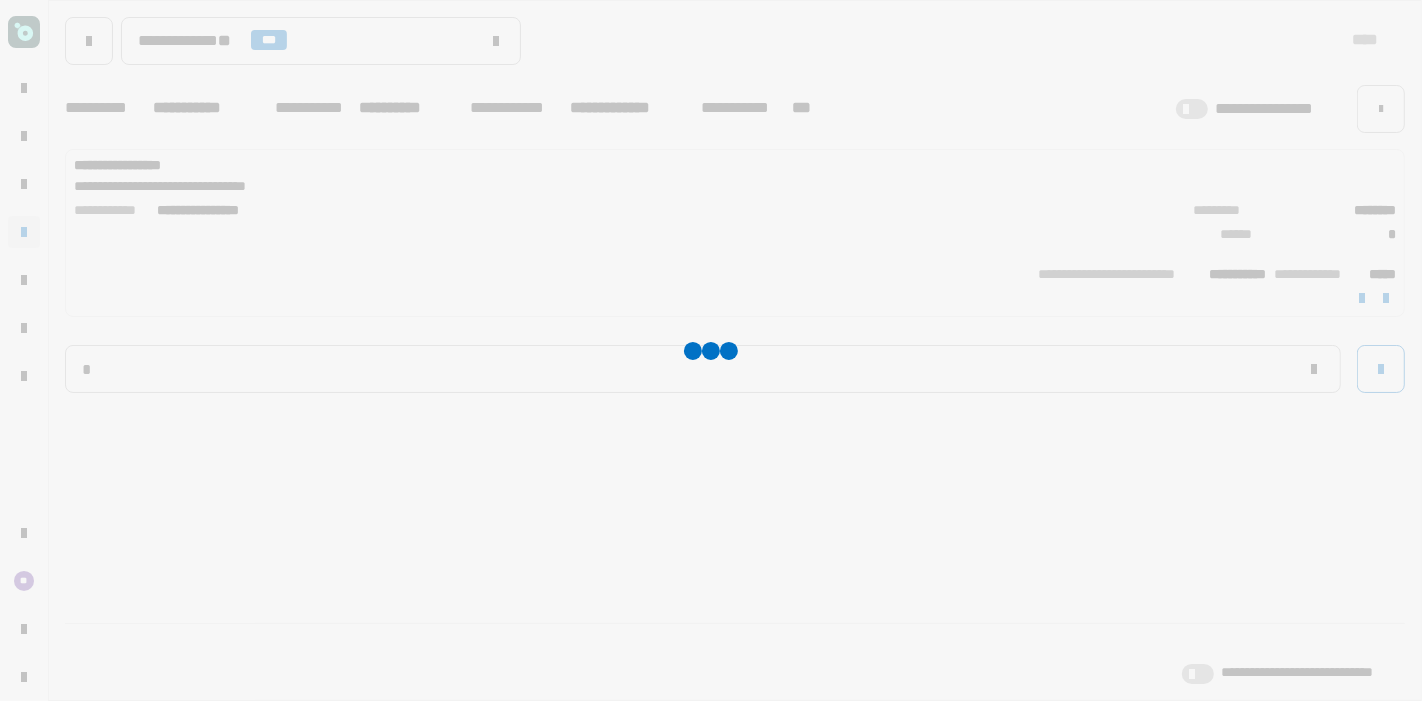 type on "**********" 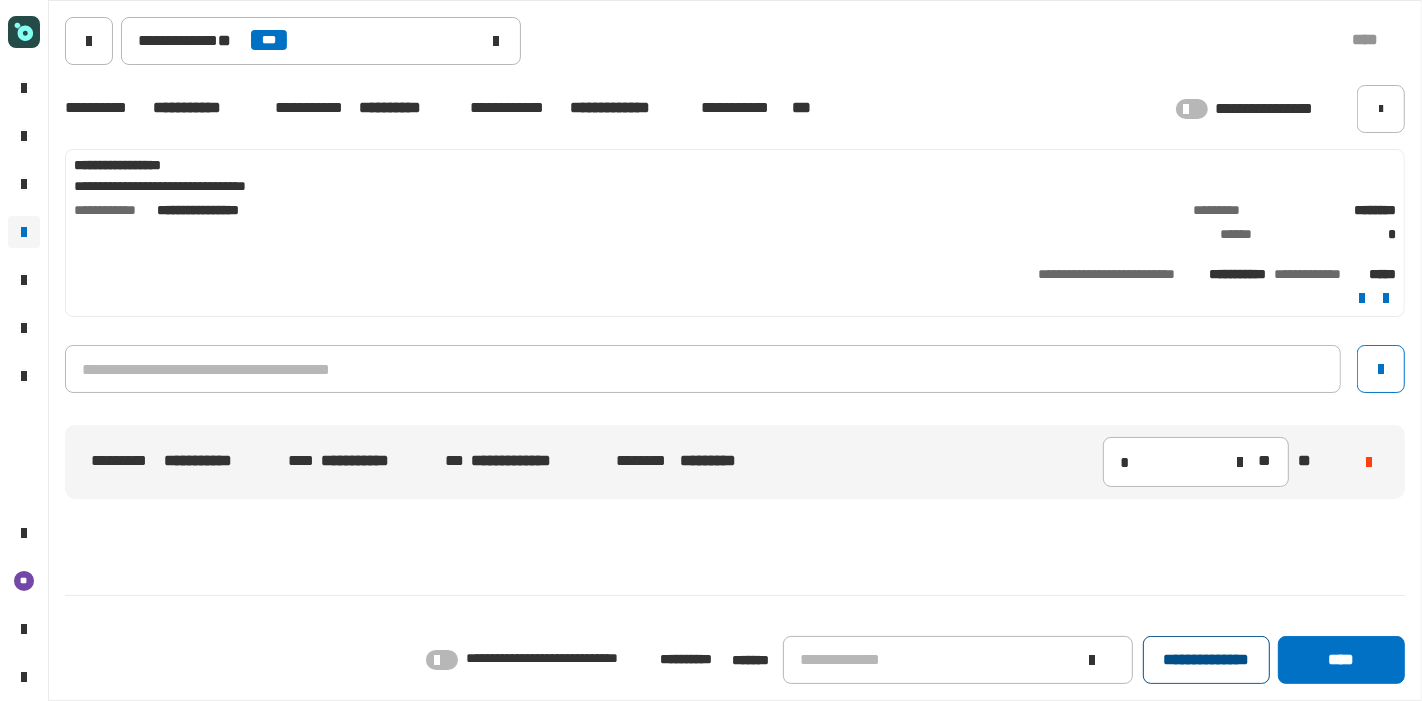 click on "**********" 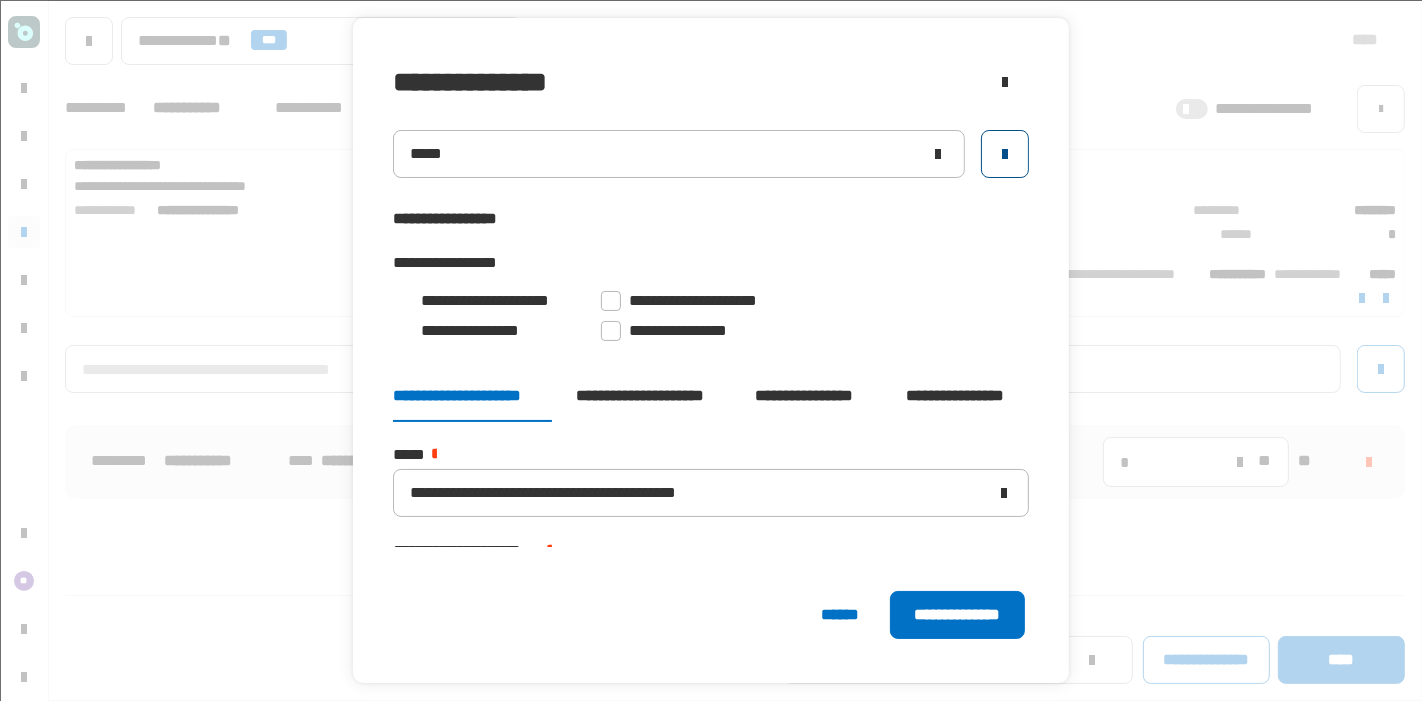 click 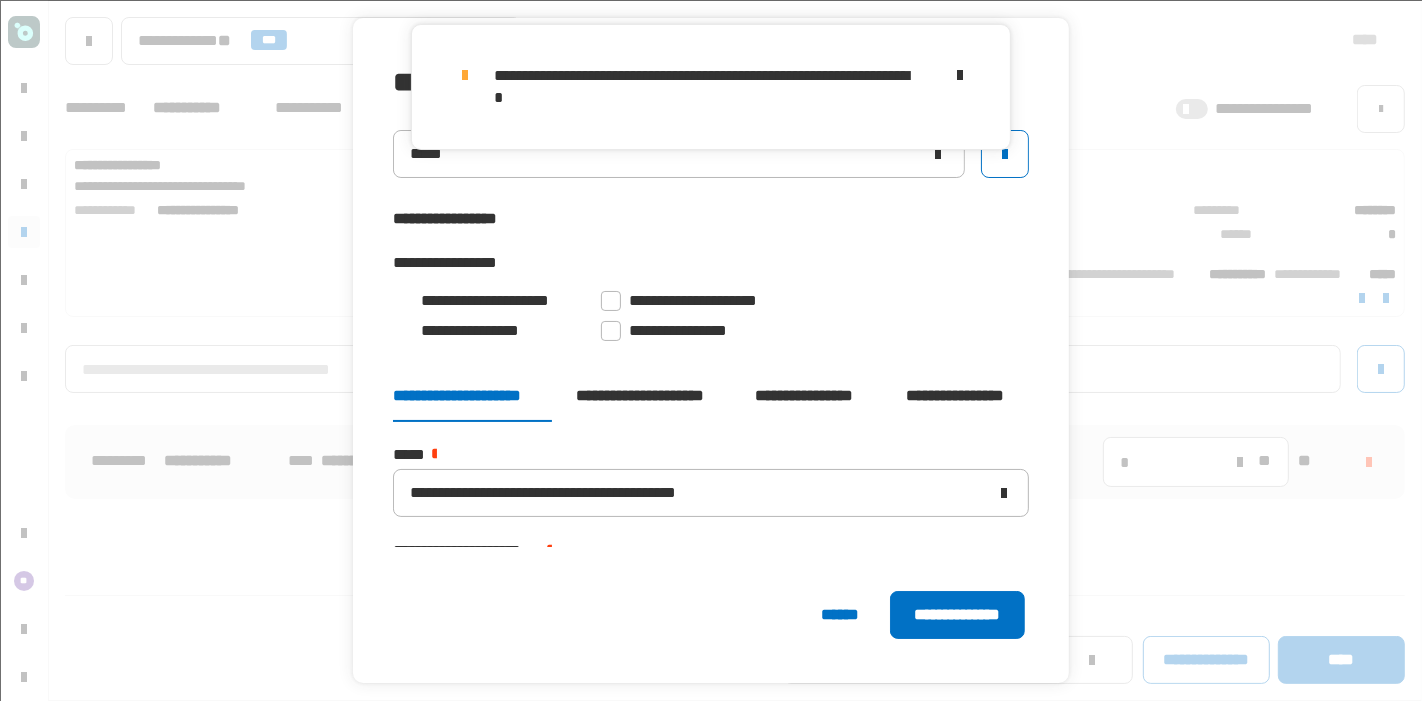 click 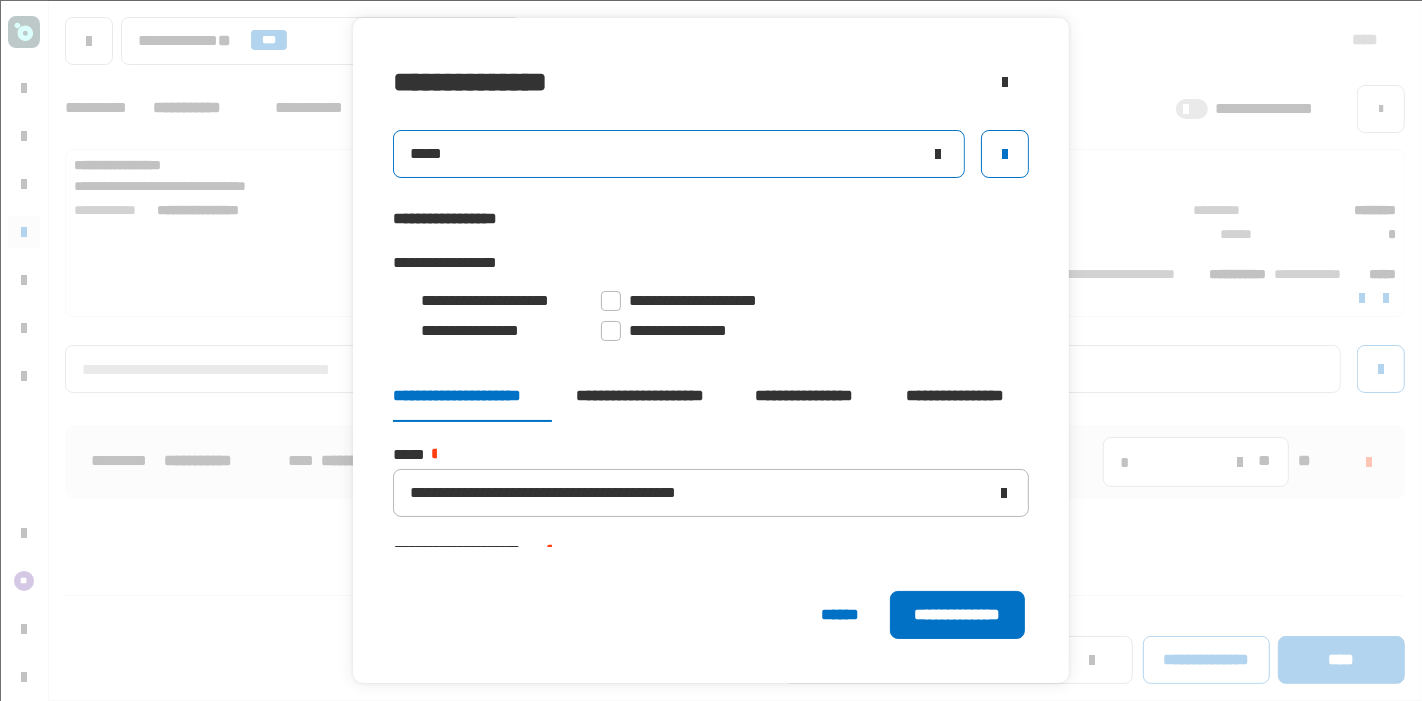 click on "*****" 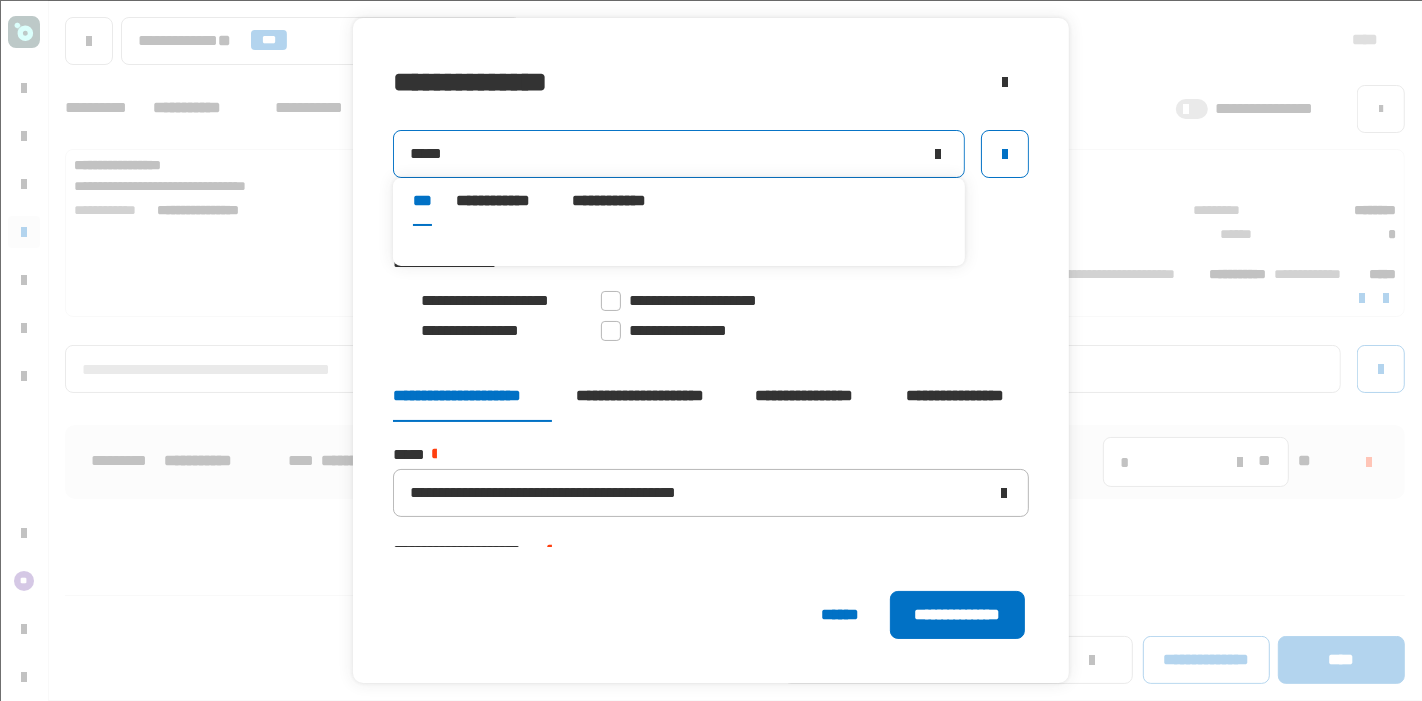click 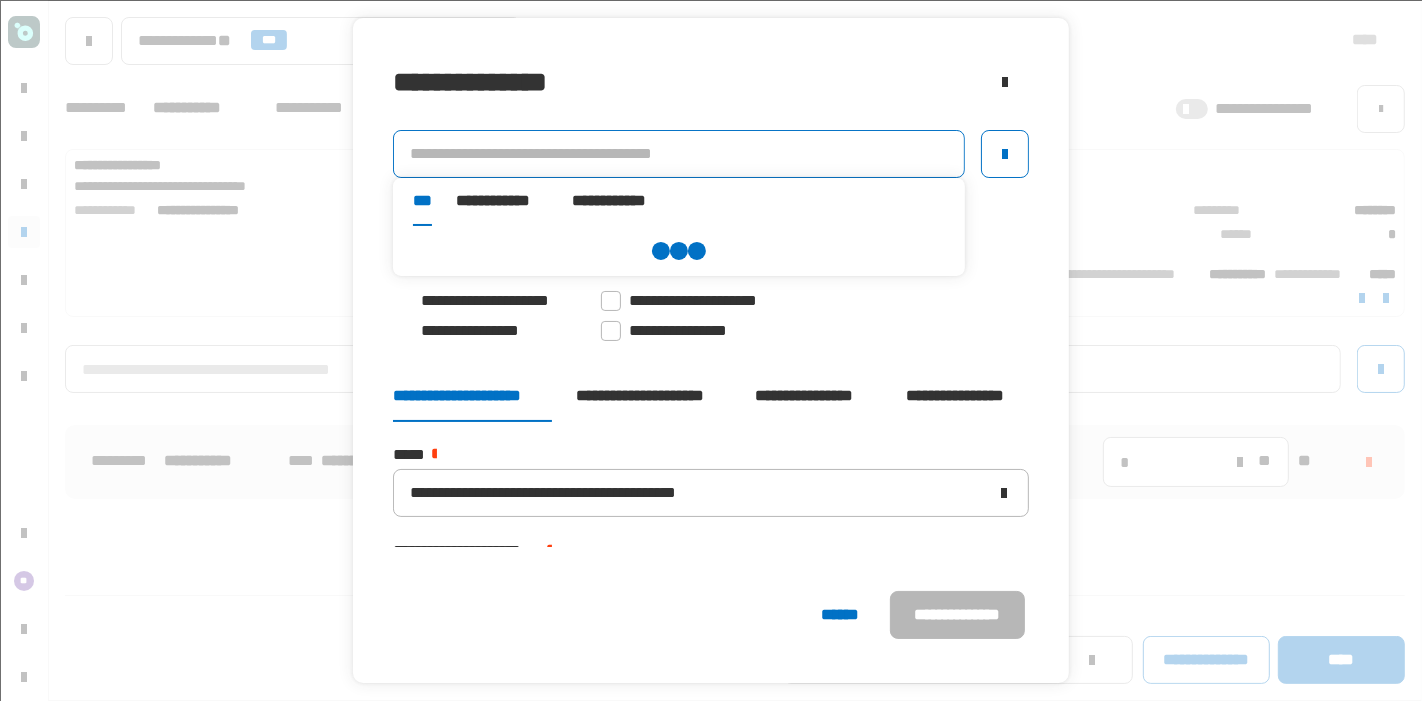 click 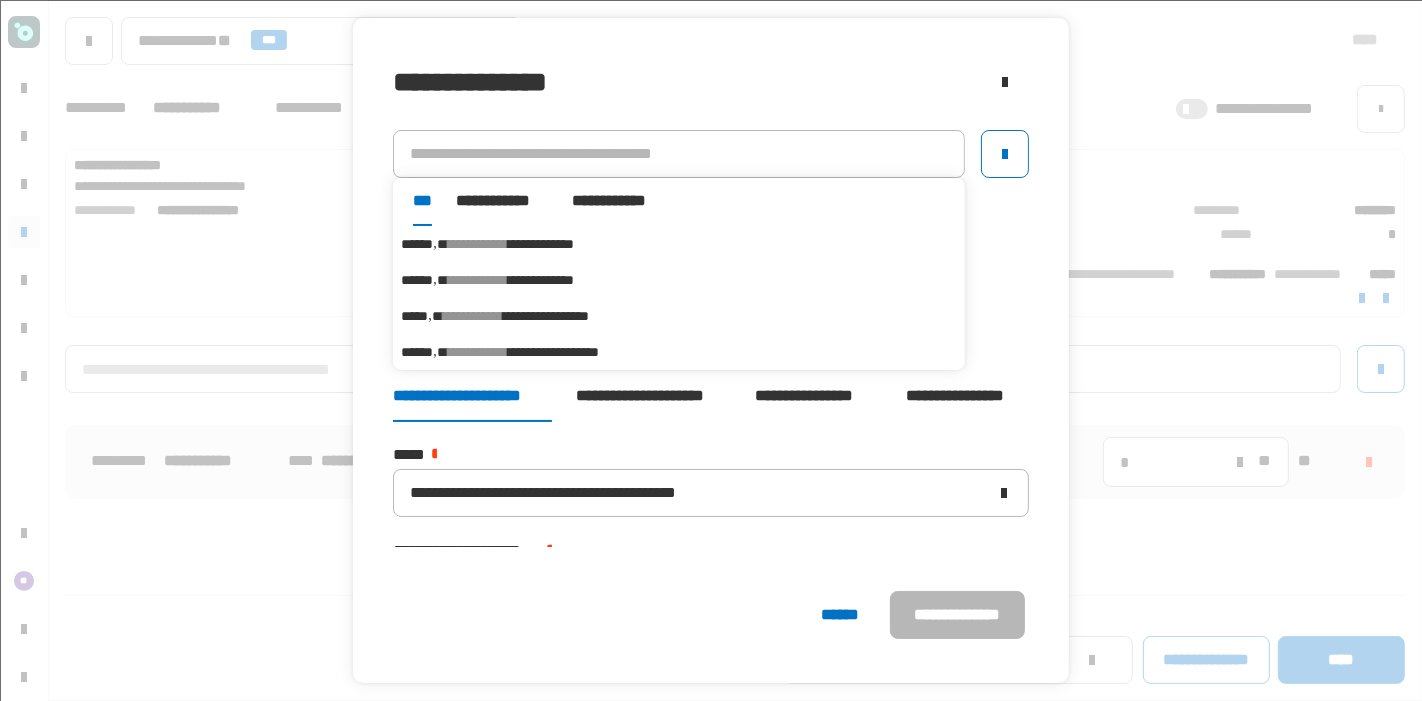 click on "**********" at bounding box center [478, 244] 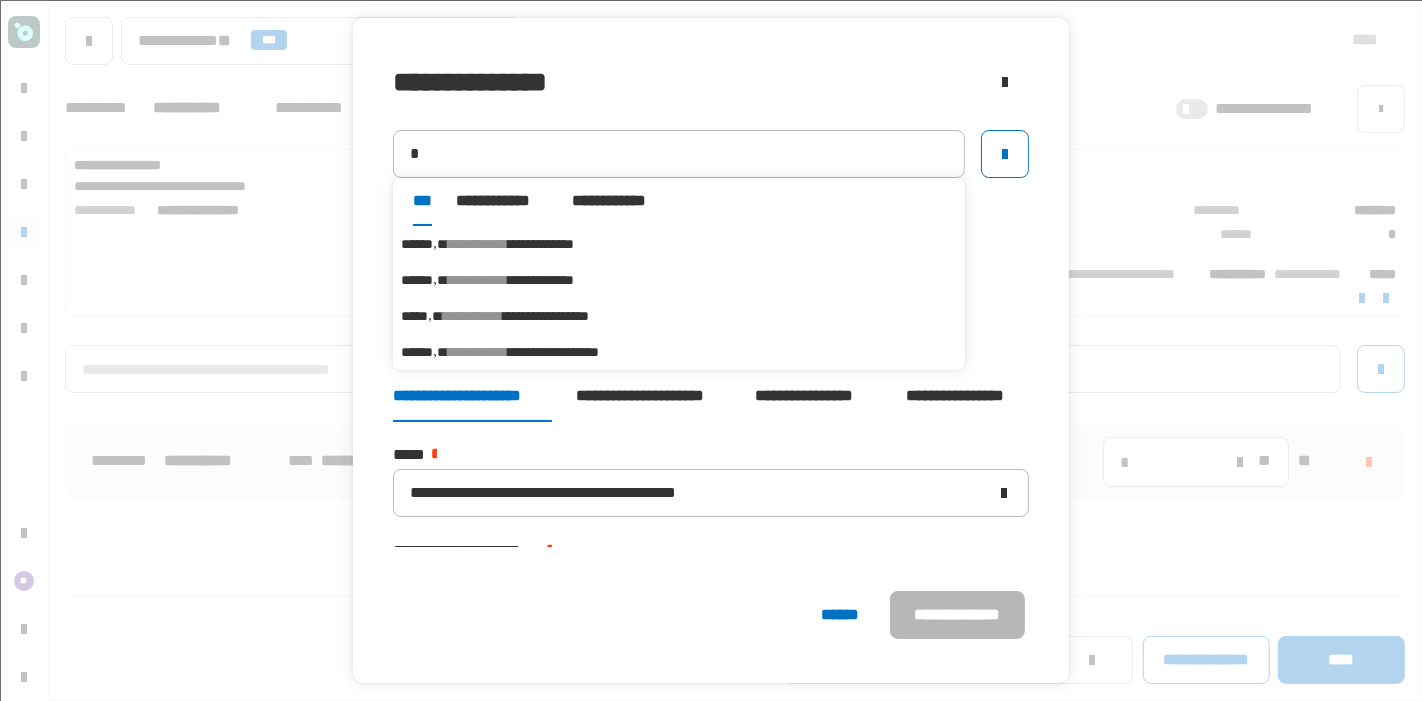 type on "******" 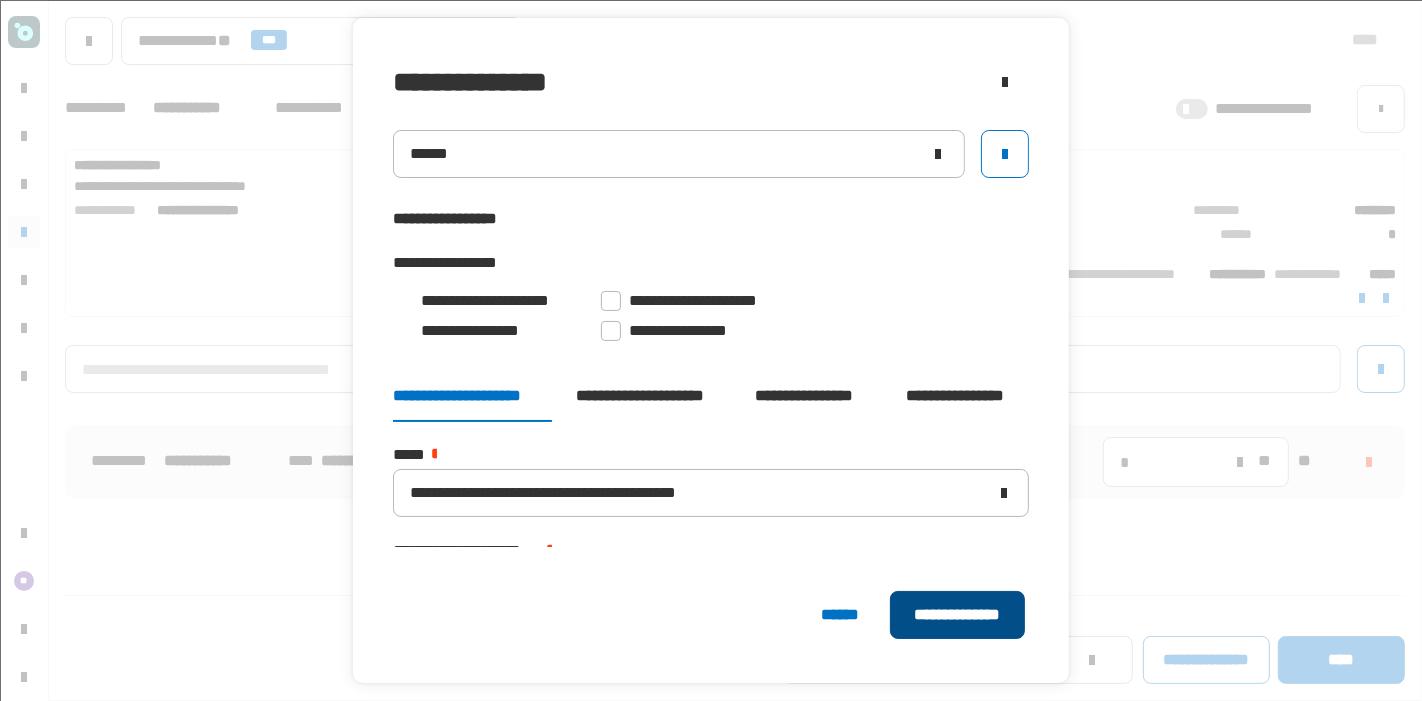 click on "**********" 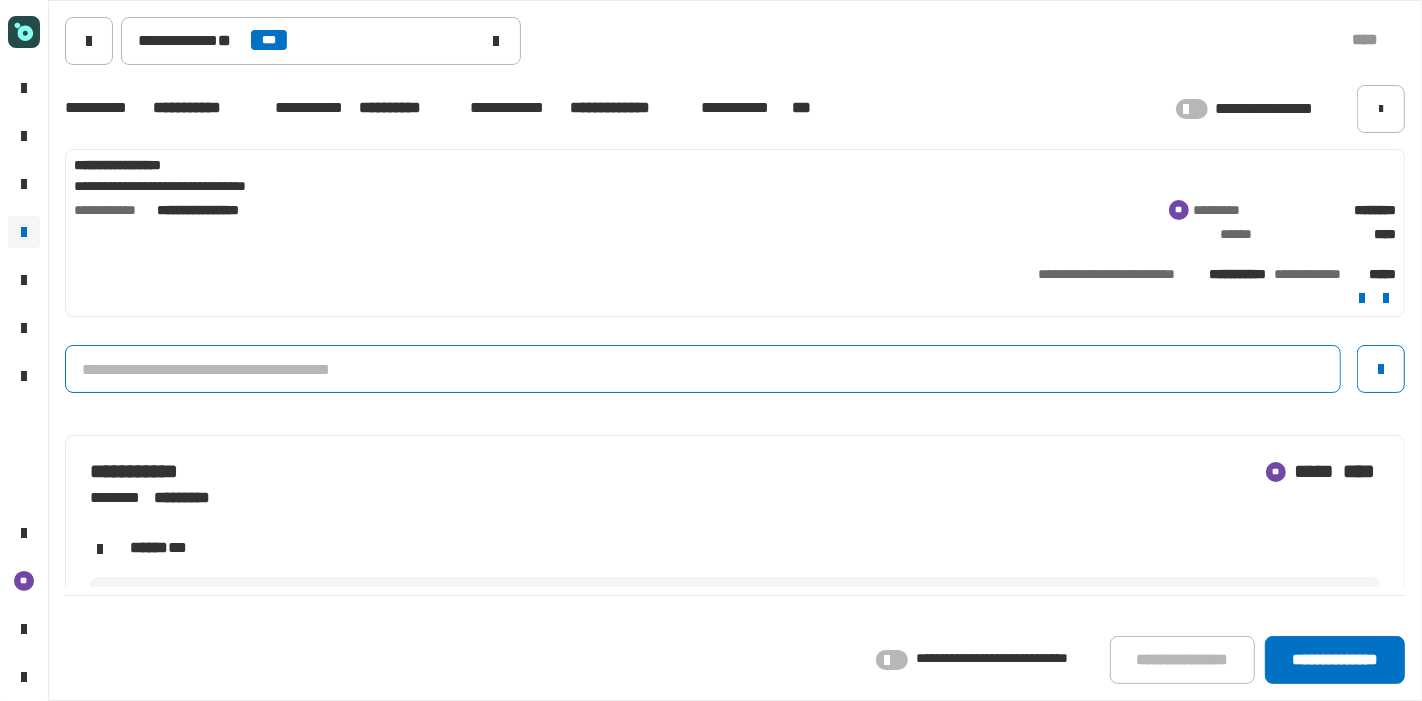 click 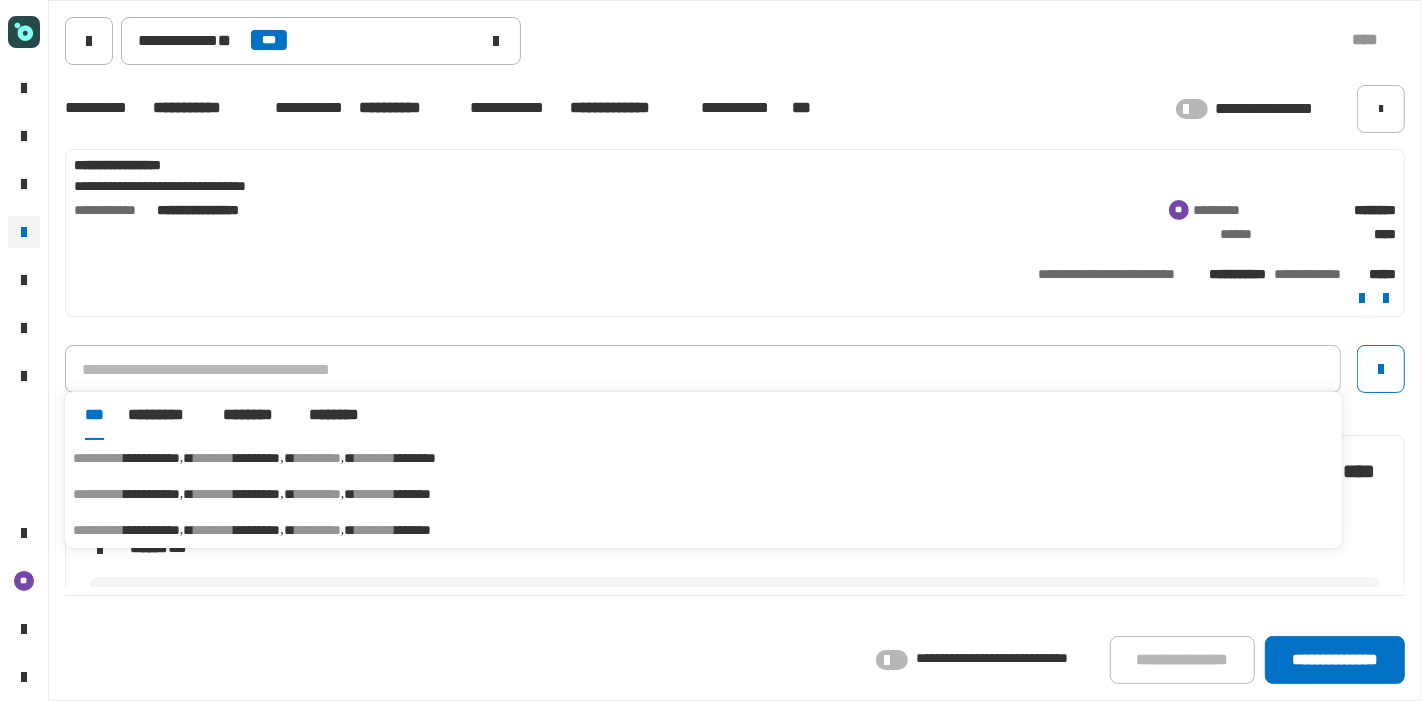 click on "*******" at bounding box center [413, 530] 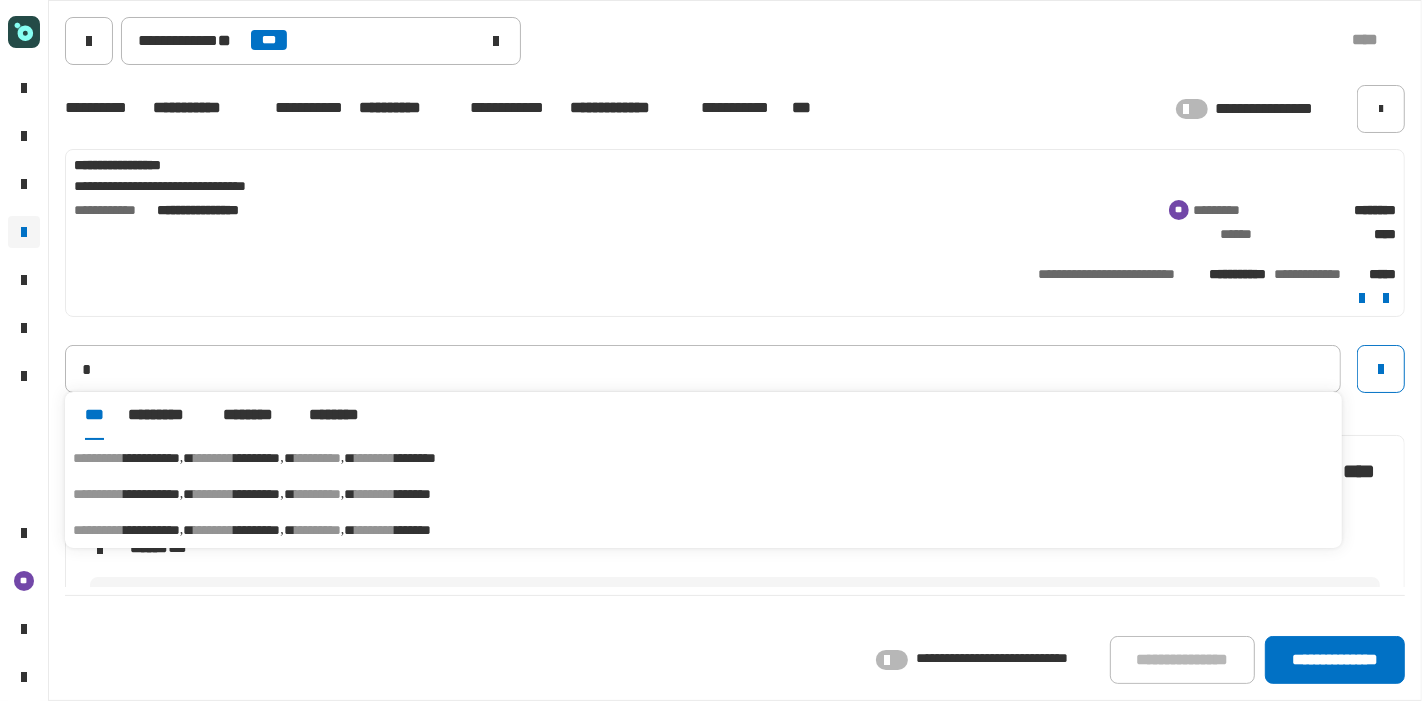 type on "**********" 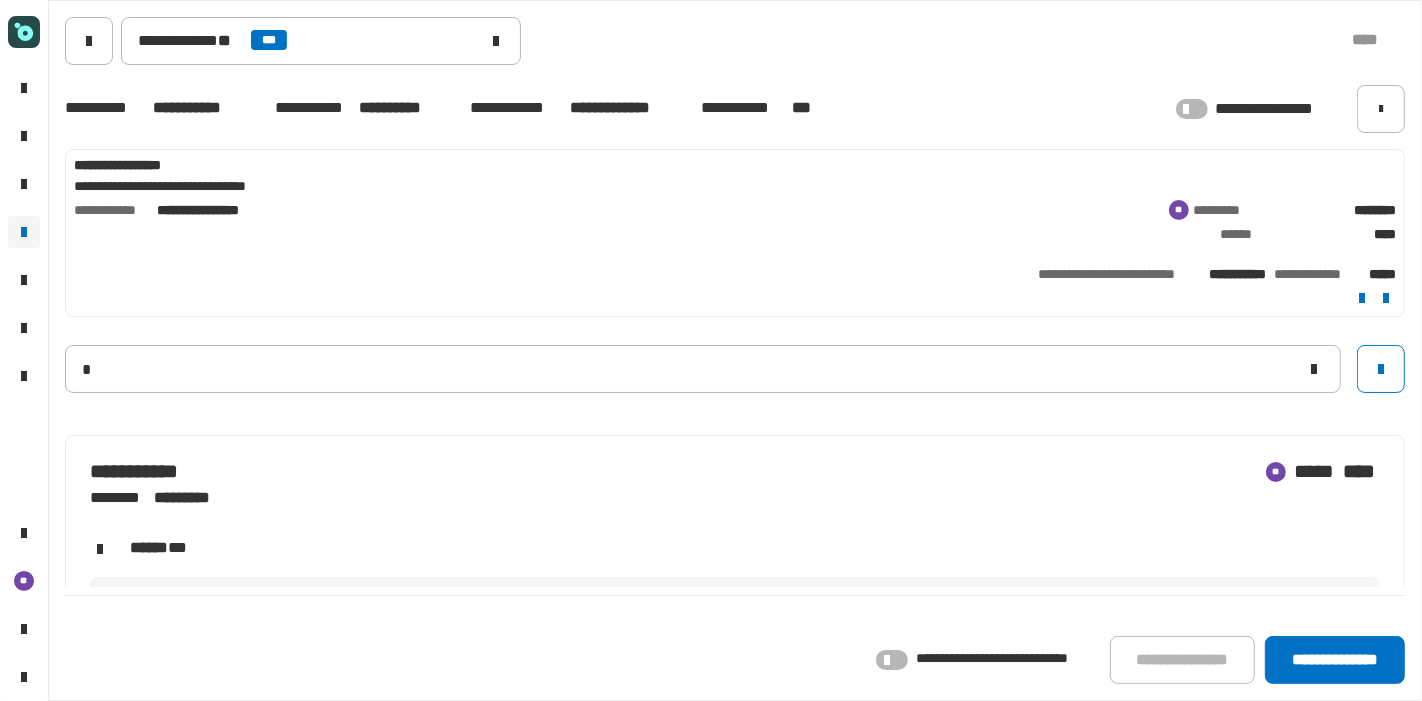 type 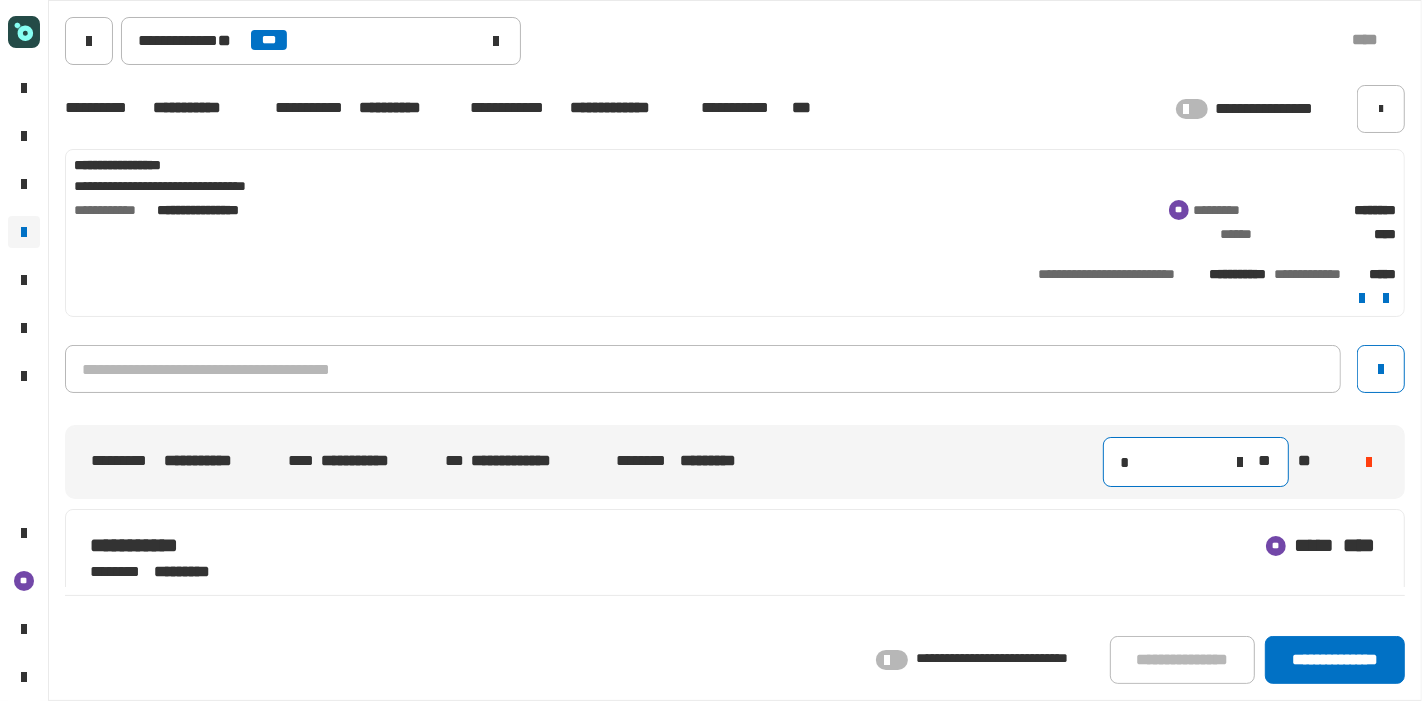 click on "*" 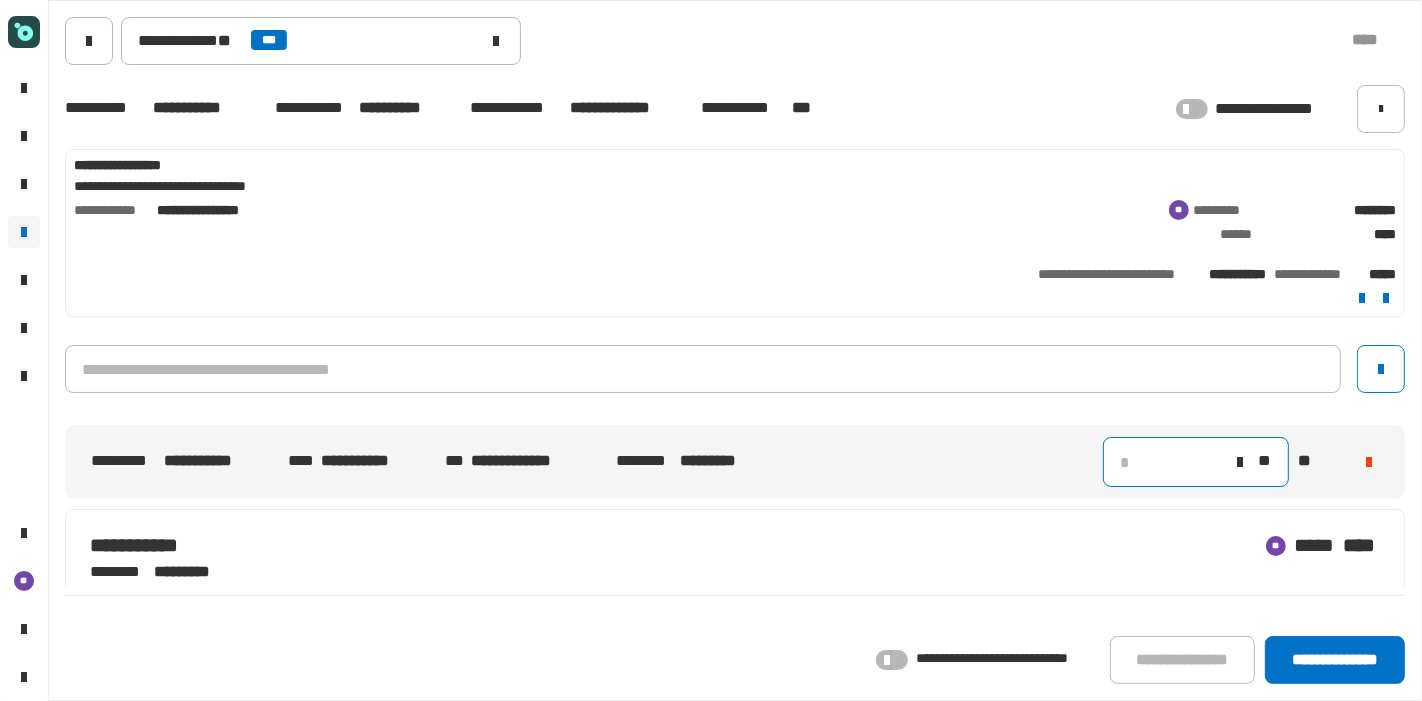 type on "*" 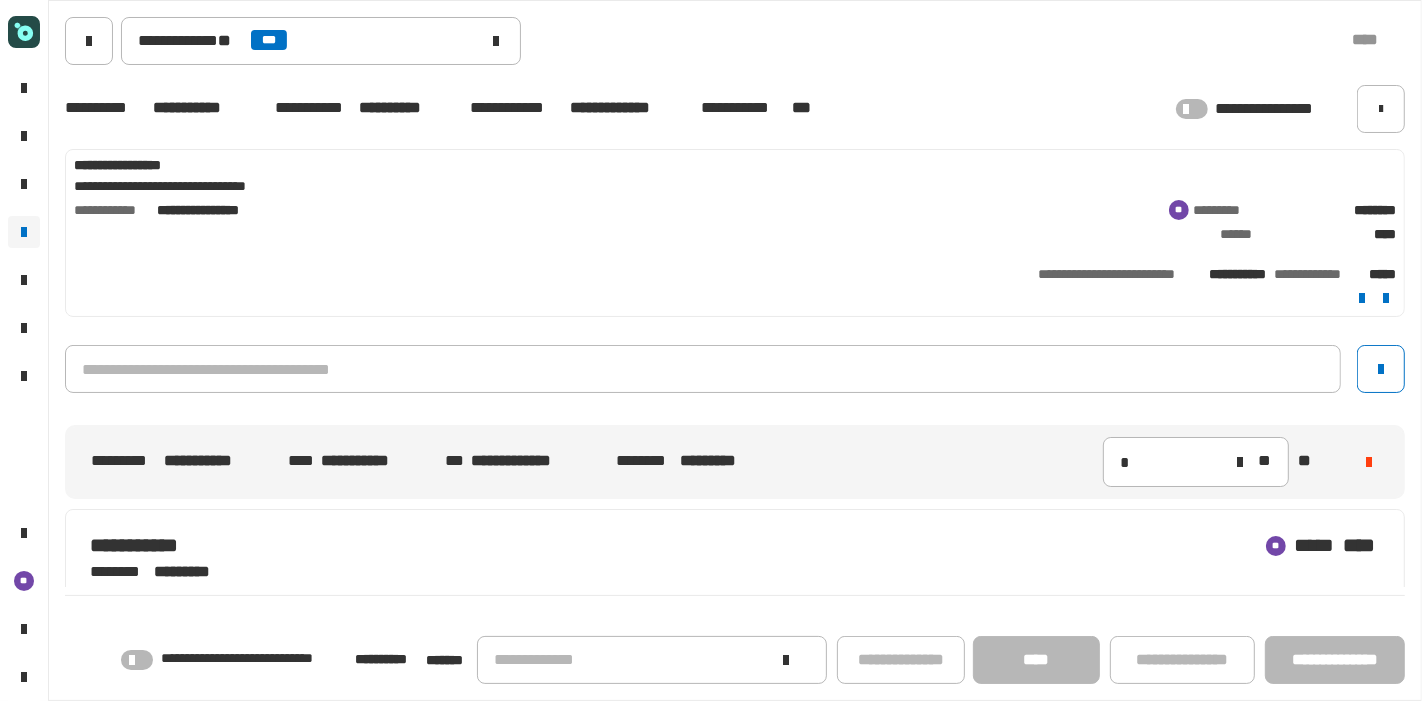 click on "**********" 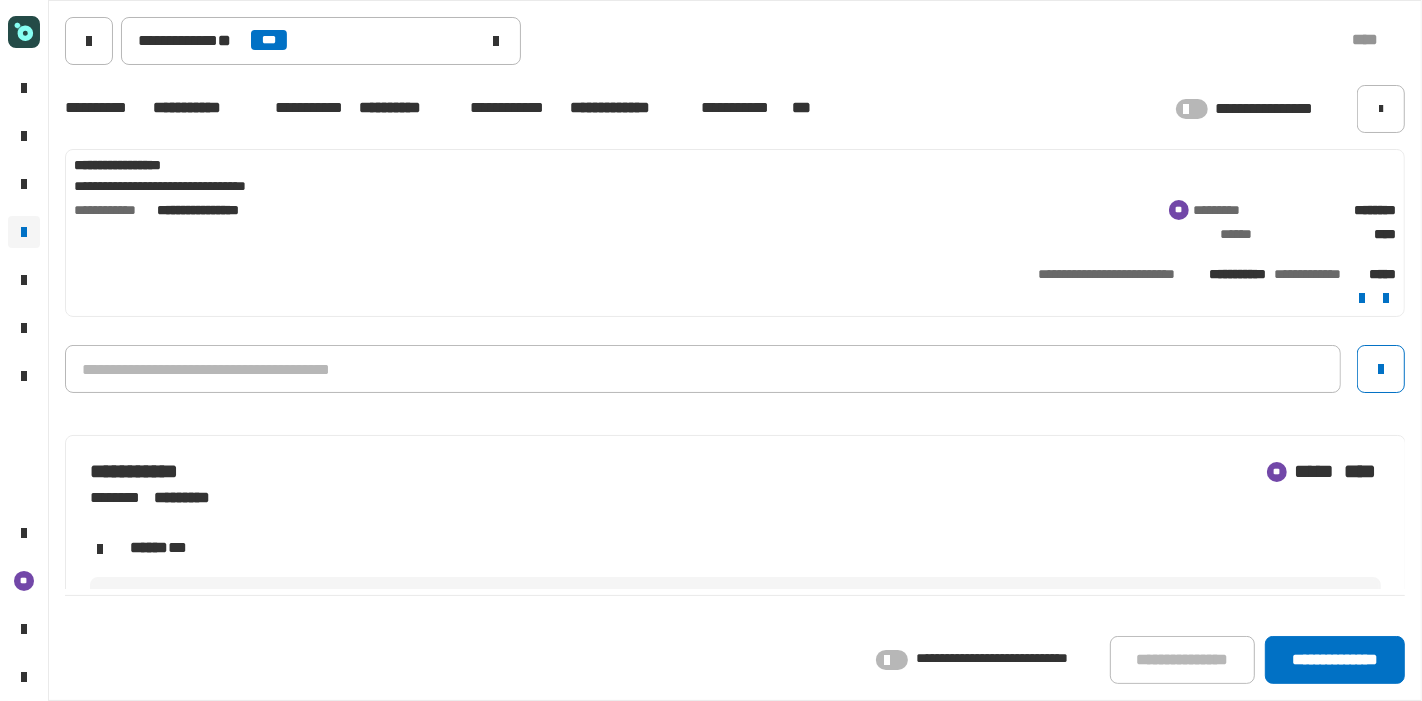 scroll, scrollTop: 65, scrollLeft: 0, axis: vertical 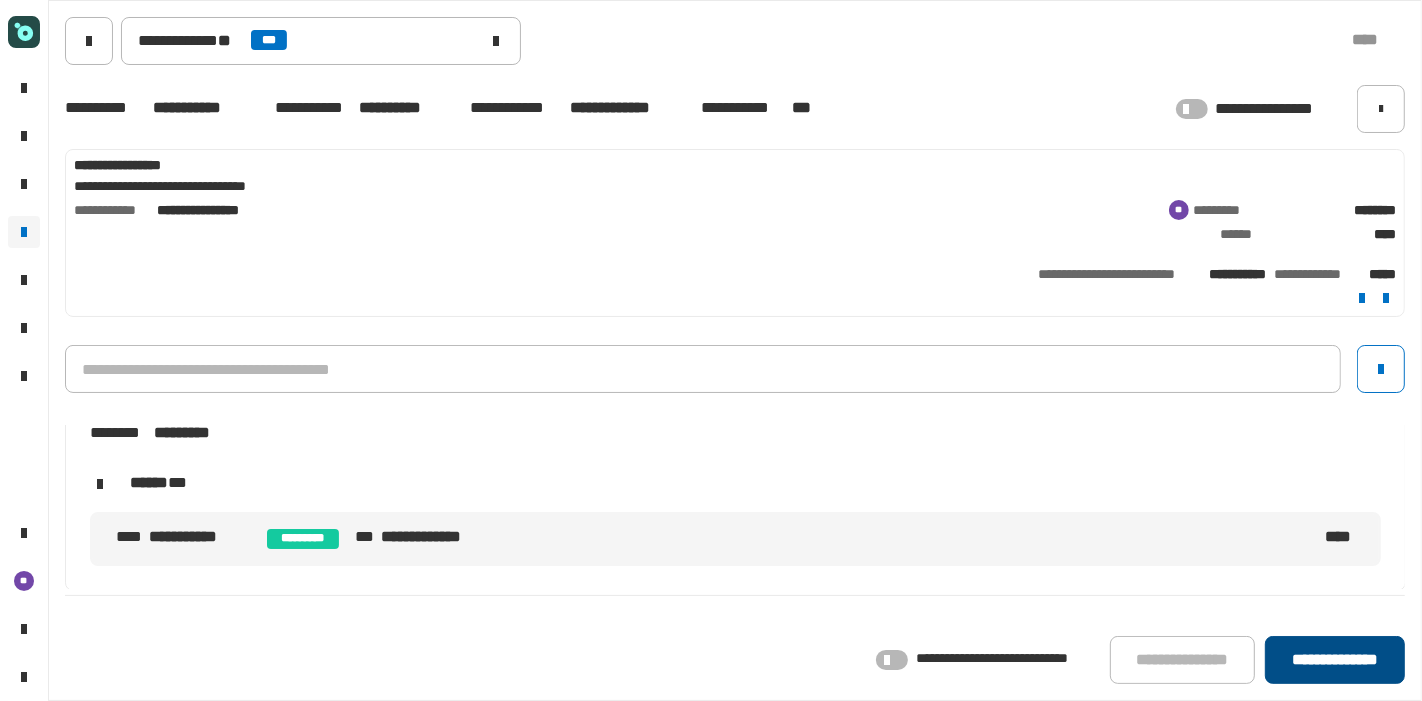 click on "**********" 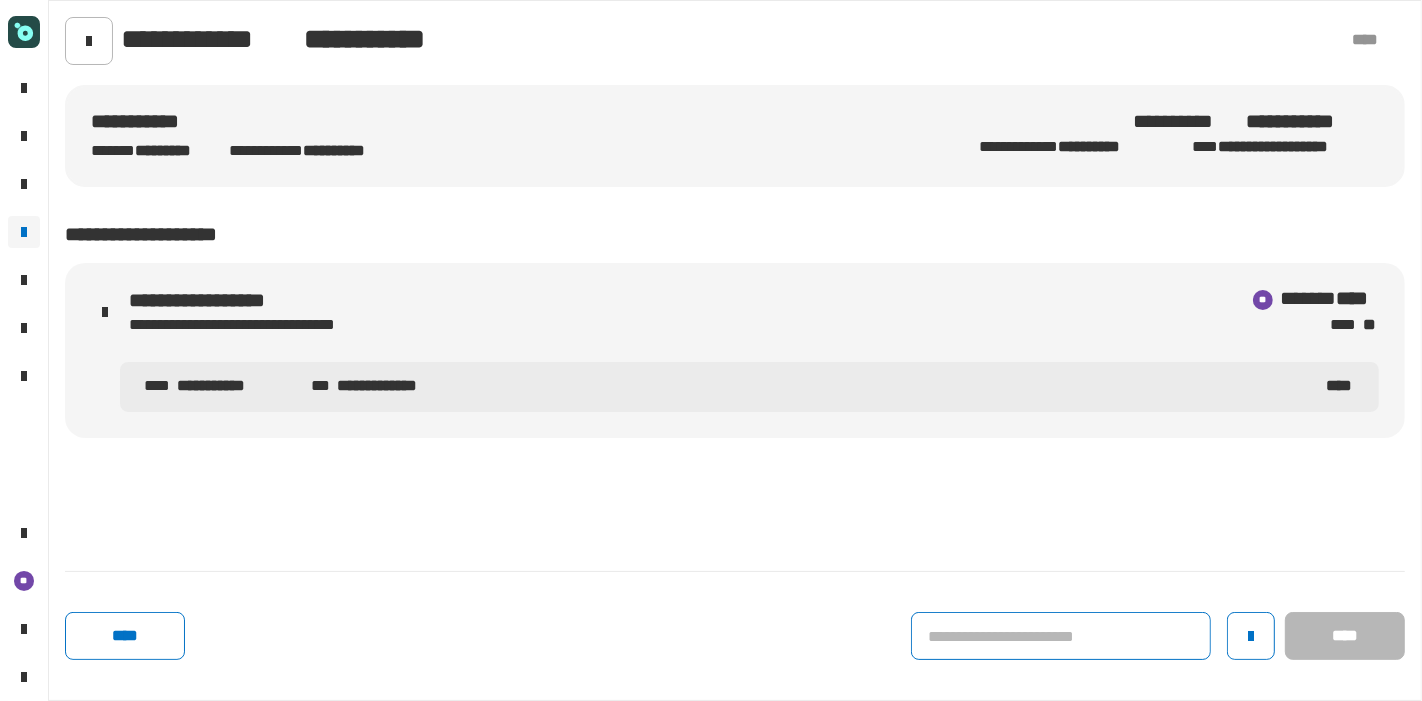 click 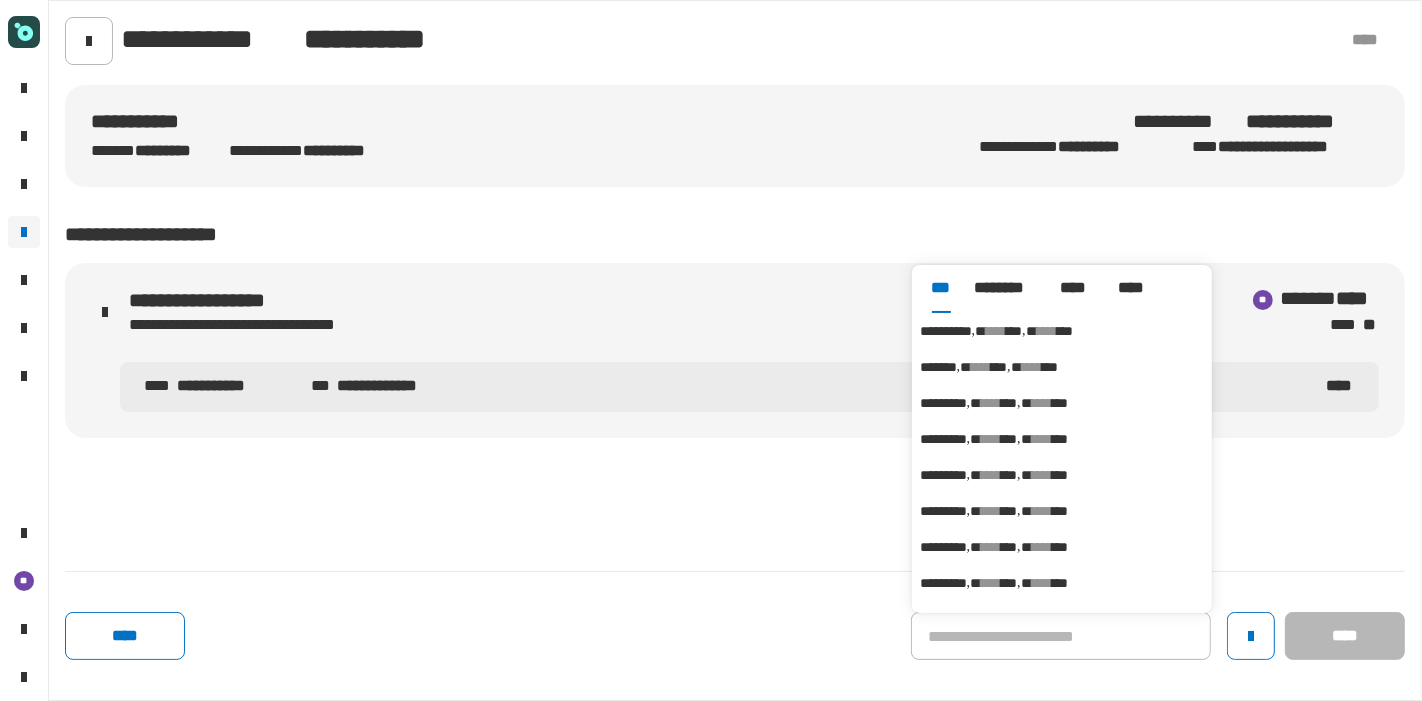 click on "**********" at bounding box center (1062, 331) 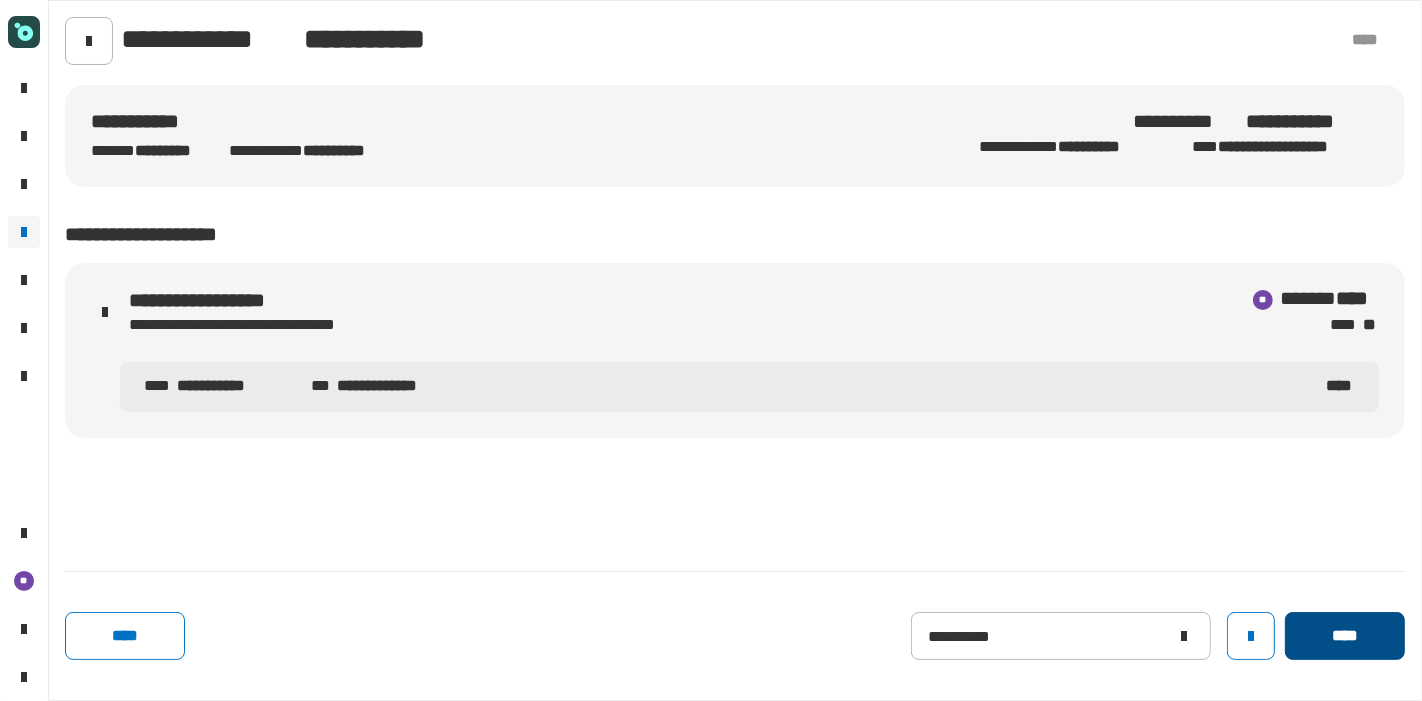 click on "****" 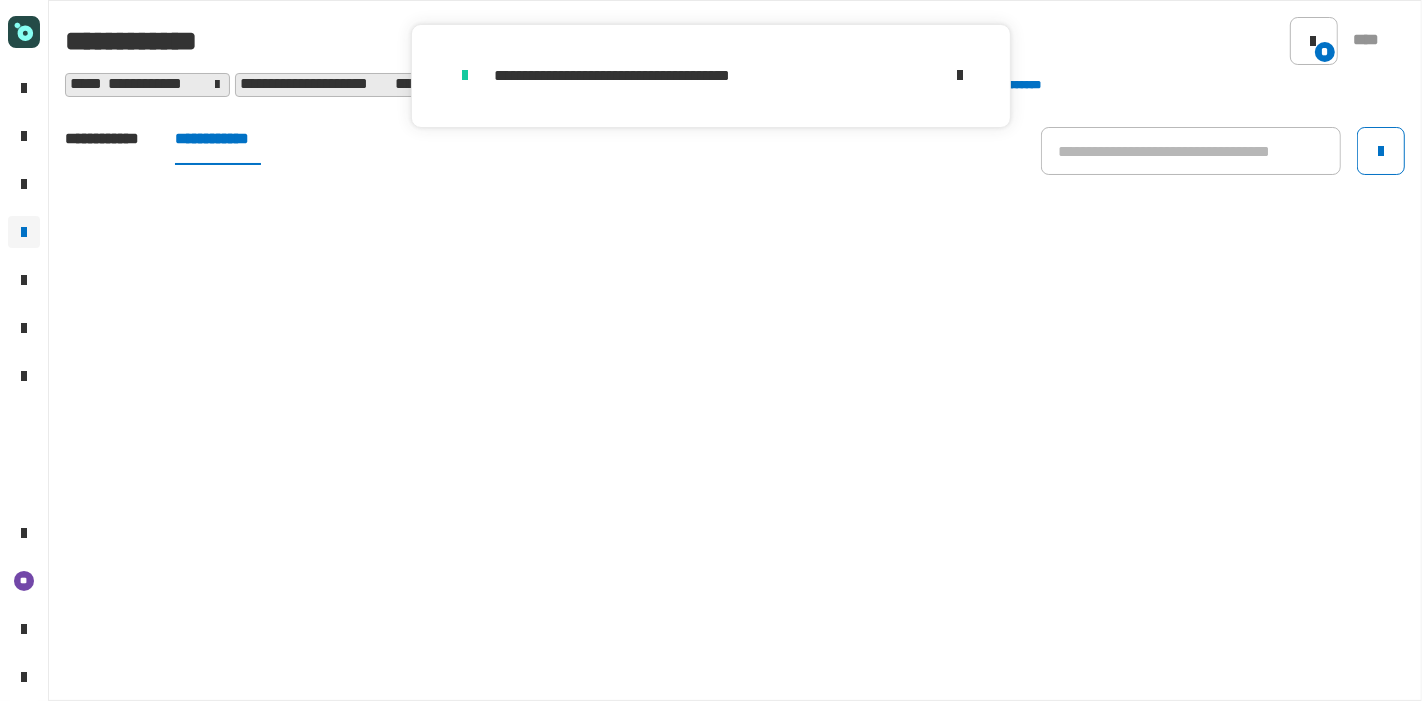 click on "**********" 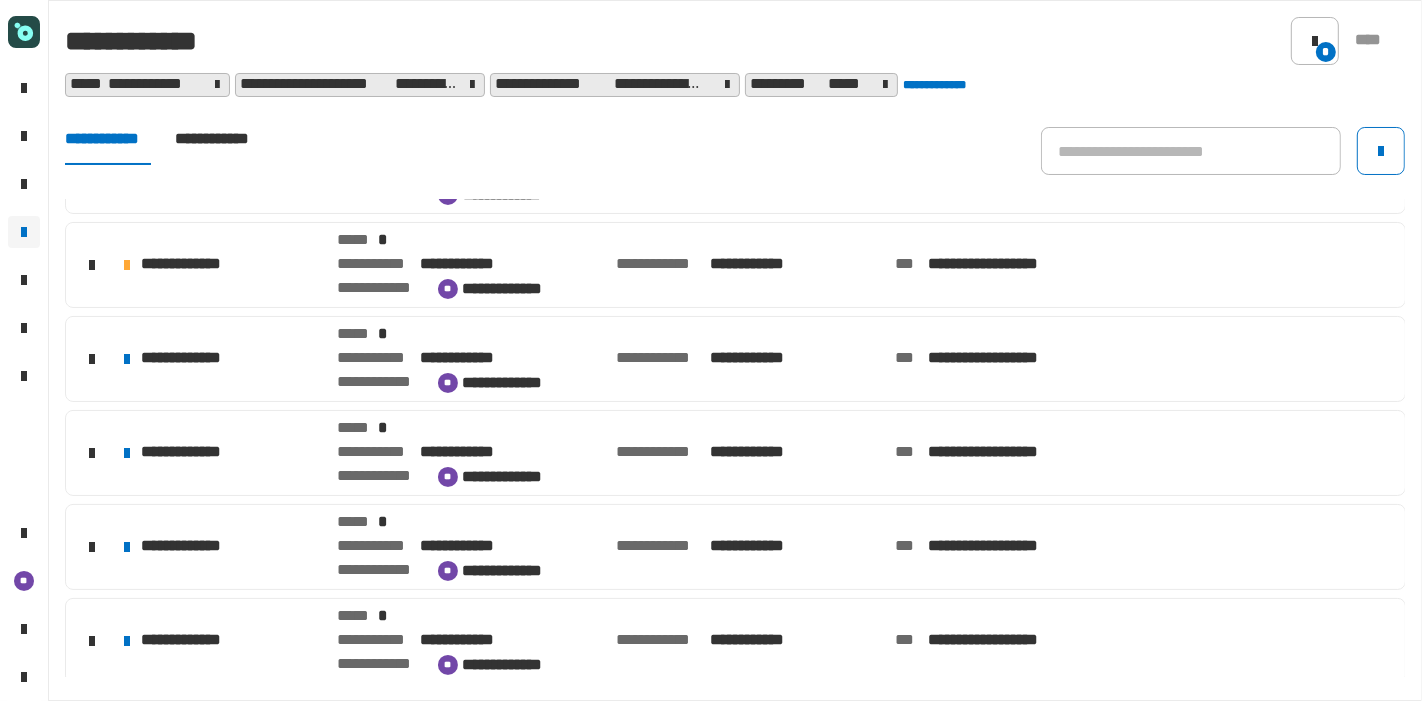 scroll, scrollTop: 915, scrollLeft: 0, axis: vertical 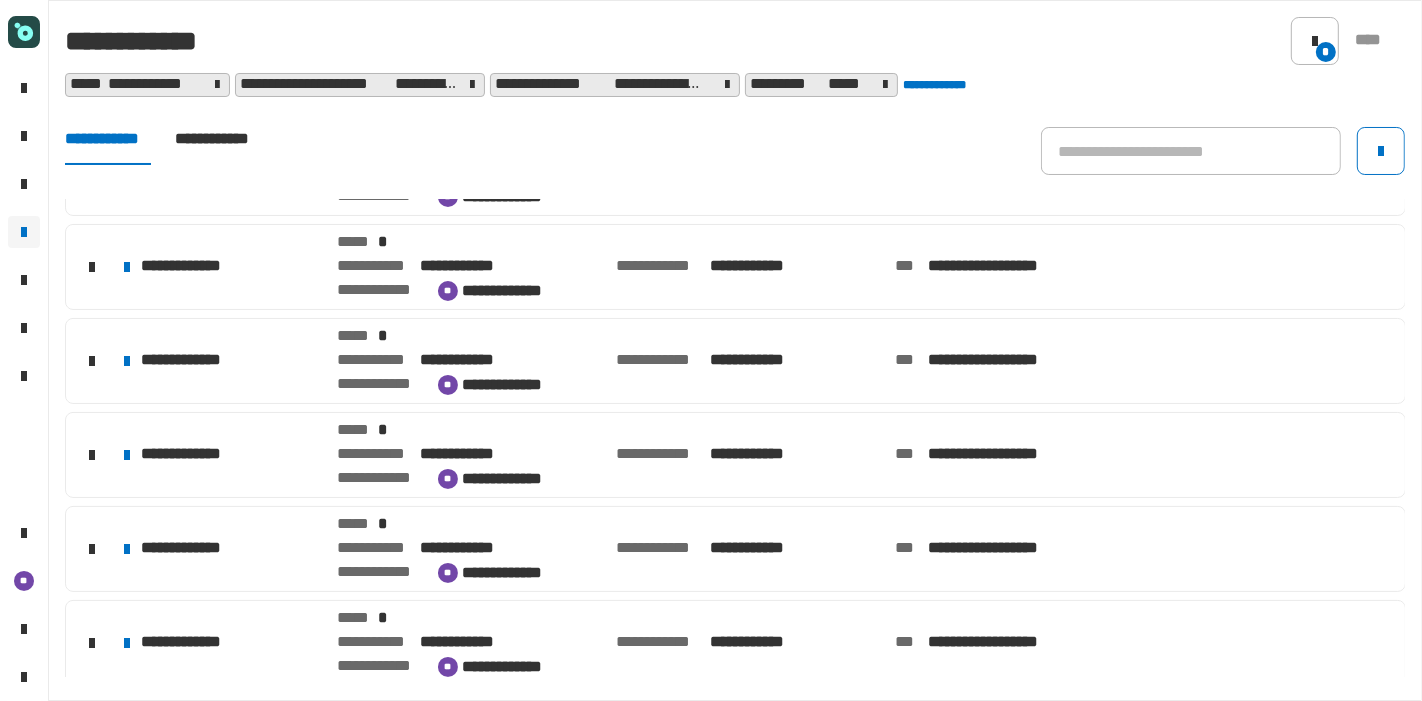 click on "**********" 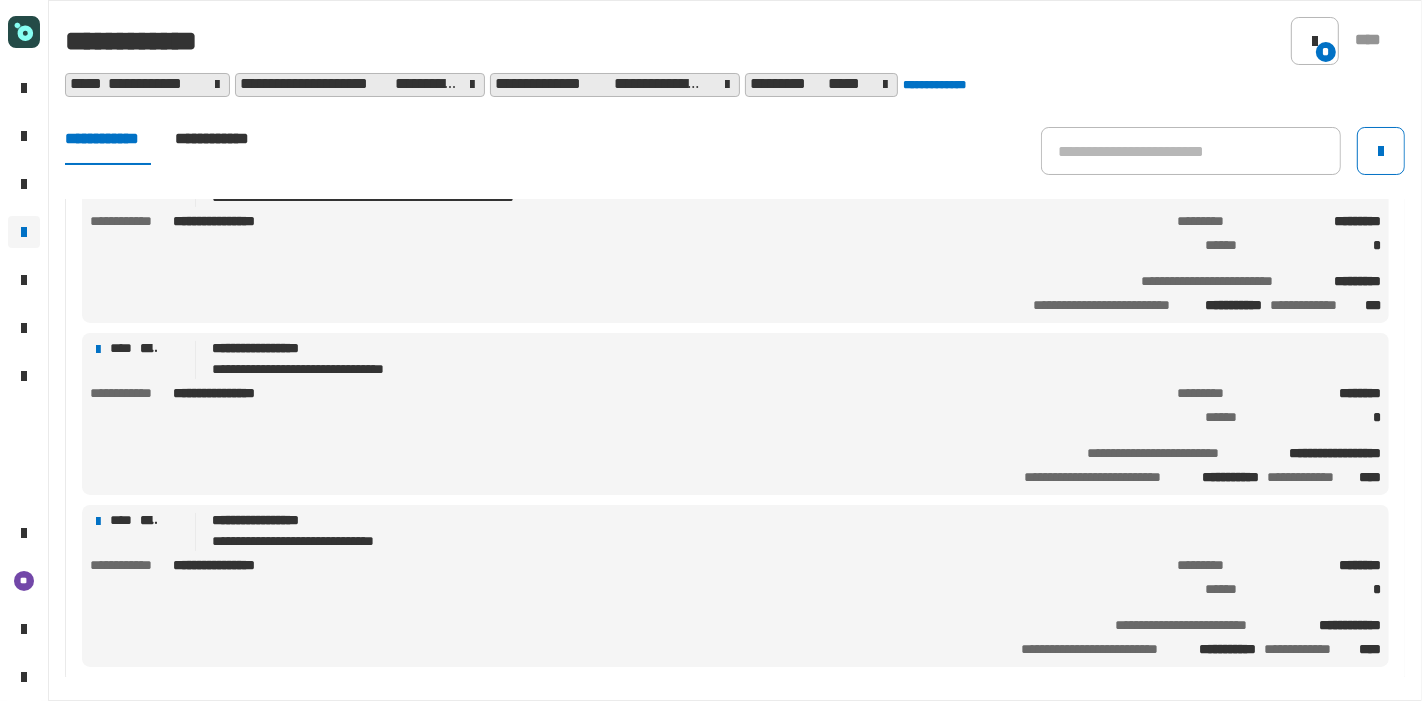 scroll, scrollTop: 871, scrollLeft: 0, axis: vertical 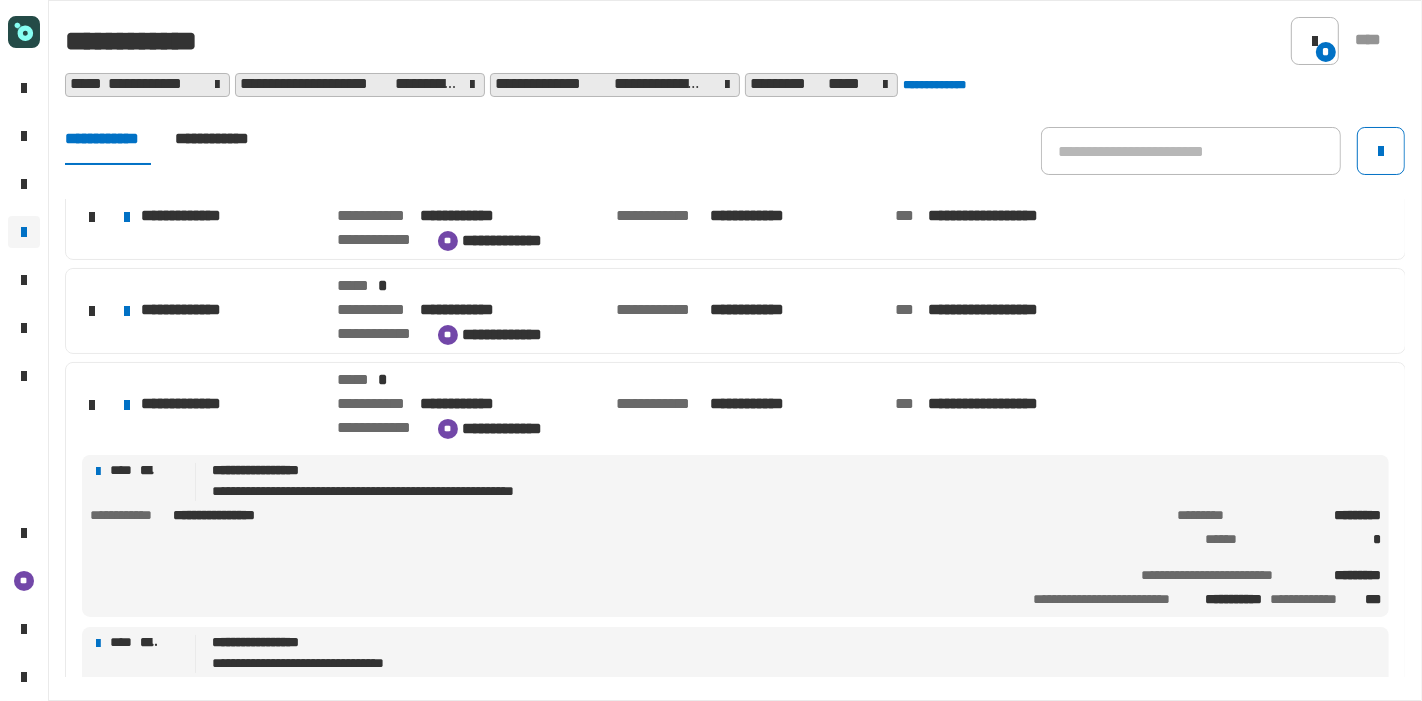 click on "**********" 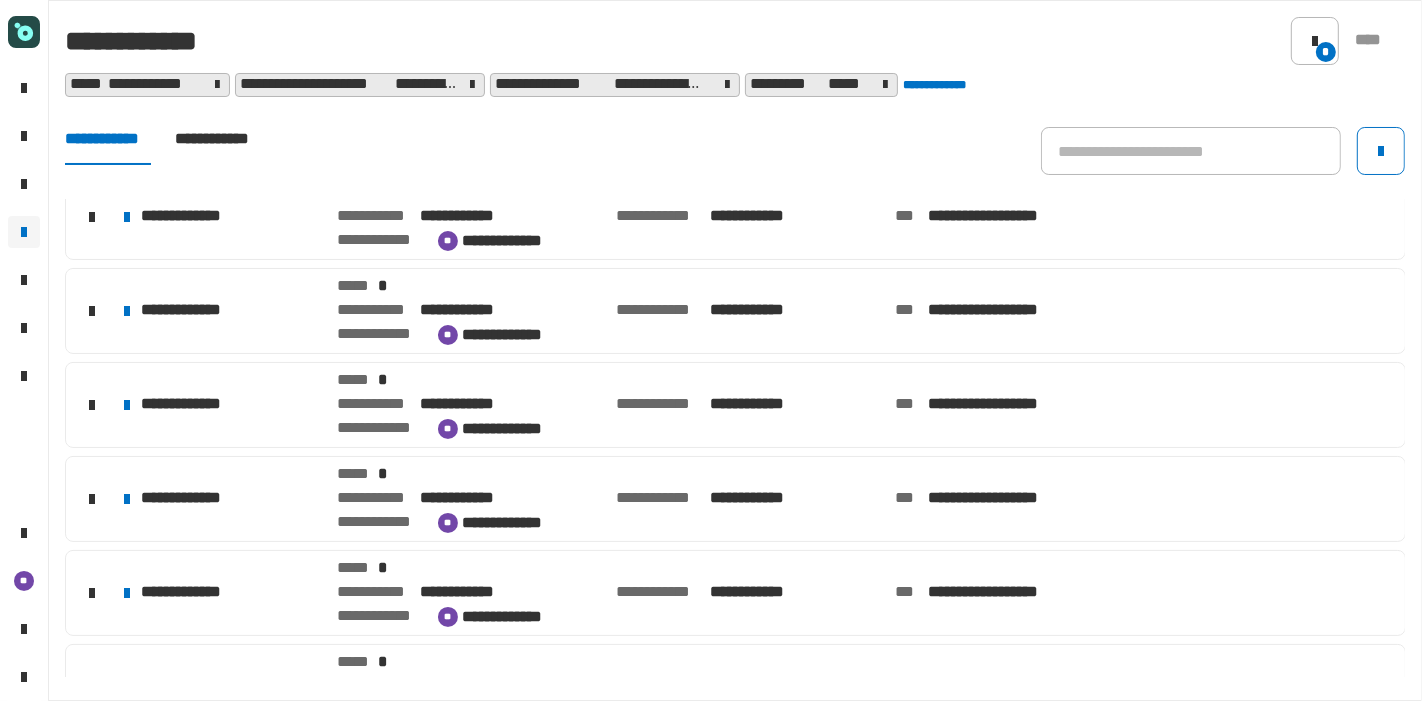 click on "**********" 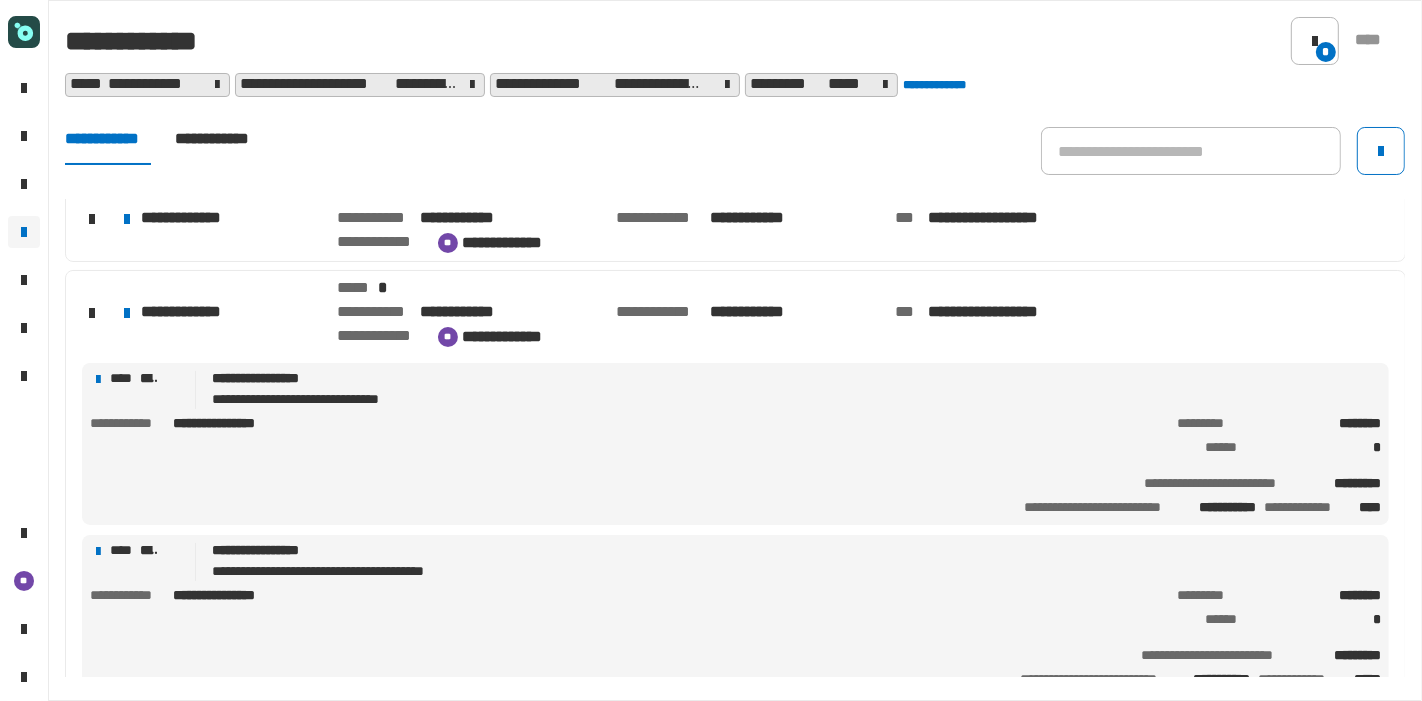 scroll, scrollTop: 925, scrollLeft: 0, axis: vertical 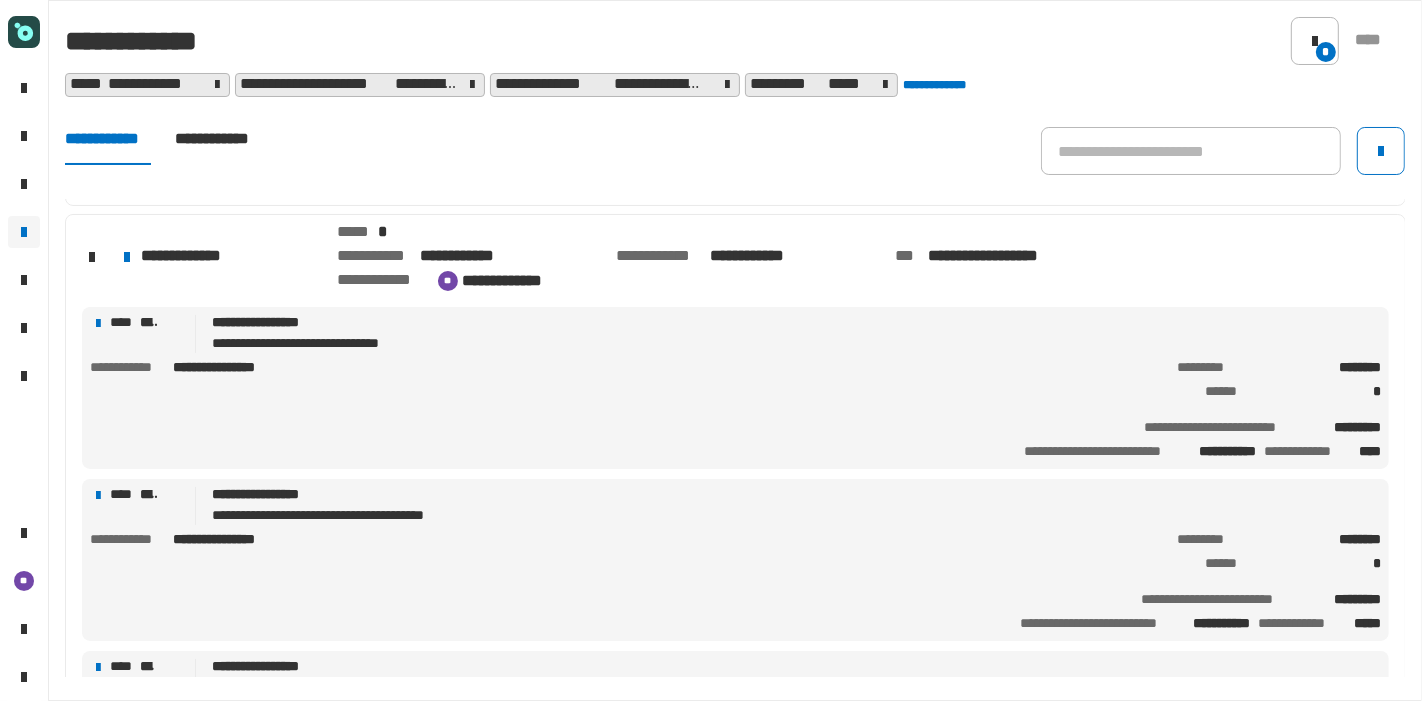 click on "**********" 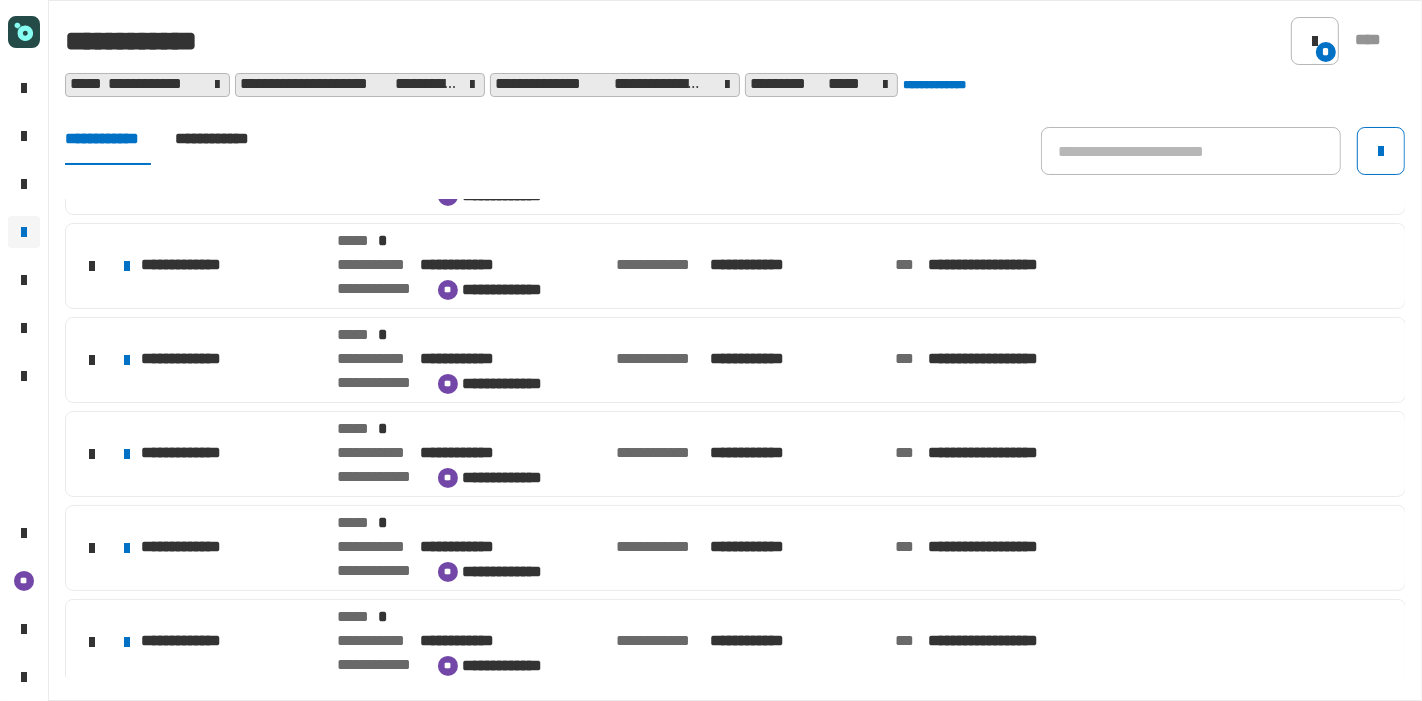 click on "**********" 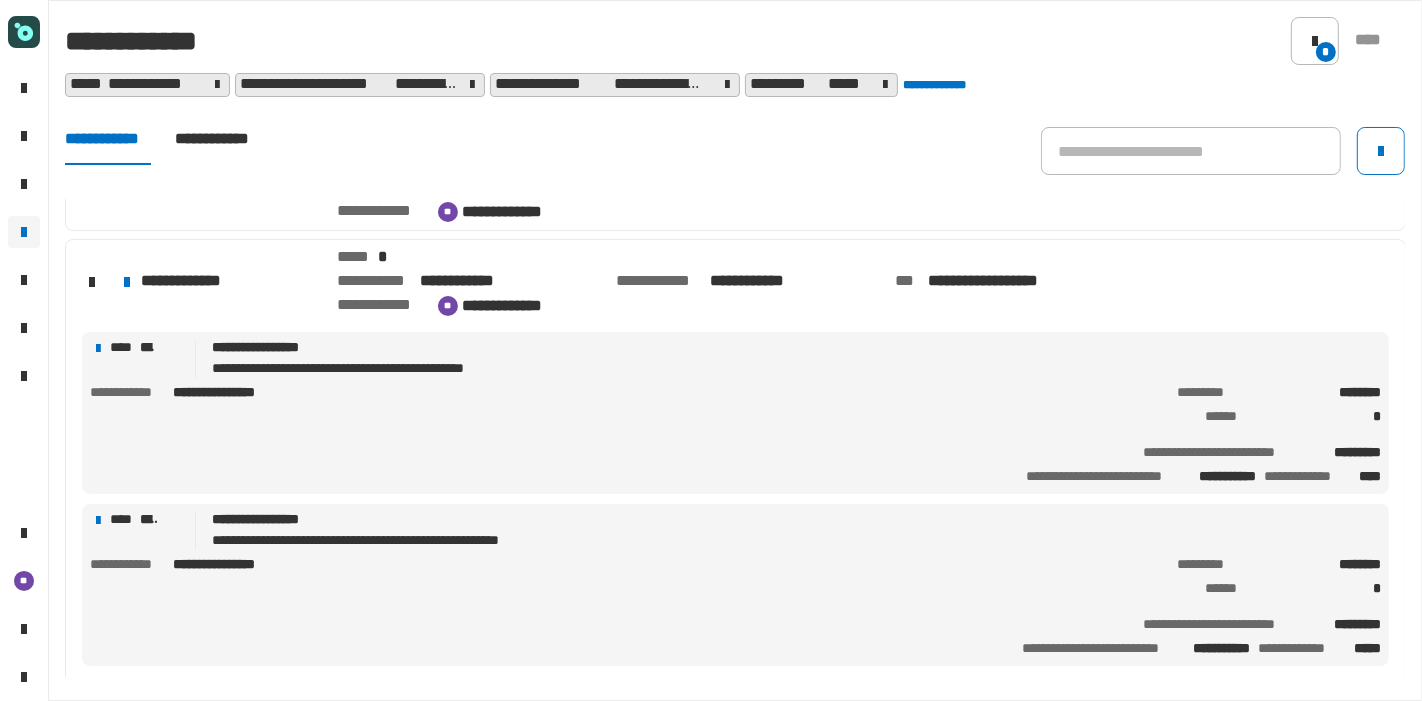scroll, scrollTop: 1185, scrollLeft: 0, axis: vertical 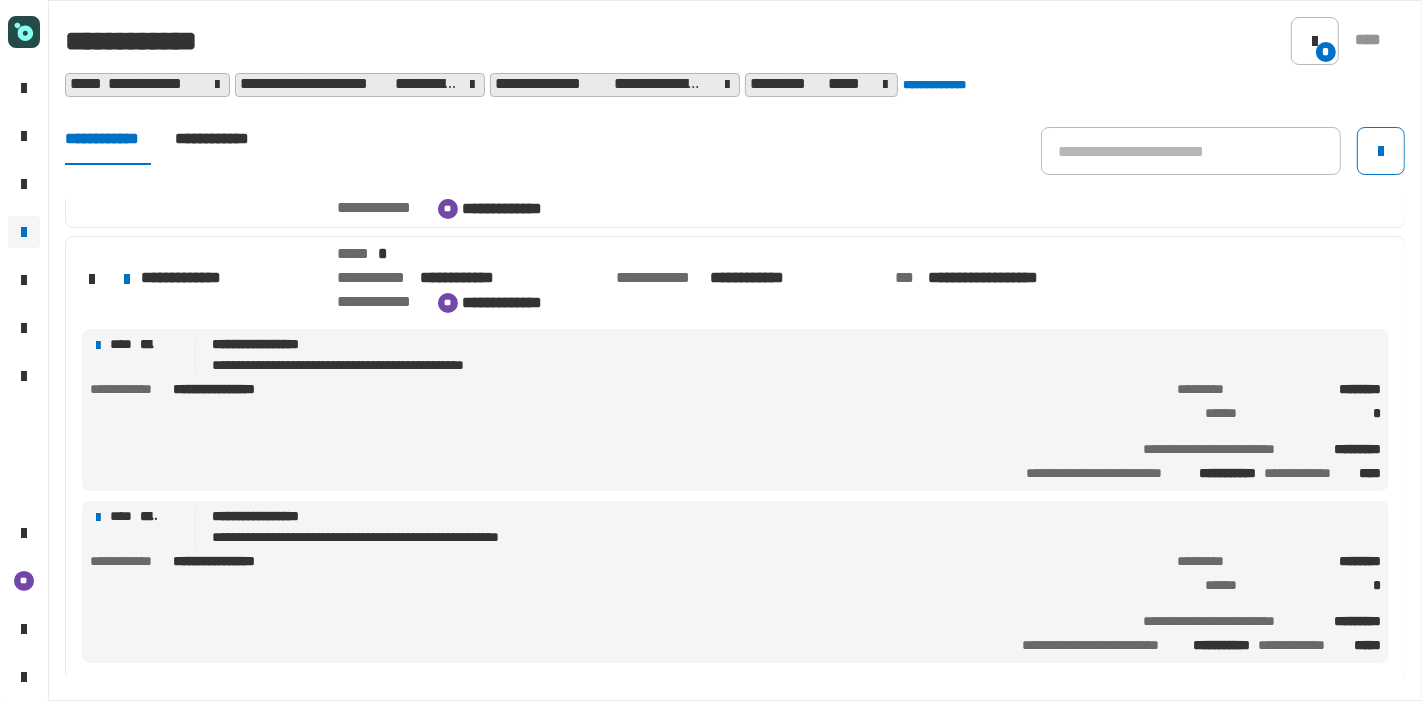 drag, startPoint x: 551, startPoint y: 420, endPoint x: 514, endPoint y: 414, distance: 37.48333 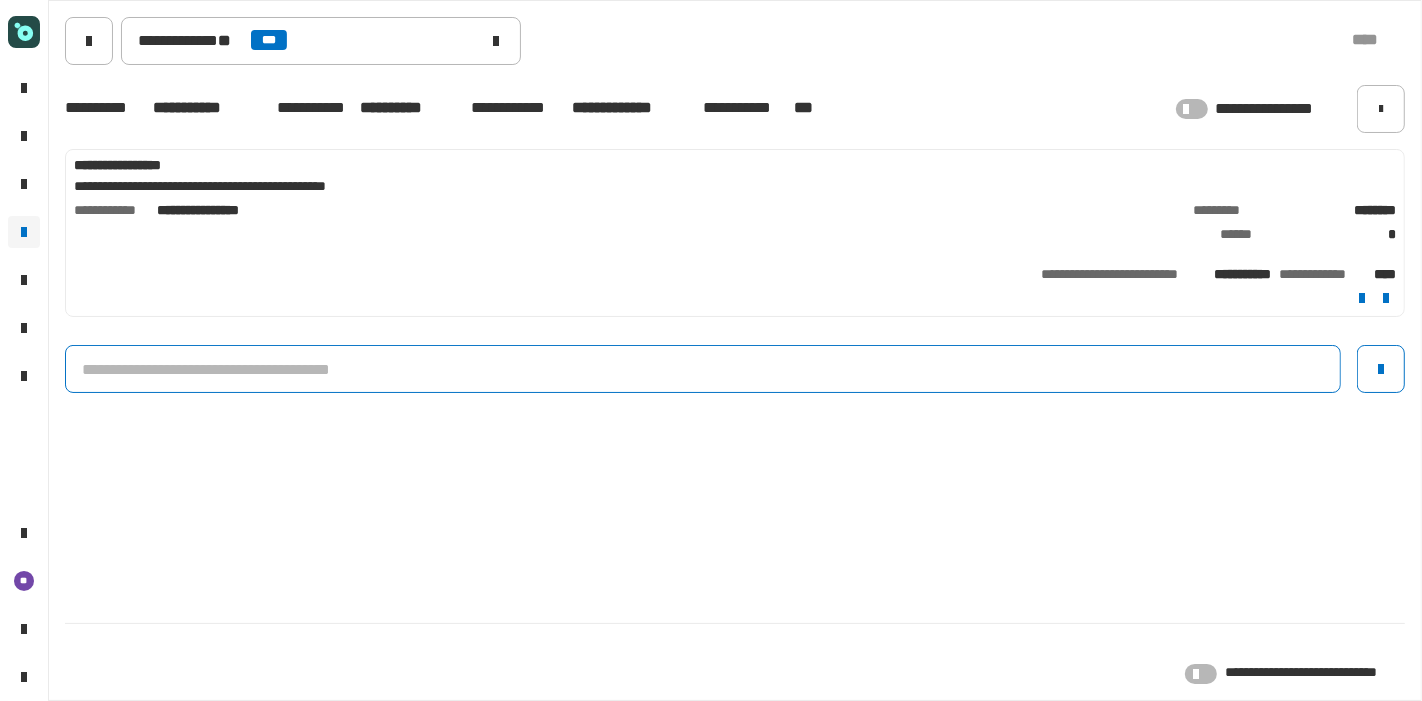 click 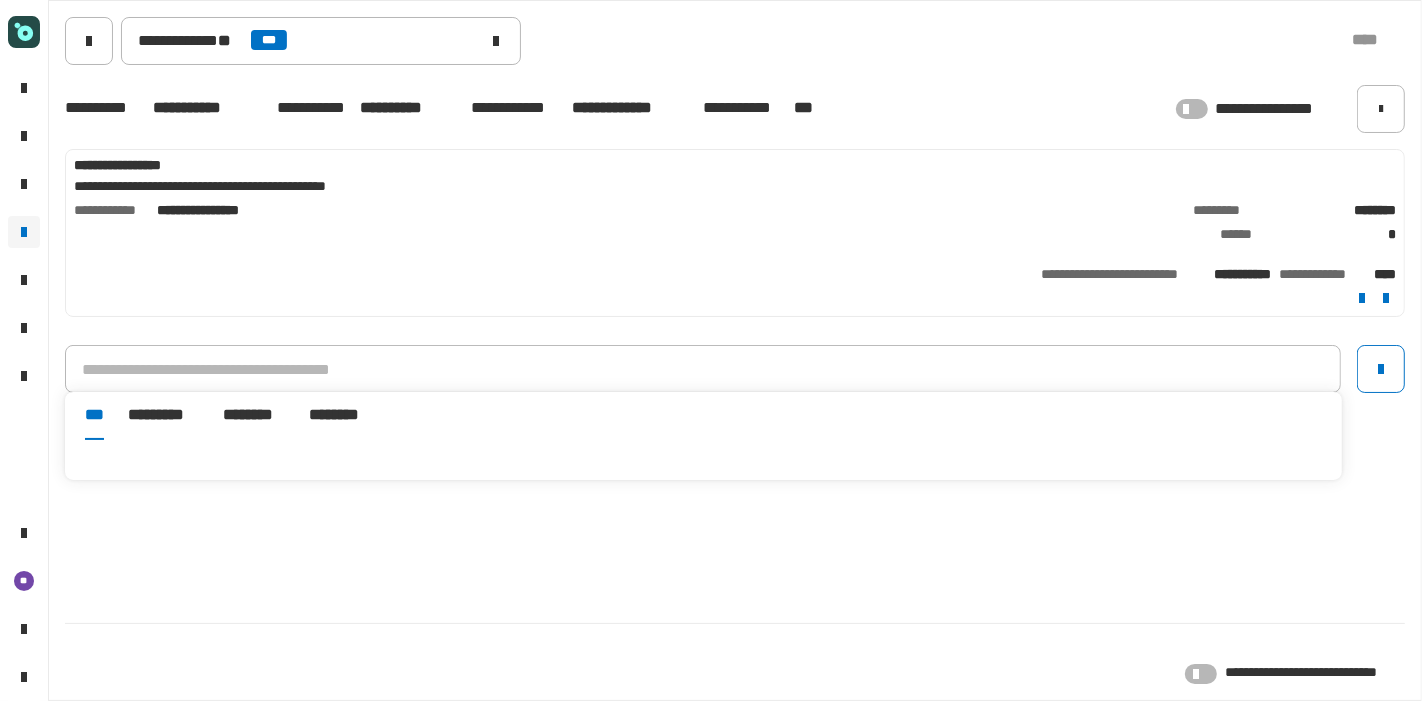 click 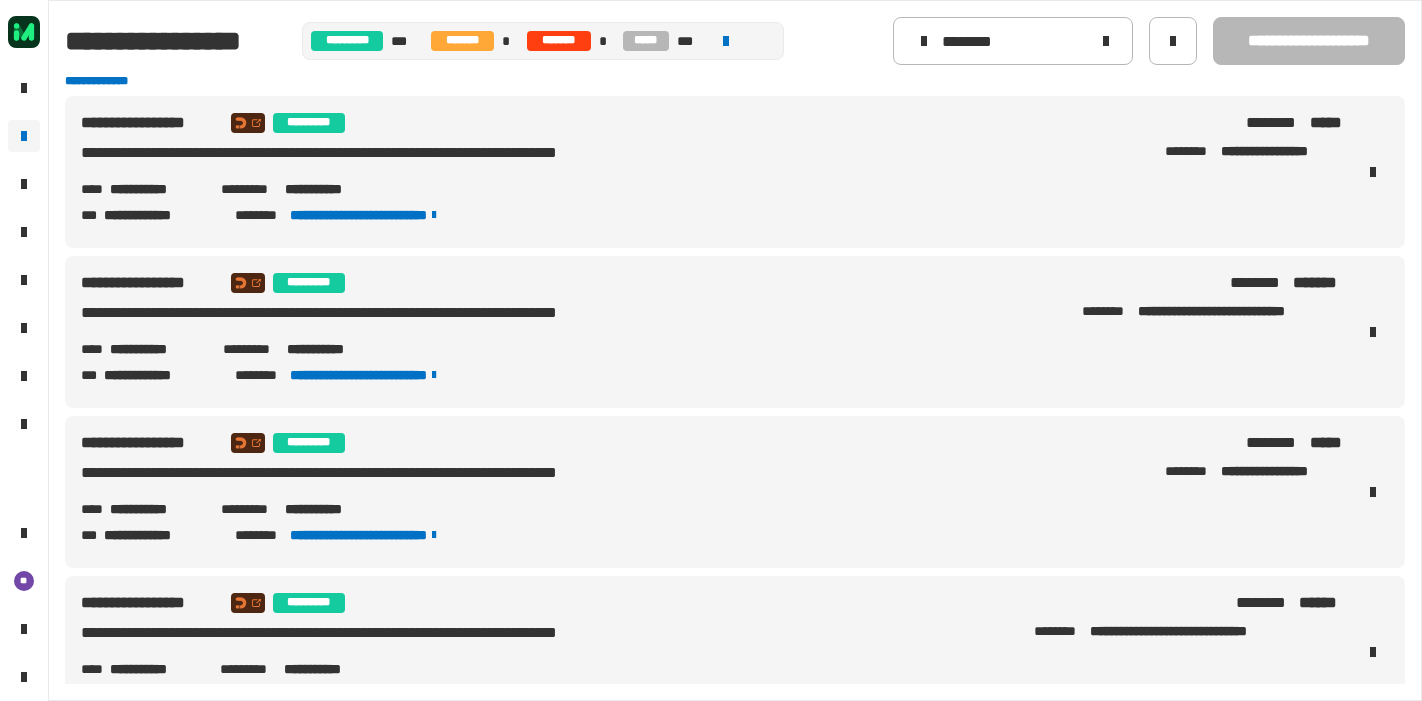 scroll, scrollTop: 0, scrollLeft: 0, axis: both 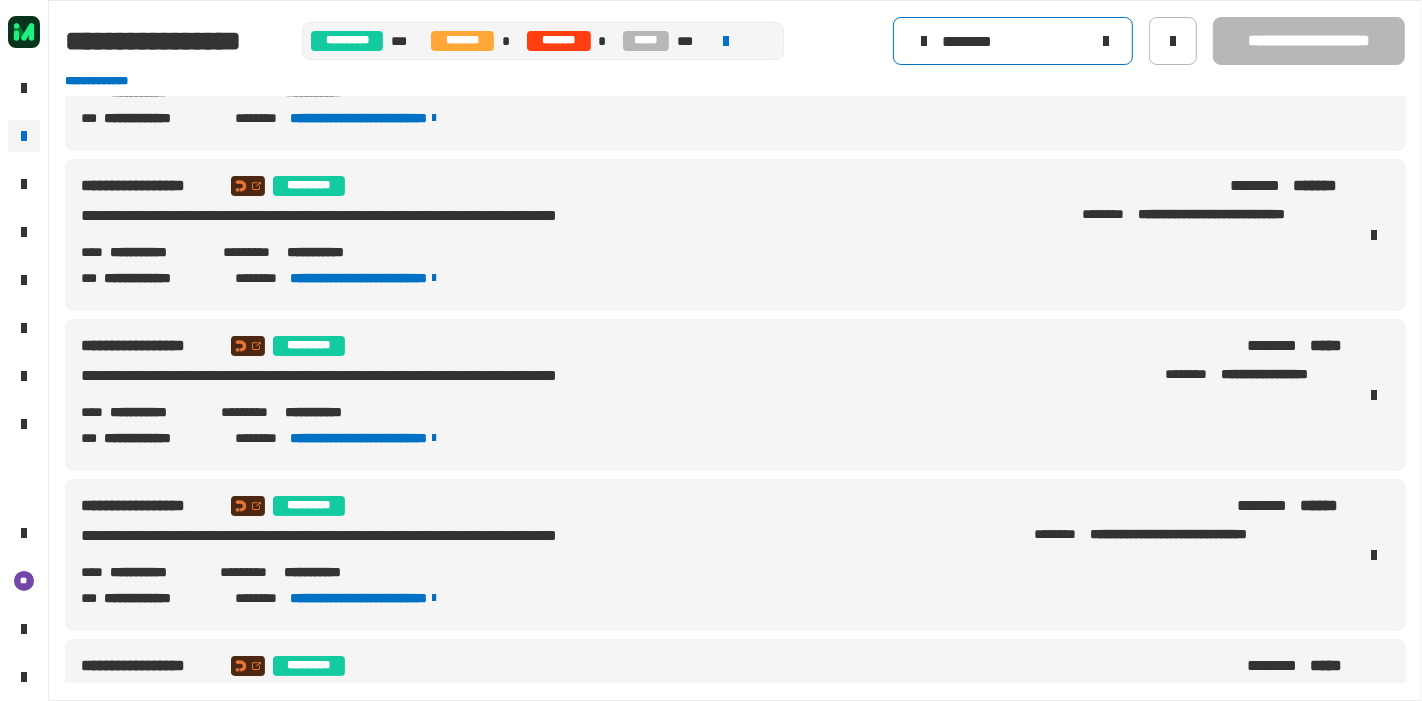 click on "********" 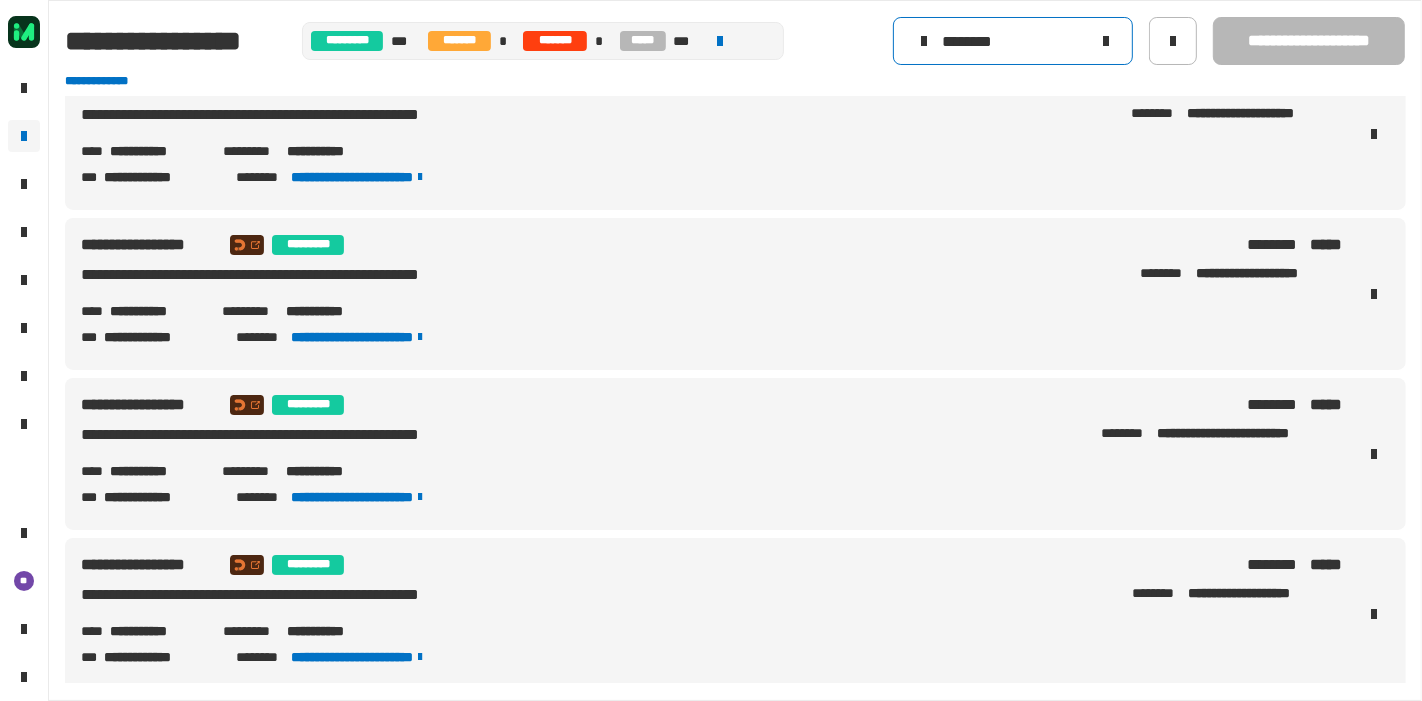 scroll, scrollTop: 0, scrollLeft: 0, axis: both 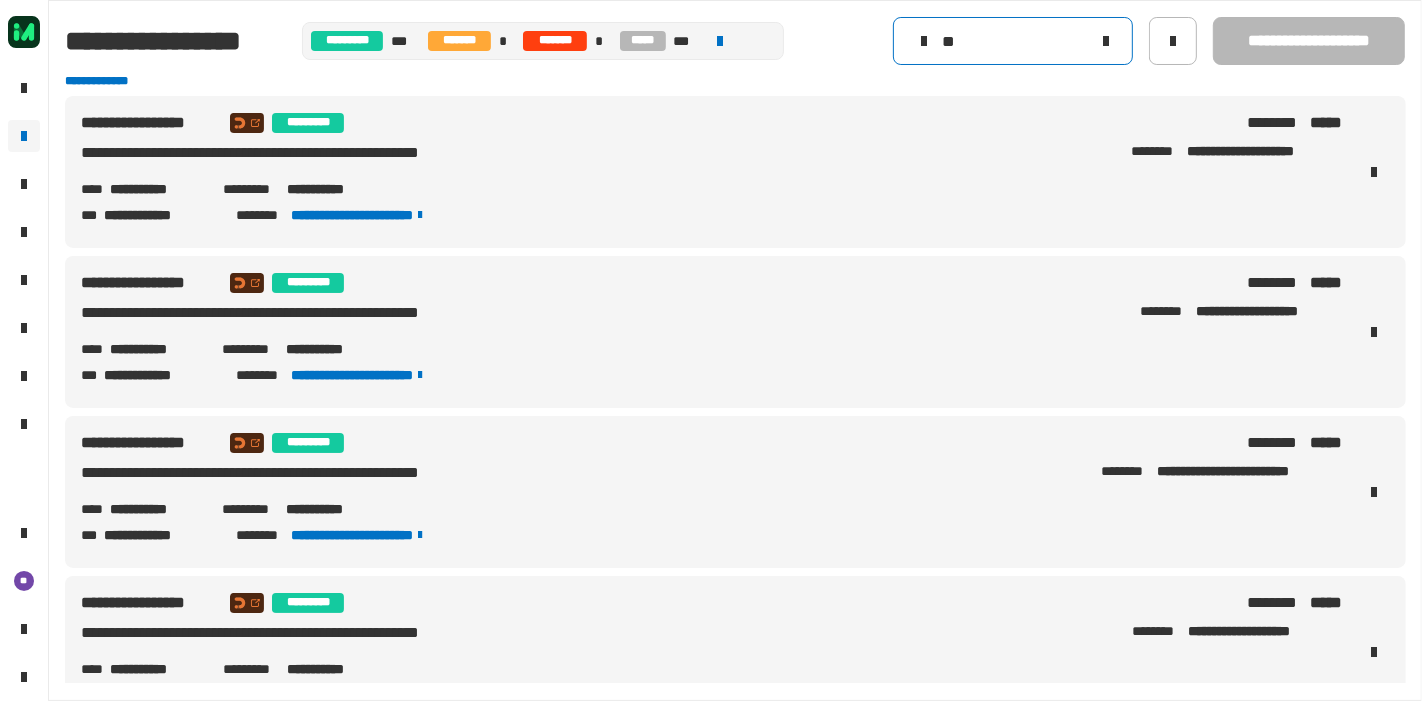 type on "*" 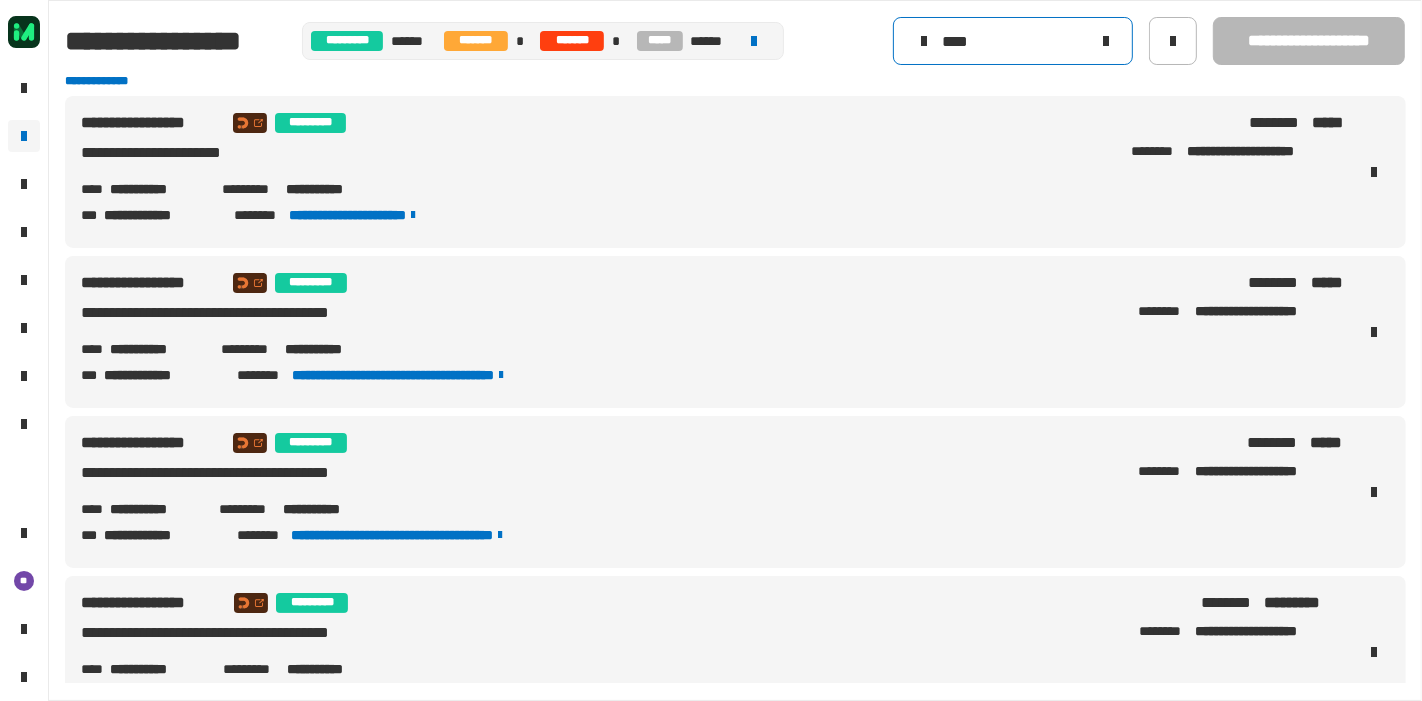 scroll, scrollTop: 30, scrollLeft: 0, axis: vertical 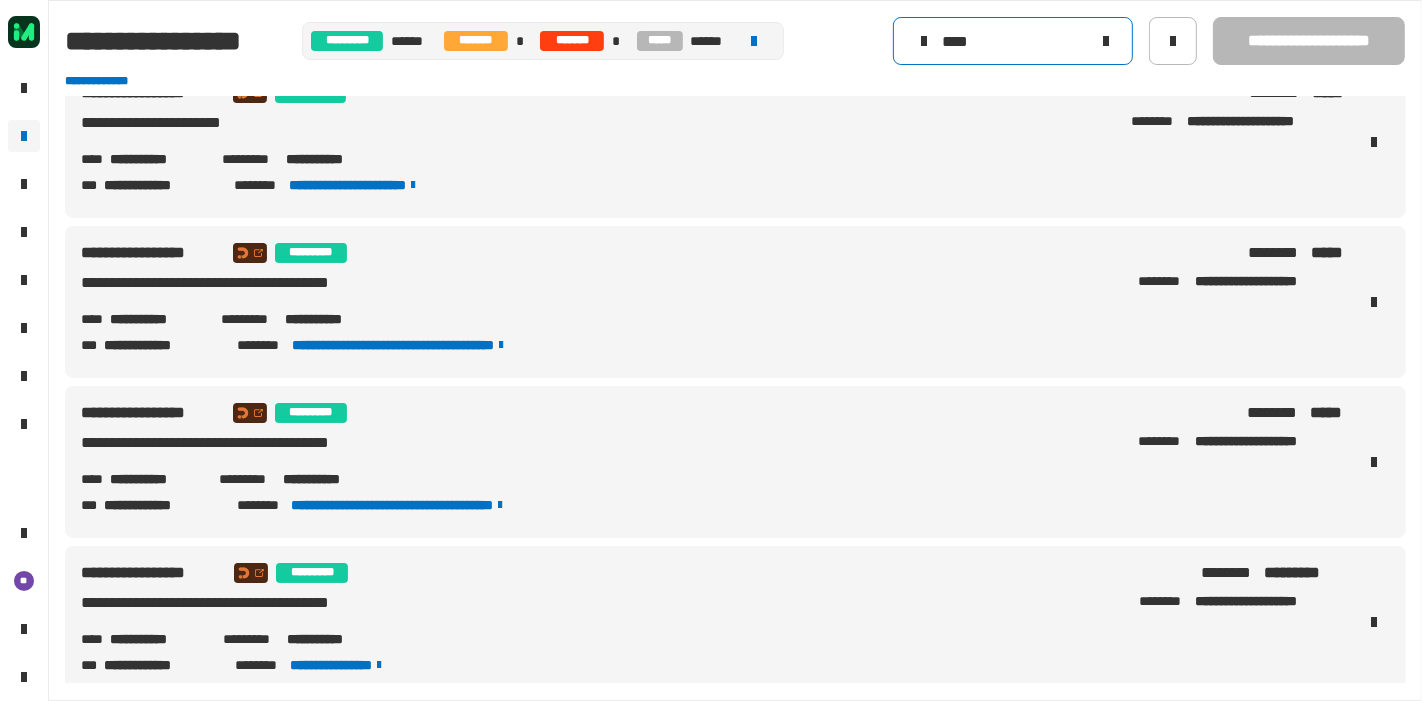 click on "****" 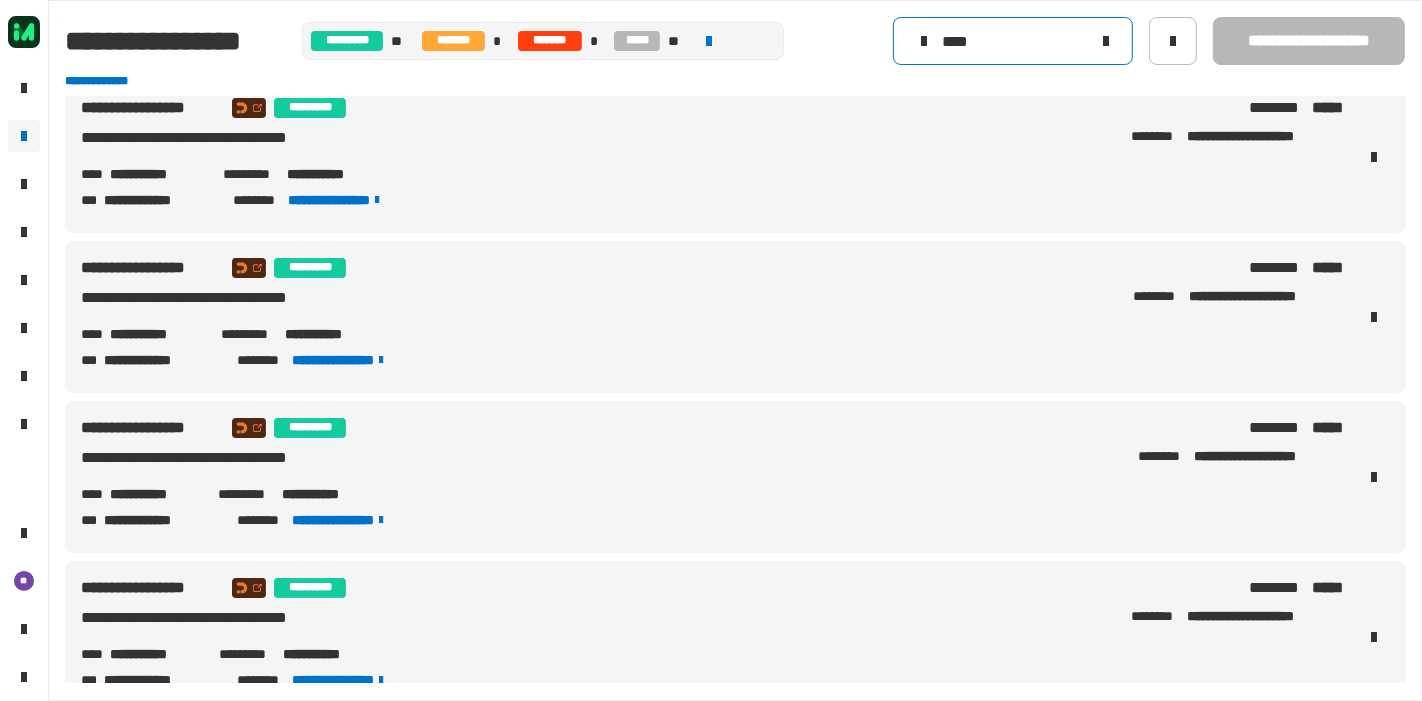 scroll, scrollTop: 0, scrollLeft: 0, axis: both 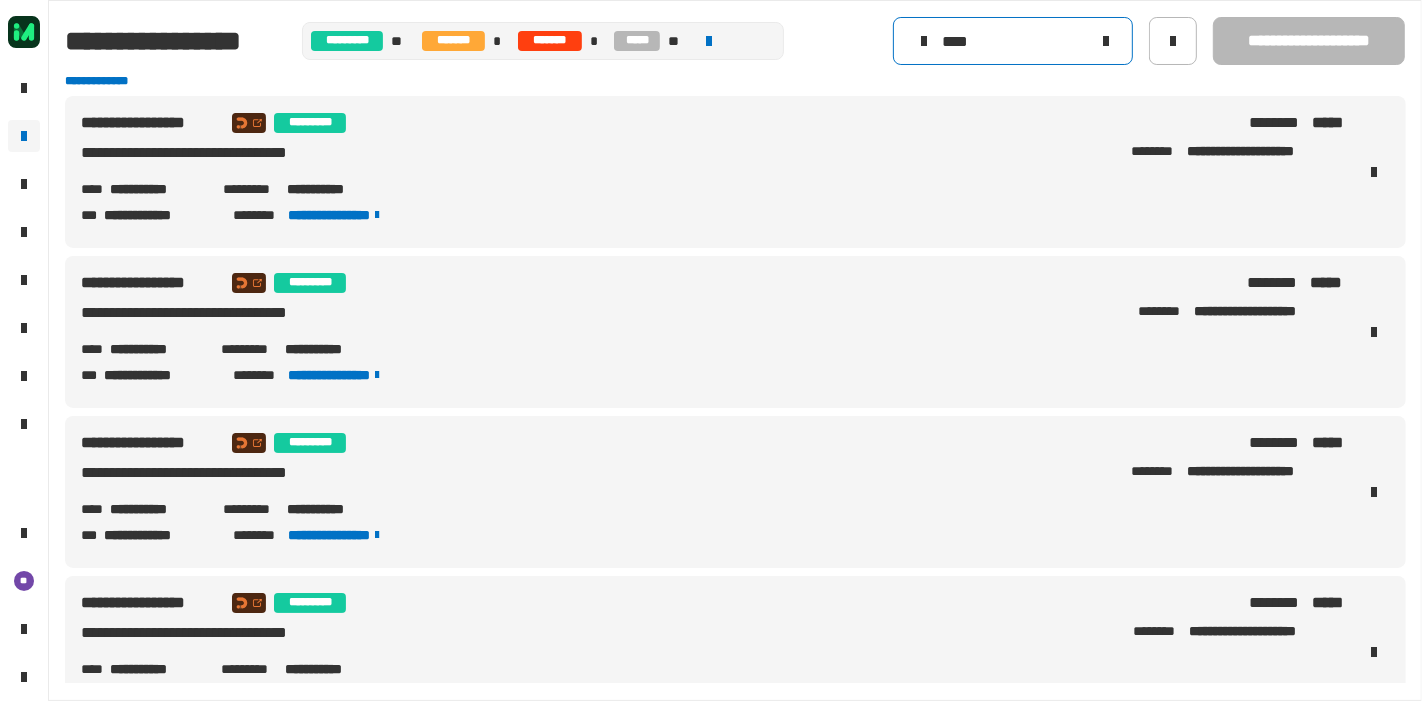 type on "****" 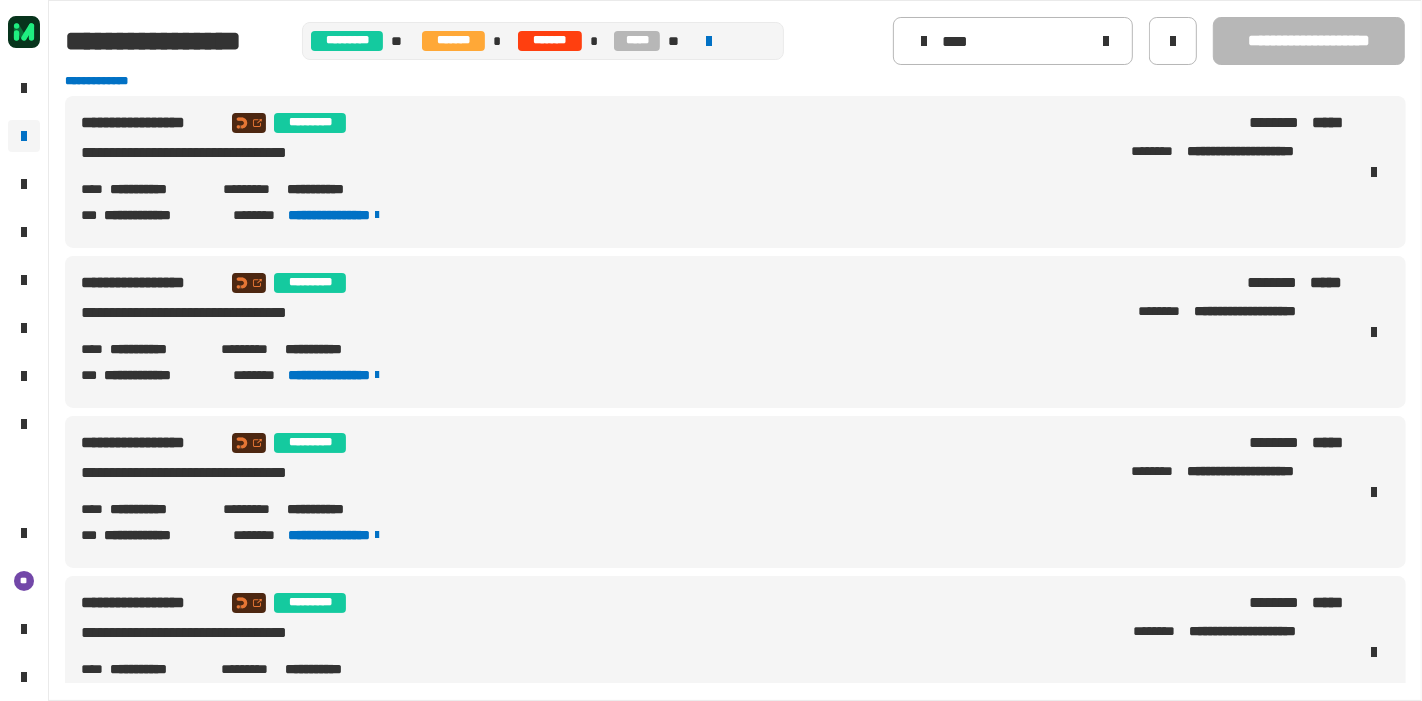 click at bounding box center [1374, 172] 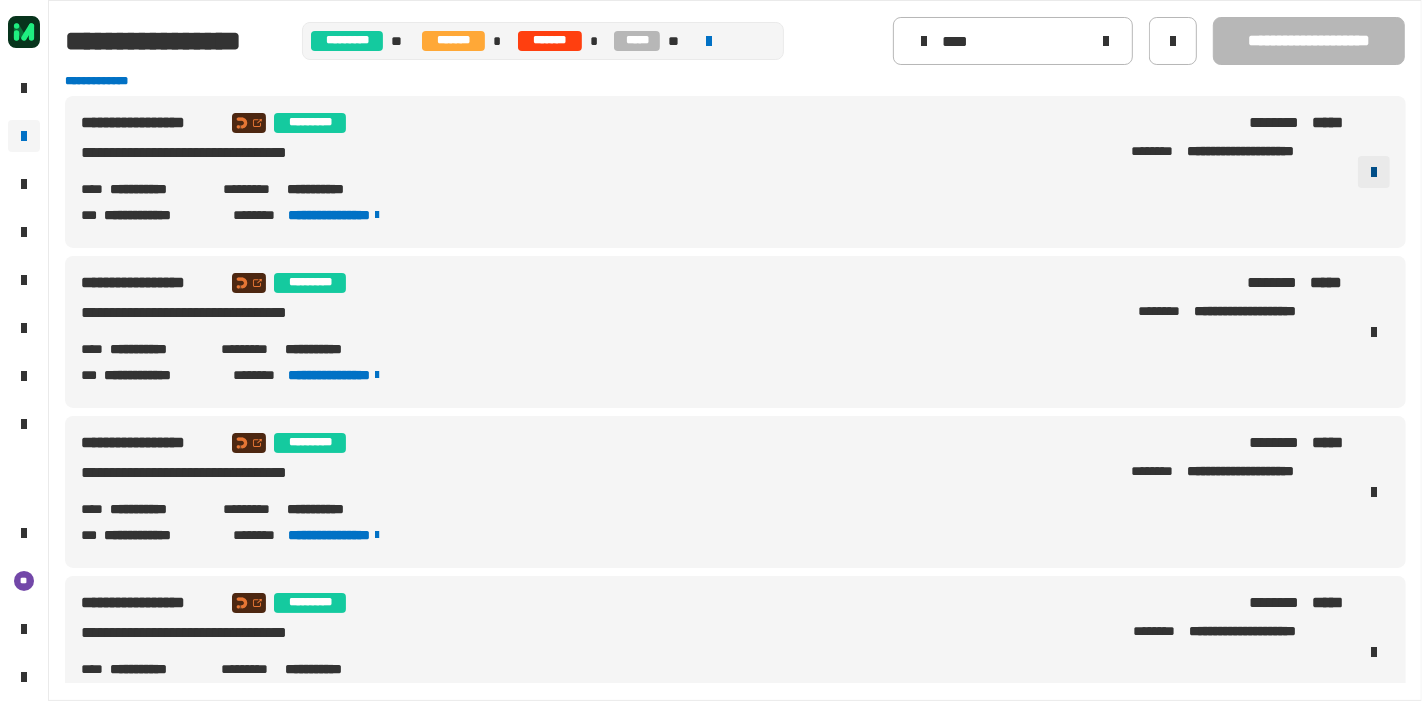 click at bounding box center [1374, 172] 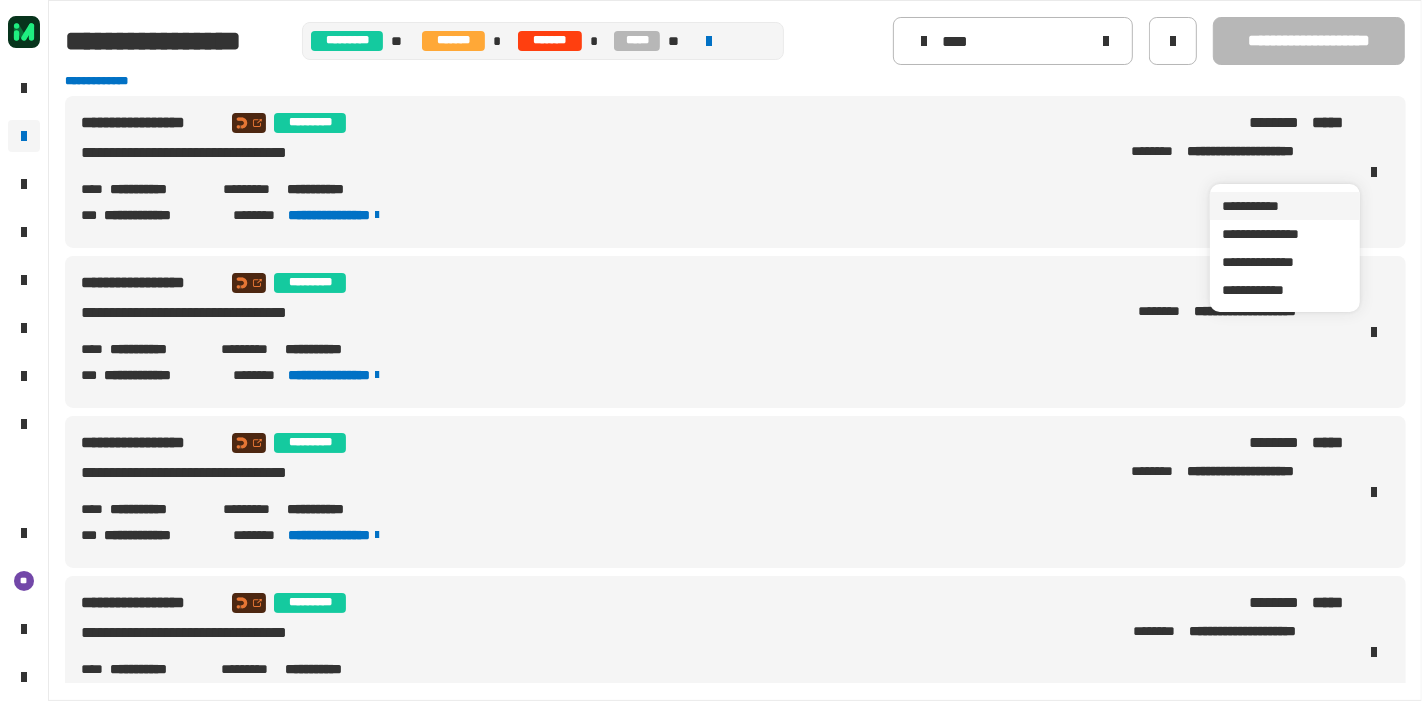 click on "**********" at bounding box center (1285, 206) 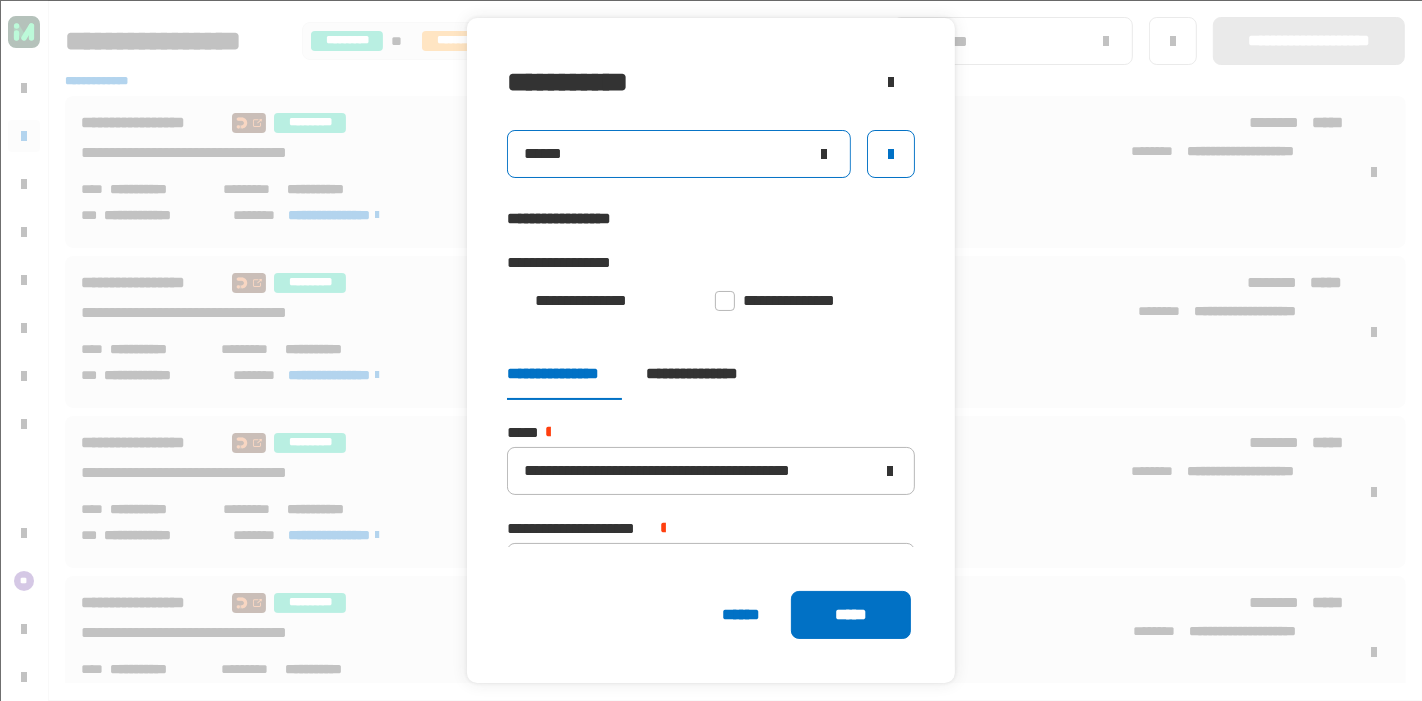click 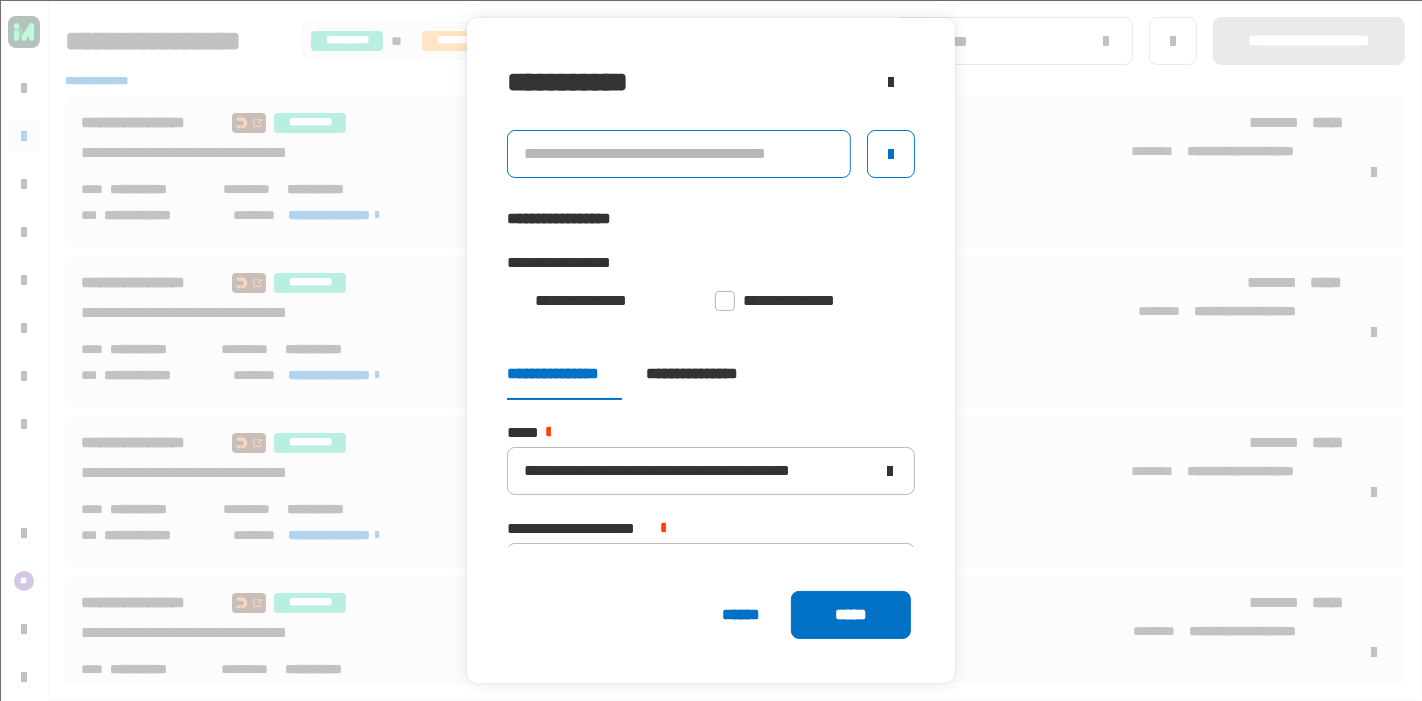 click 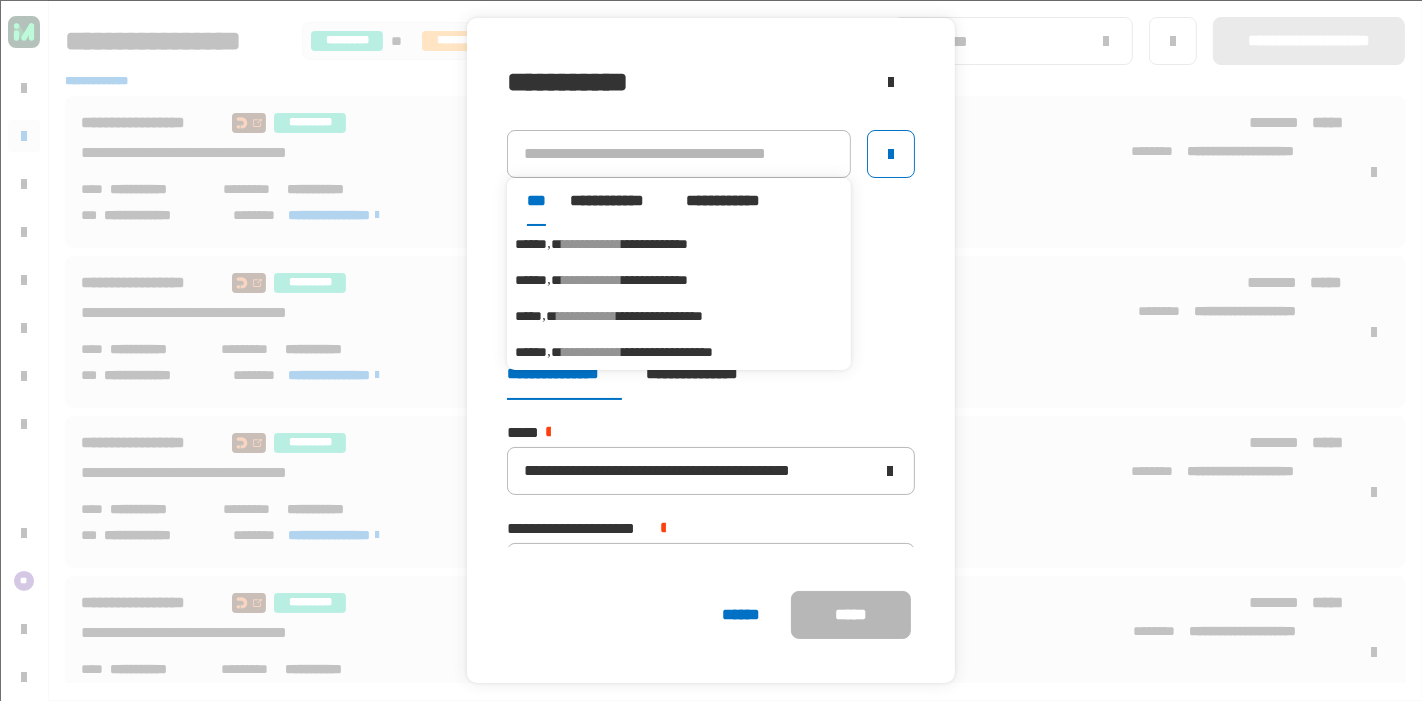 click on "**********" at bounding box center (587, 316) 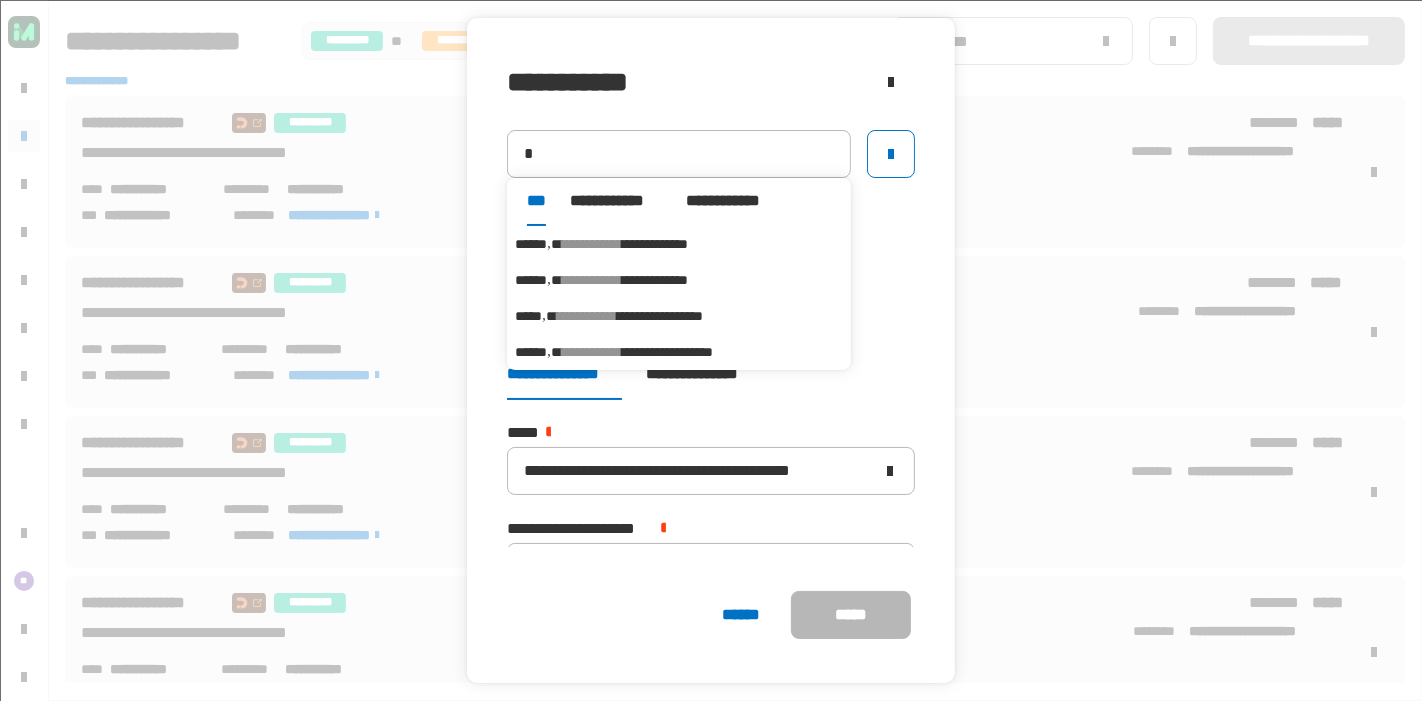 type on "*****" 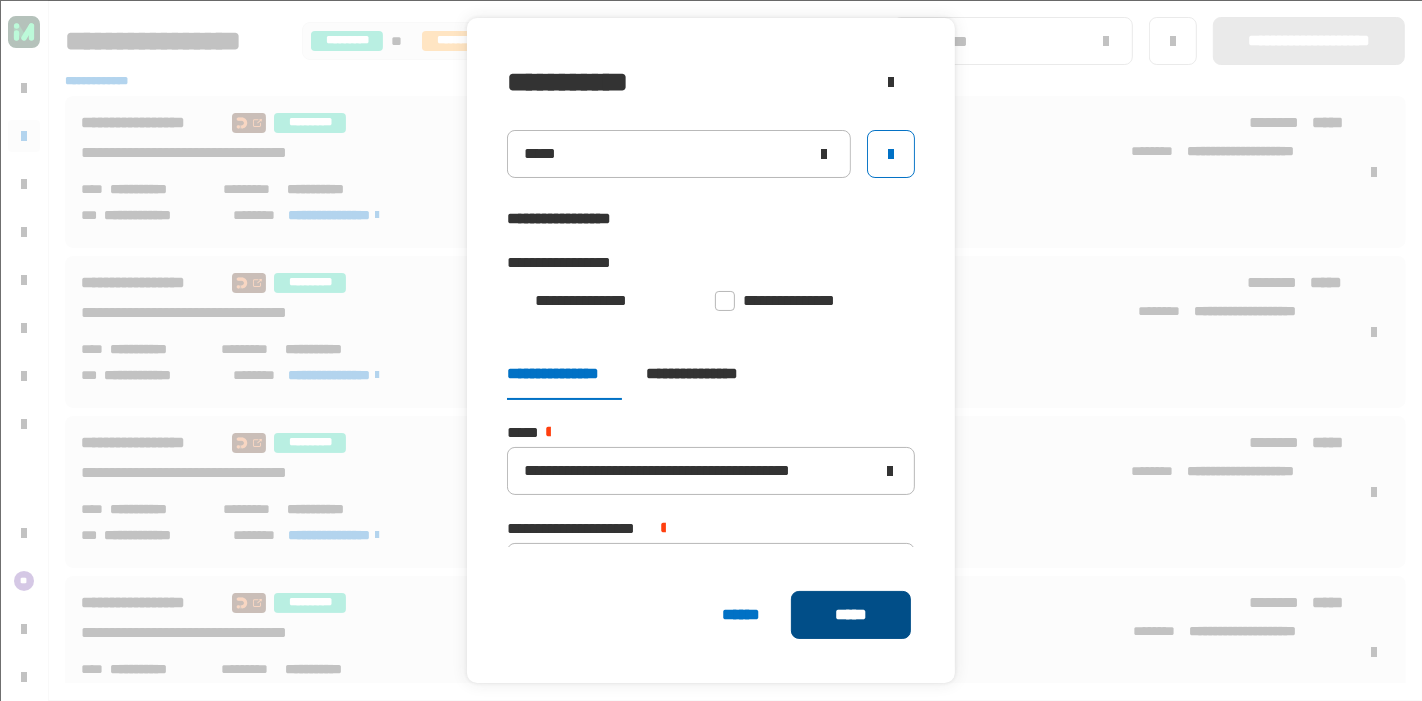 click on "*****" 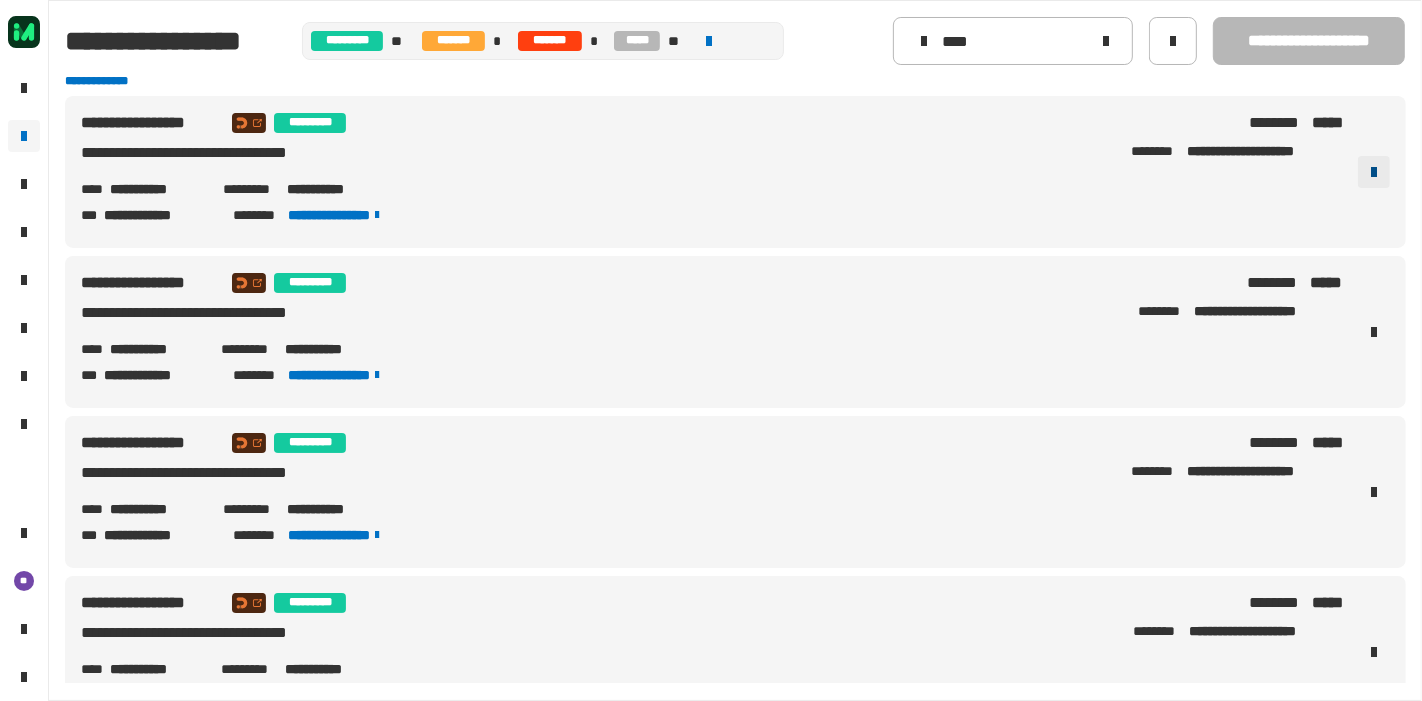 click at bounding box center [1374, 172] 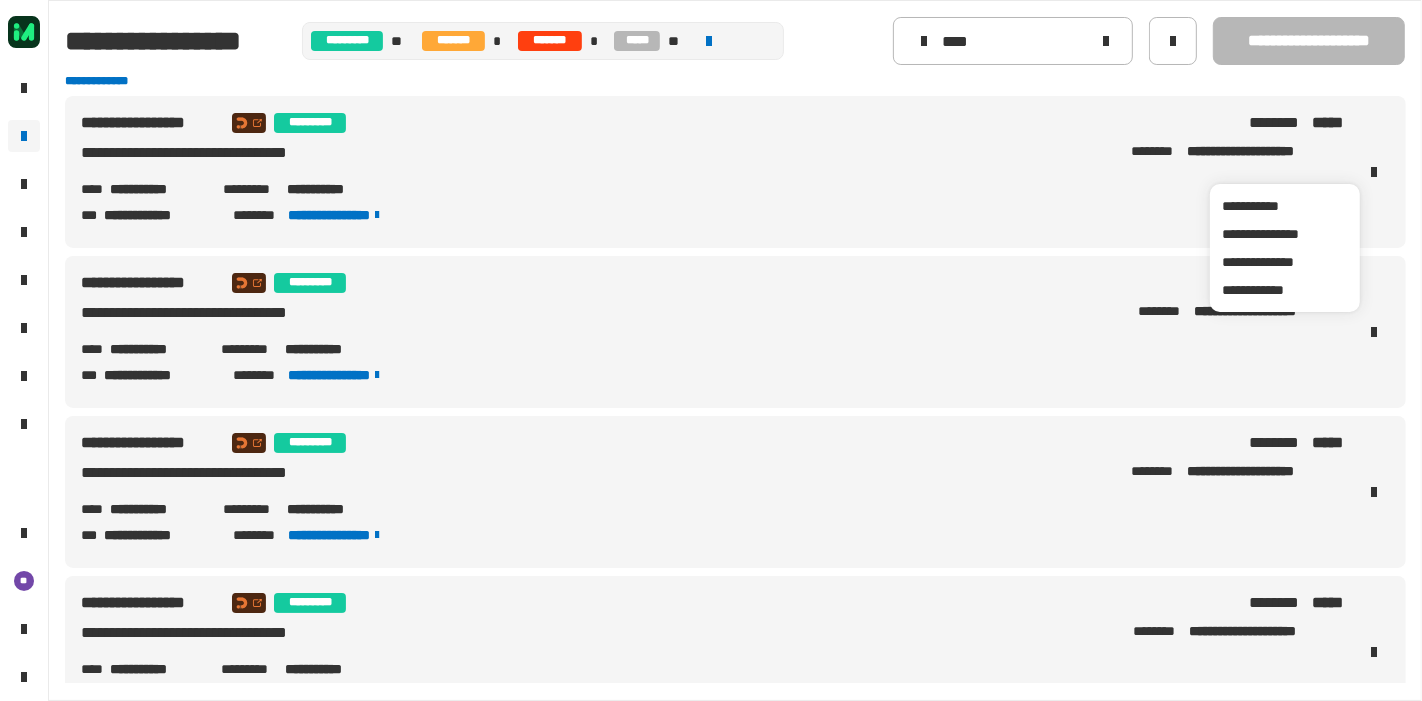 click on "**********" at bounding box center [711, 215] 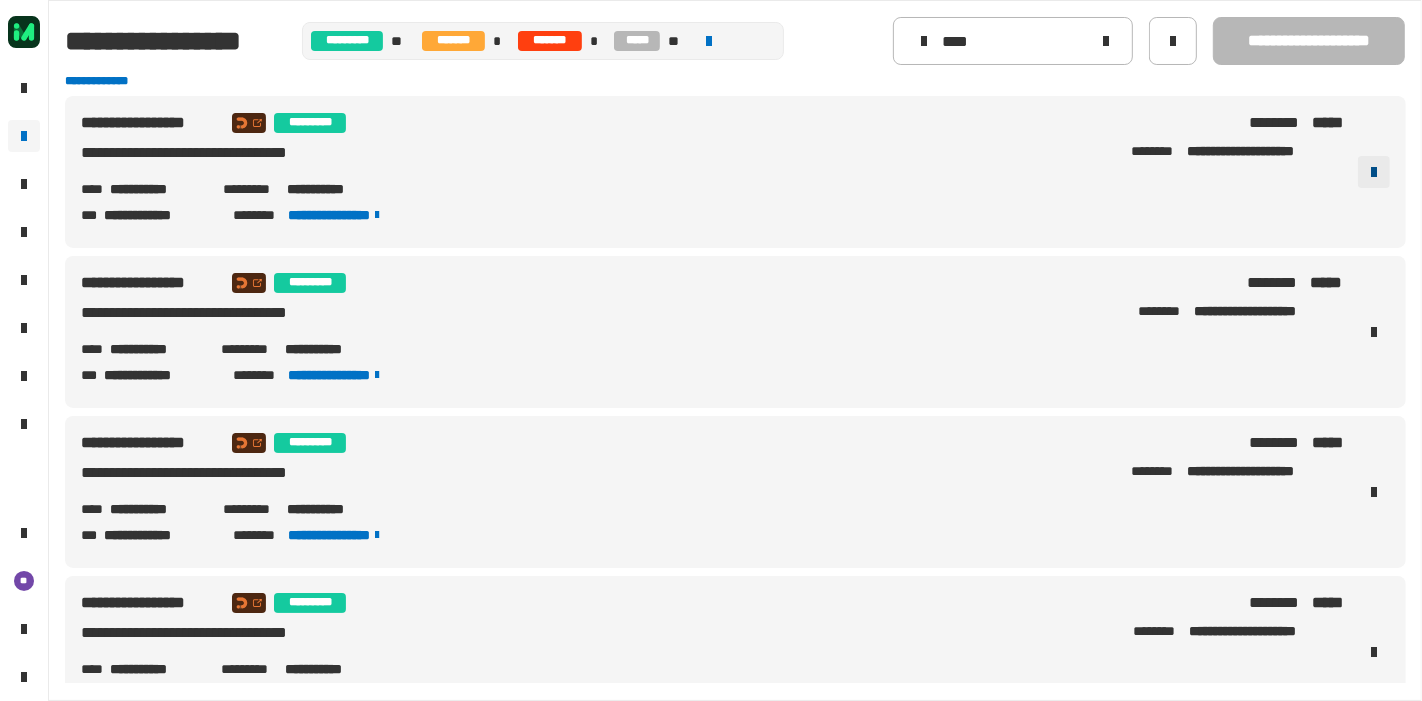 click at bounding box center [1374, 172] 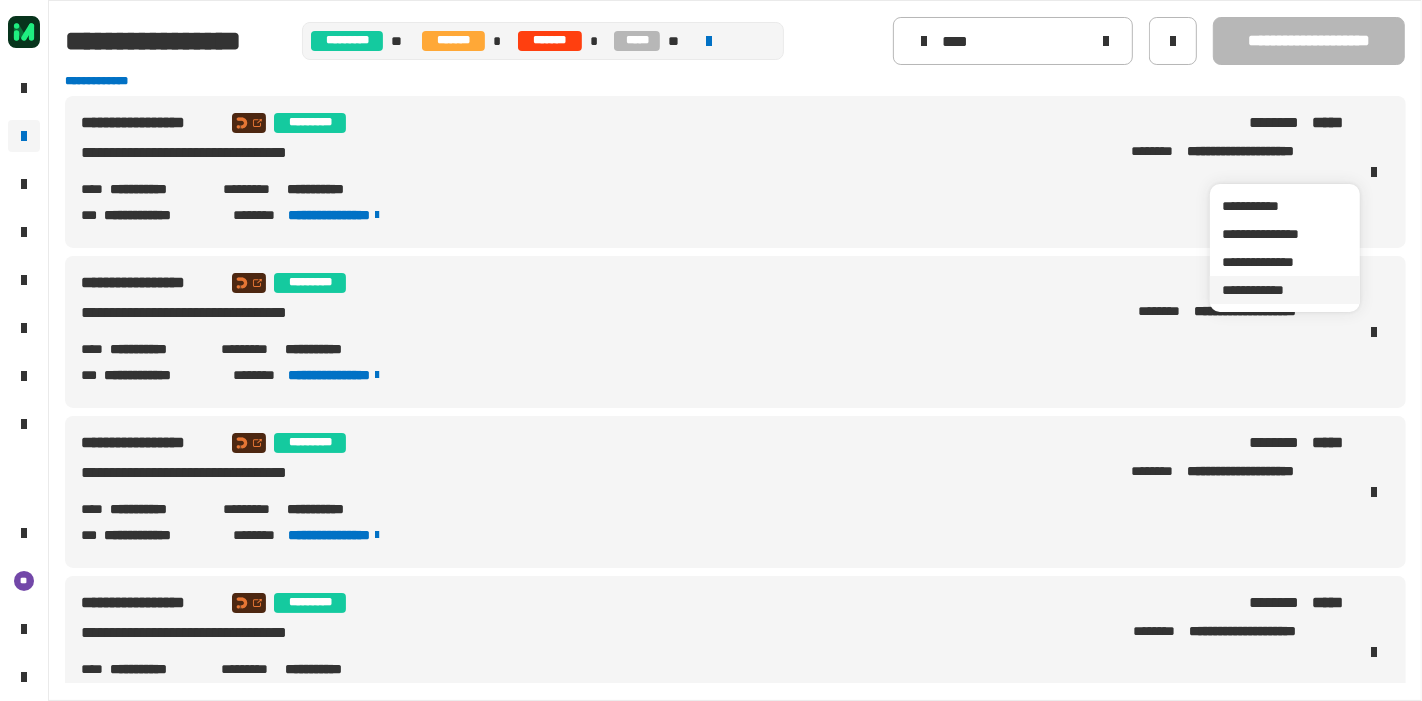 click on "**********" at bounding box center (1285, 290) 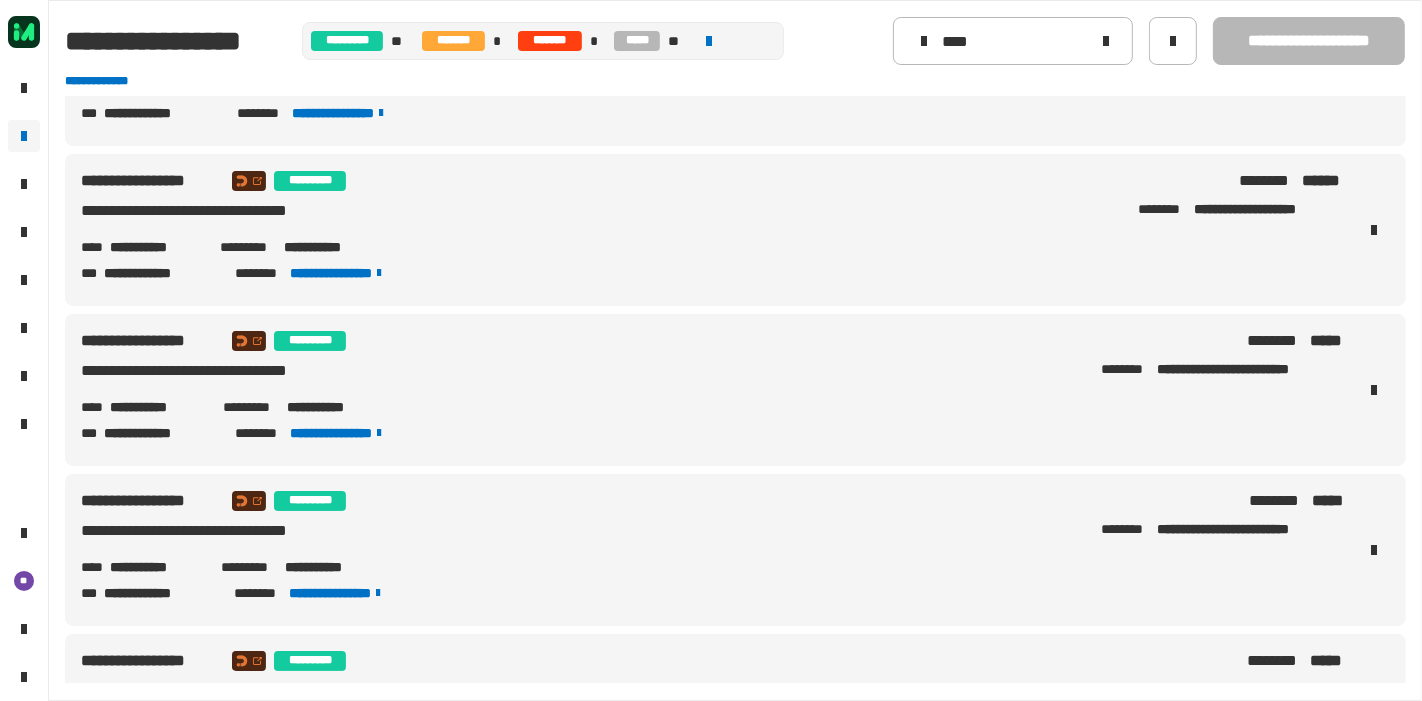 scroll, scrollTop: 1055, scrollLeft: 0, axis: vertical 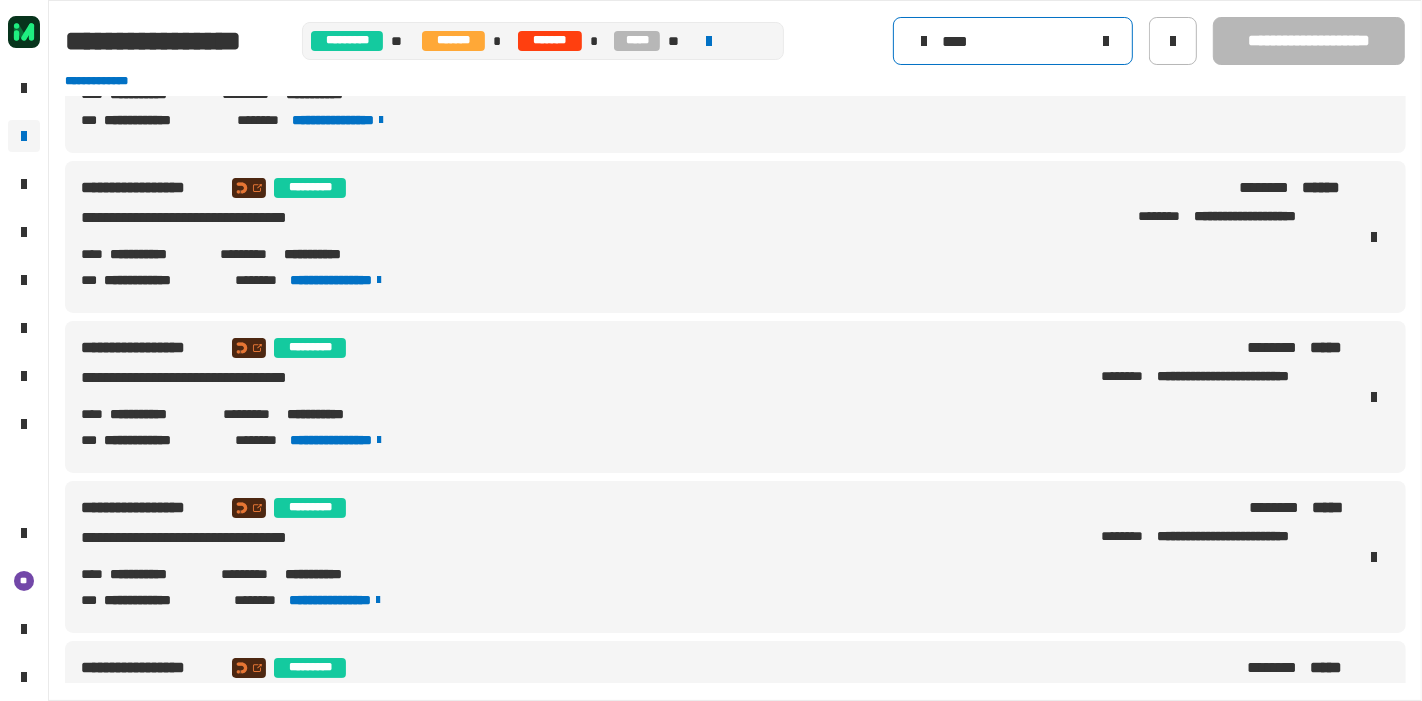 click on "****" 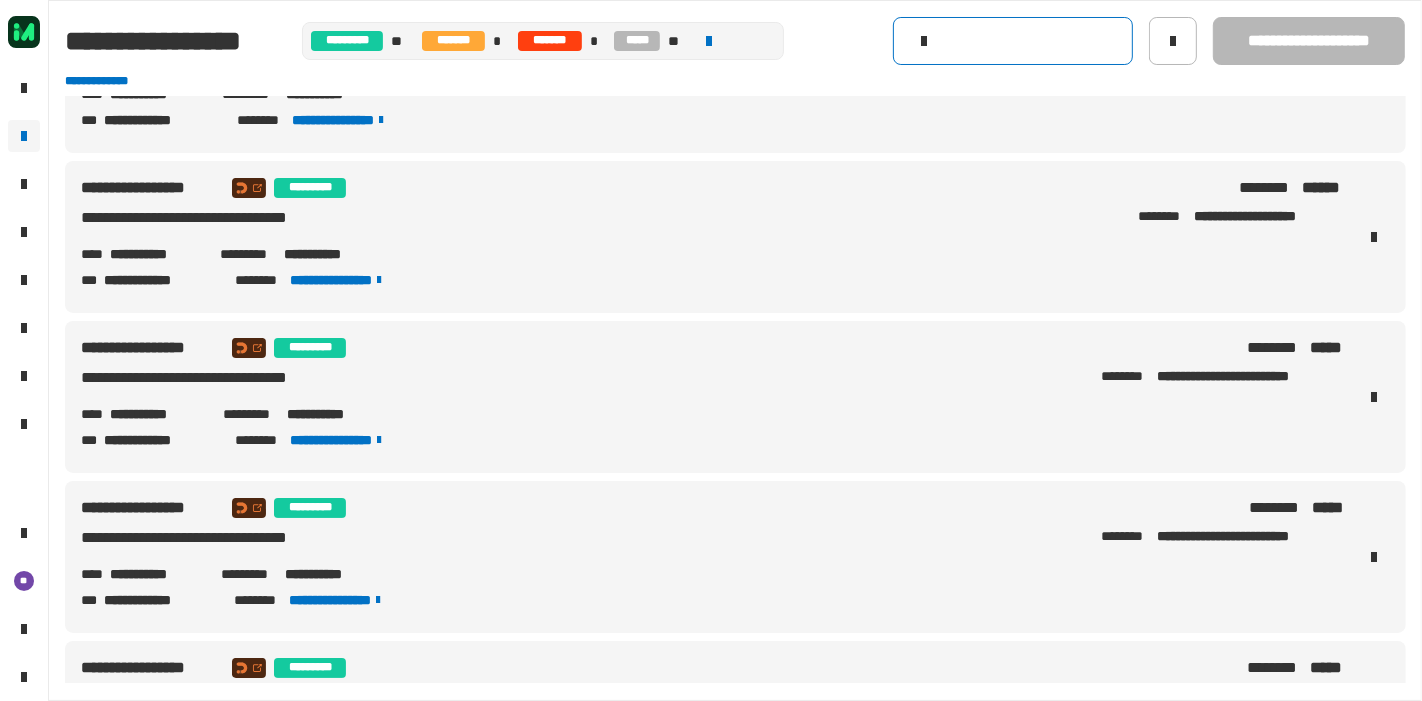 scroll, scrollTop: 0, scrollLeft: 0, axis: both 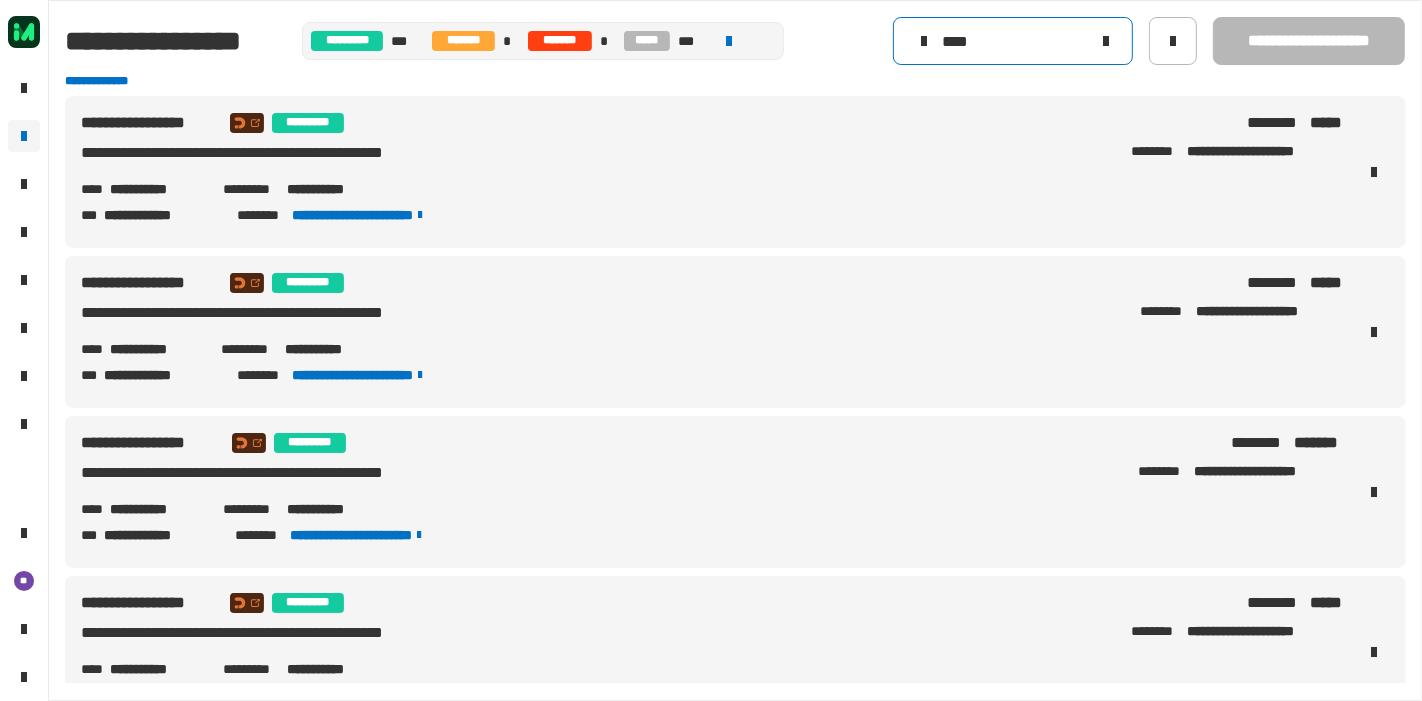 type on "****" 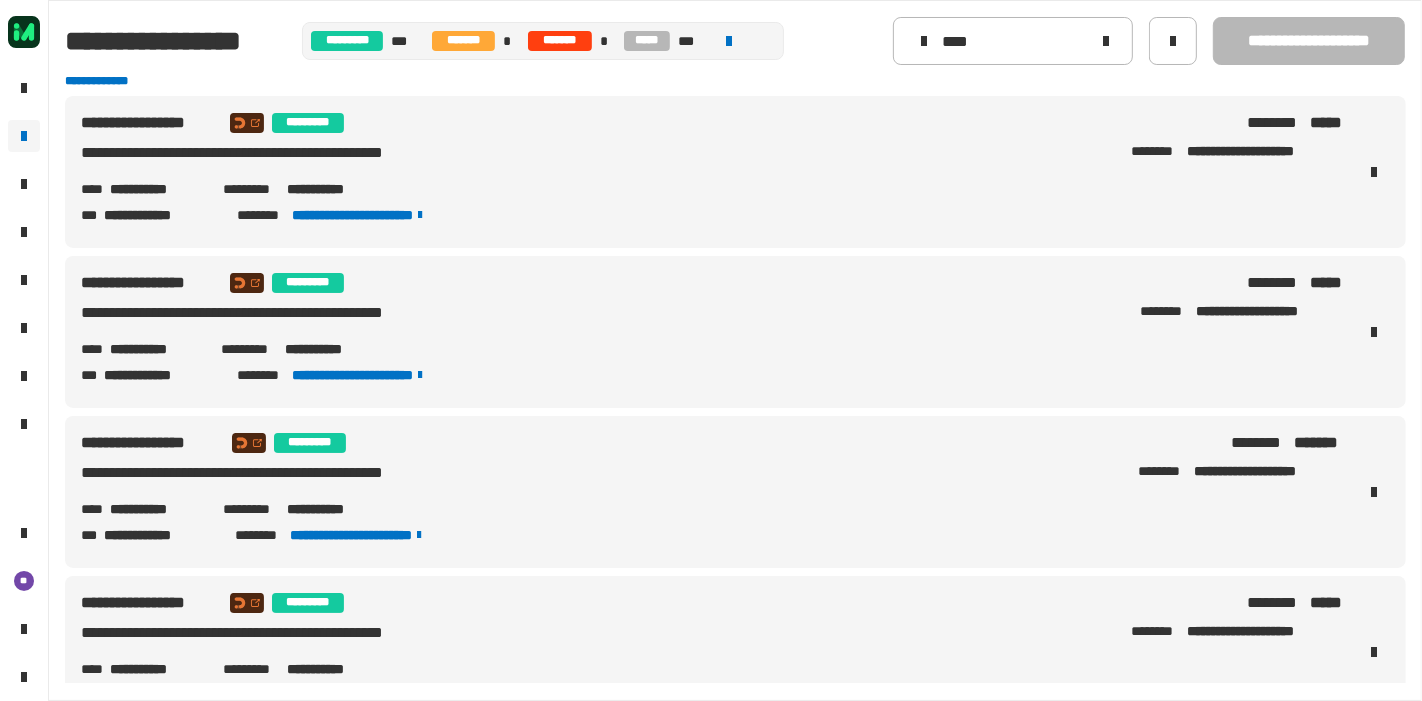 click on "**********" at bounding box center [735, 172] 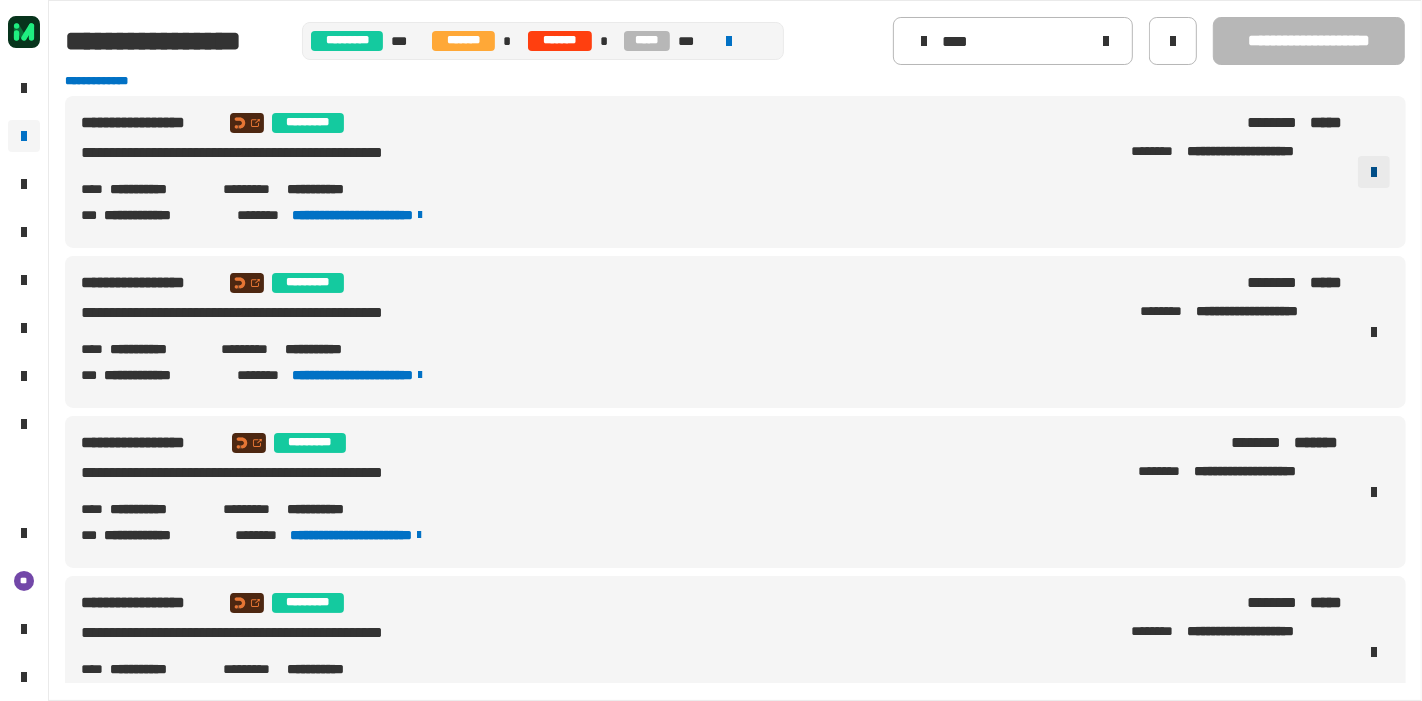 click at bounding box center [1374, 172] 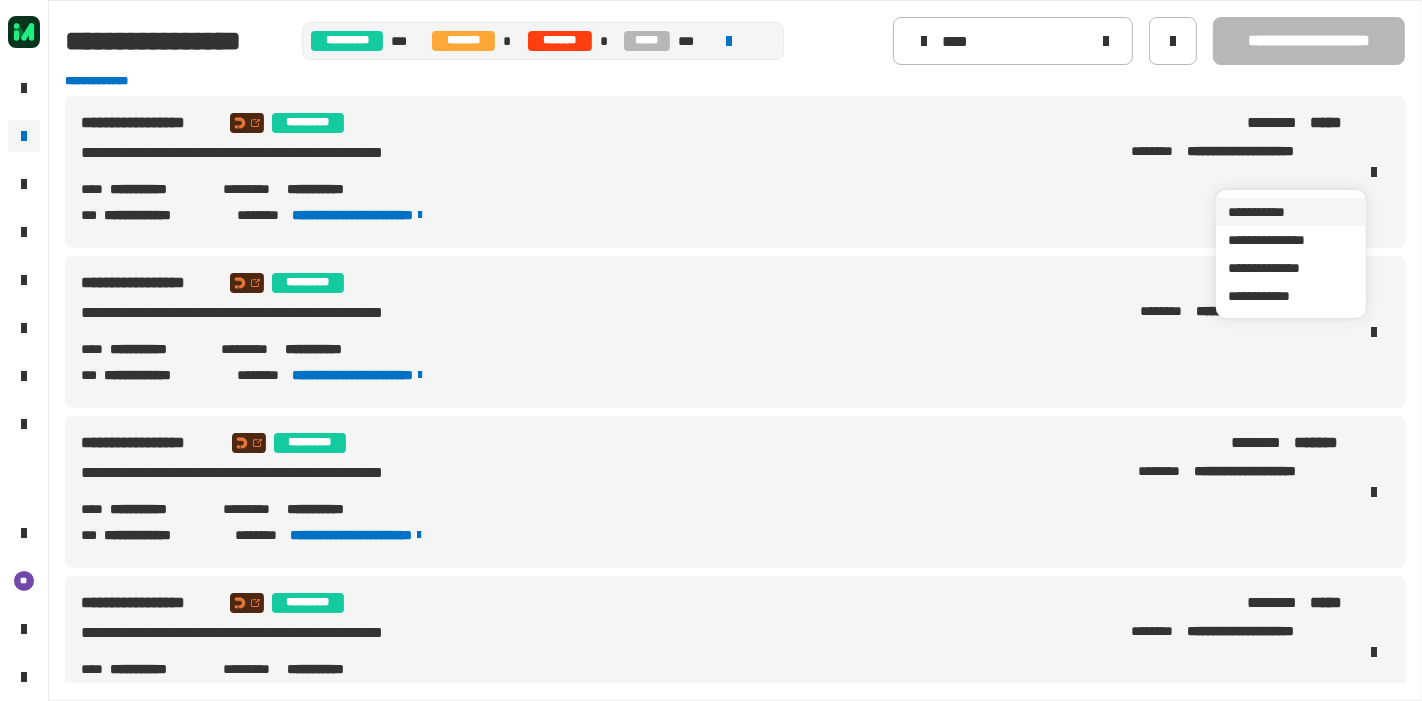 click on "**********" at bounding box center (1291, 212) 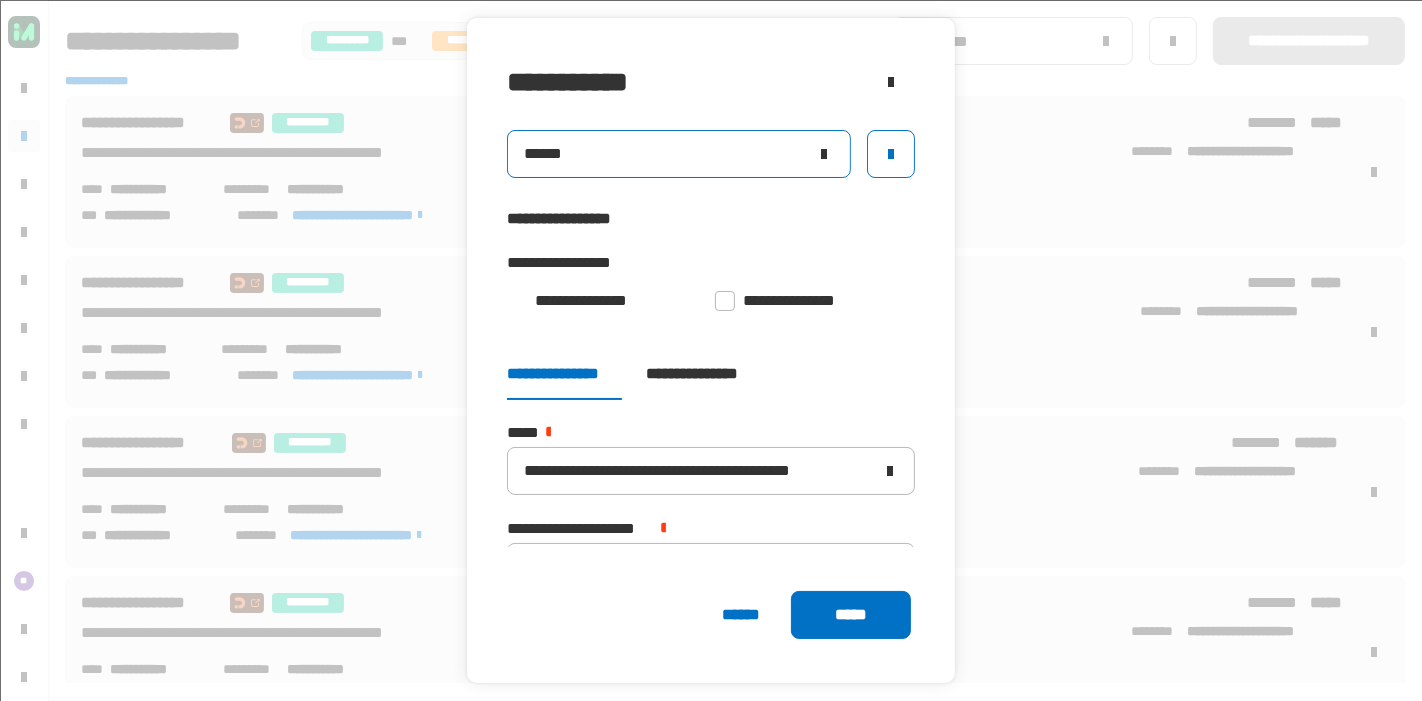 click on "******" 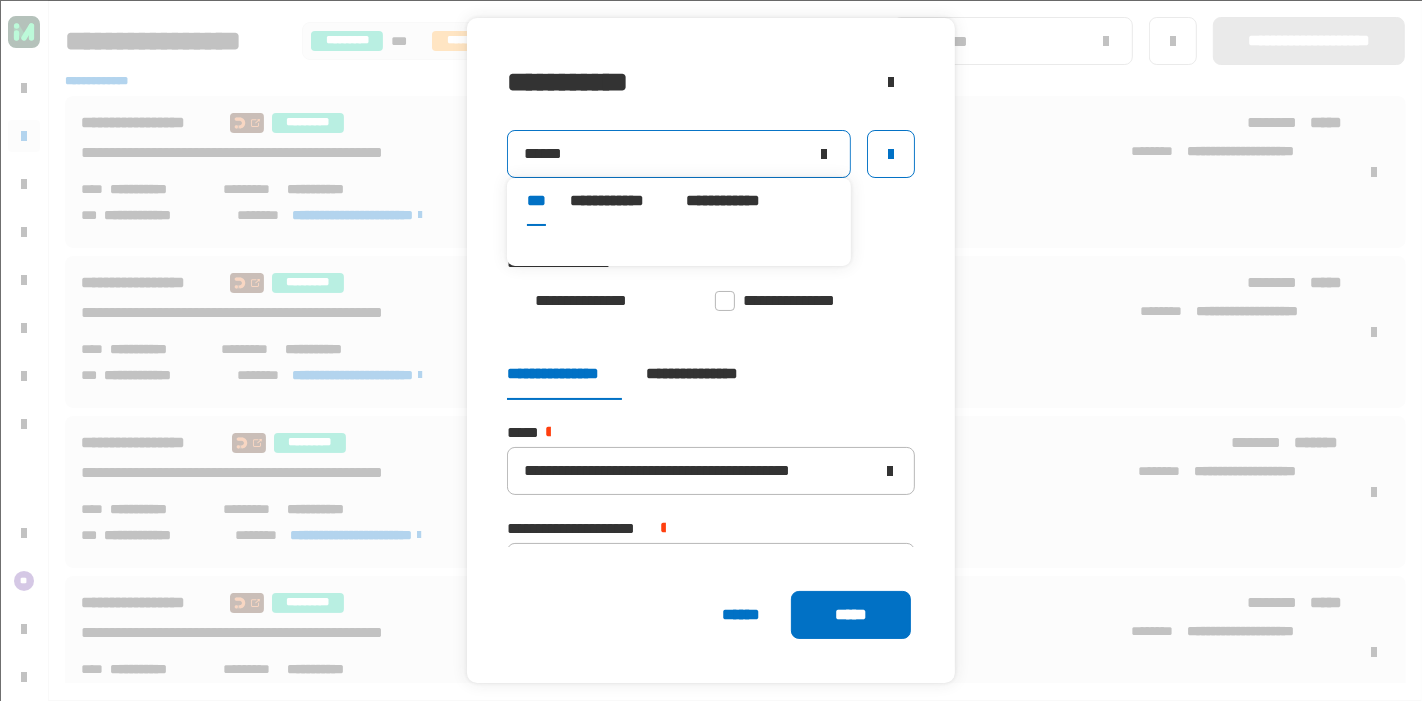 click 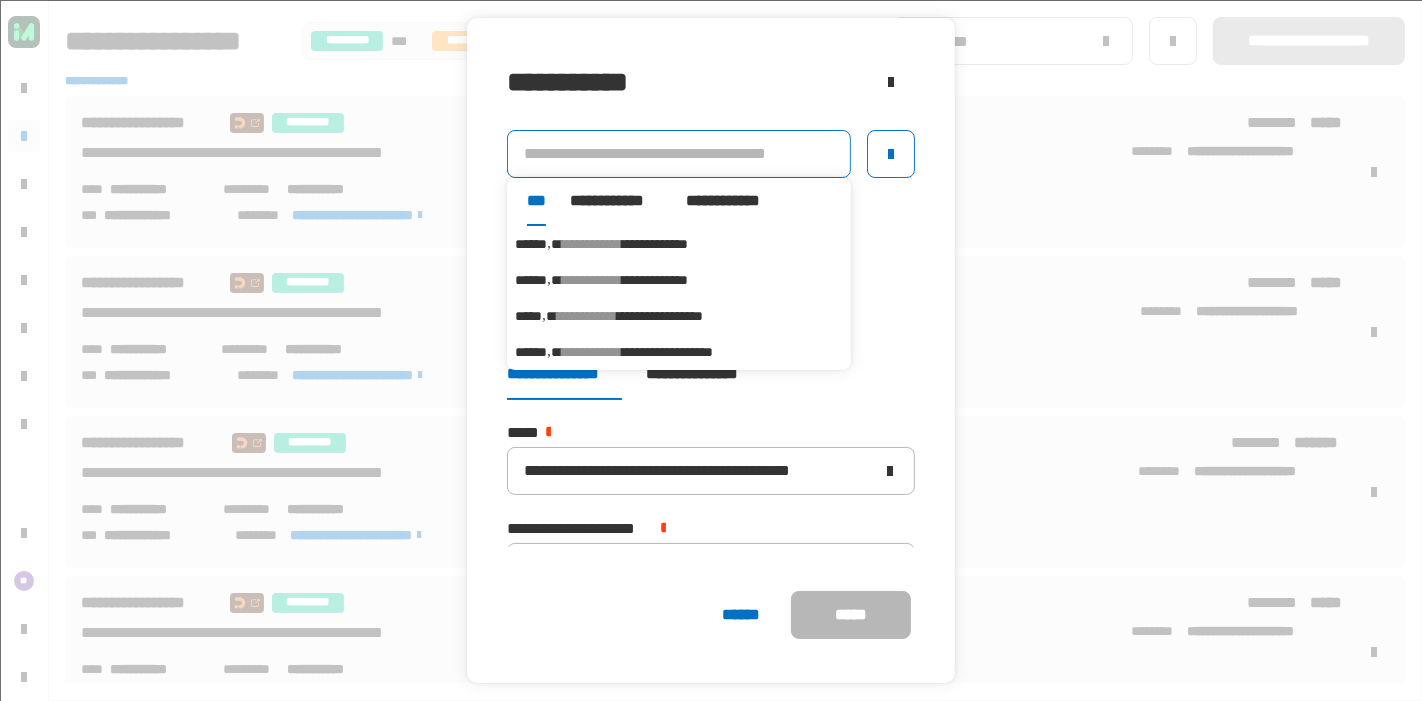 click on "**********" at bounding box center [587, 316] 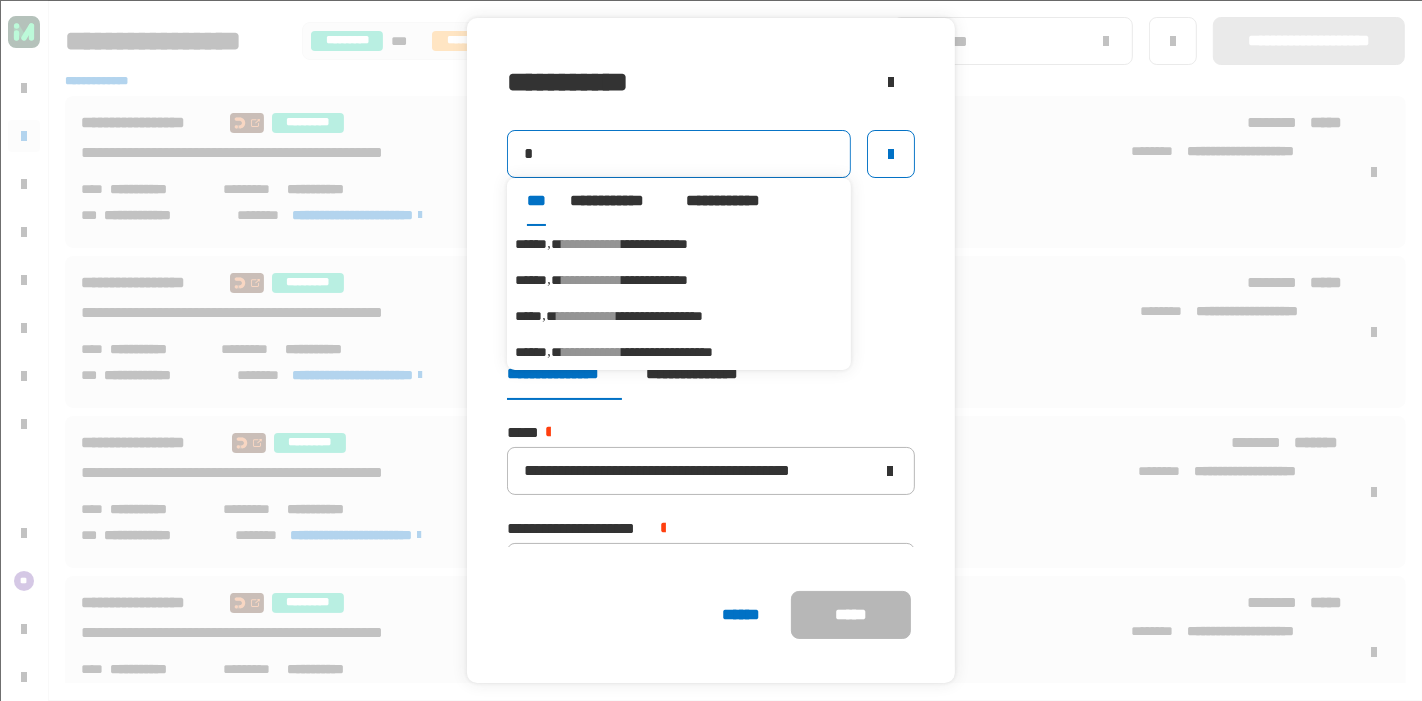 type on "*****" 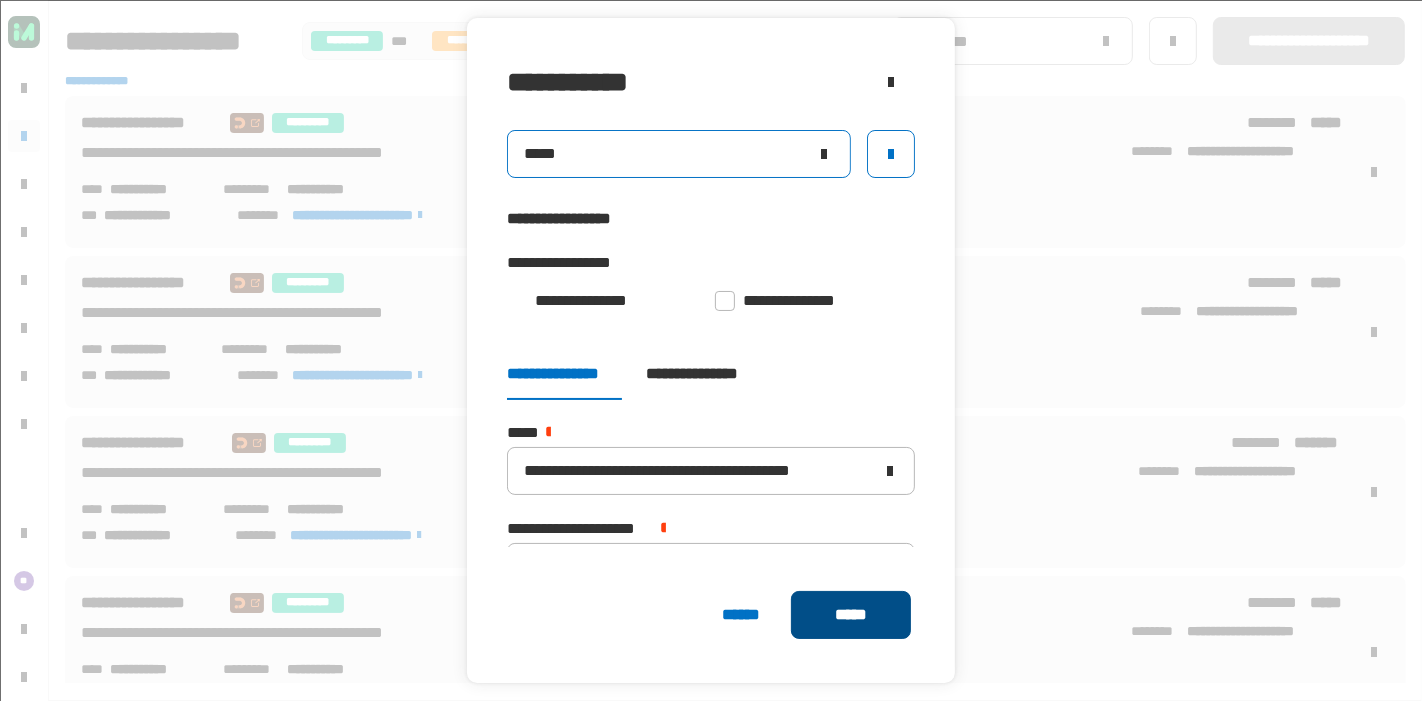 click on "*****" 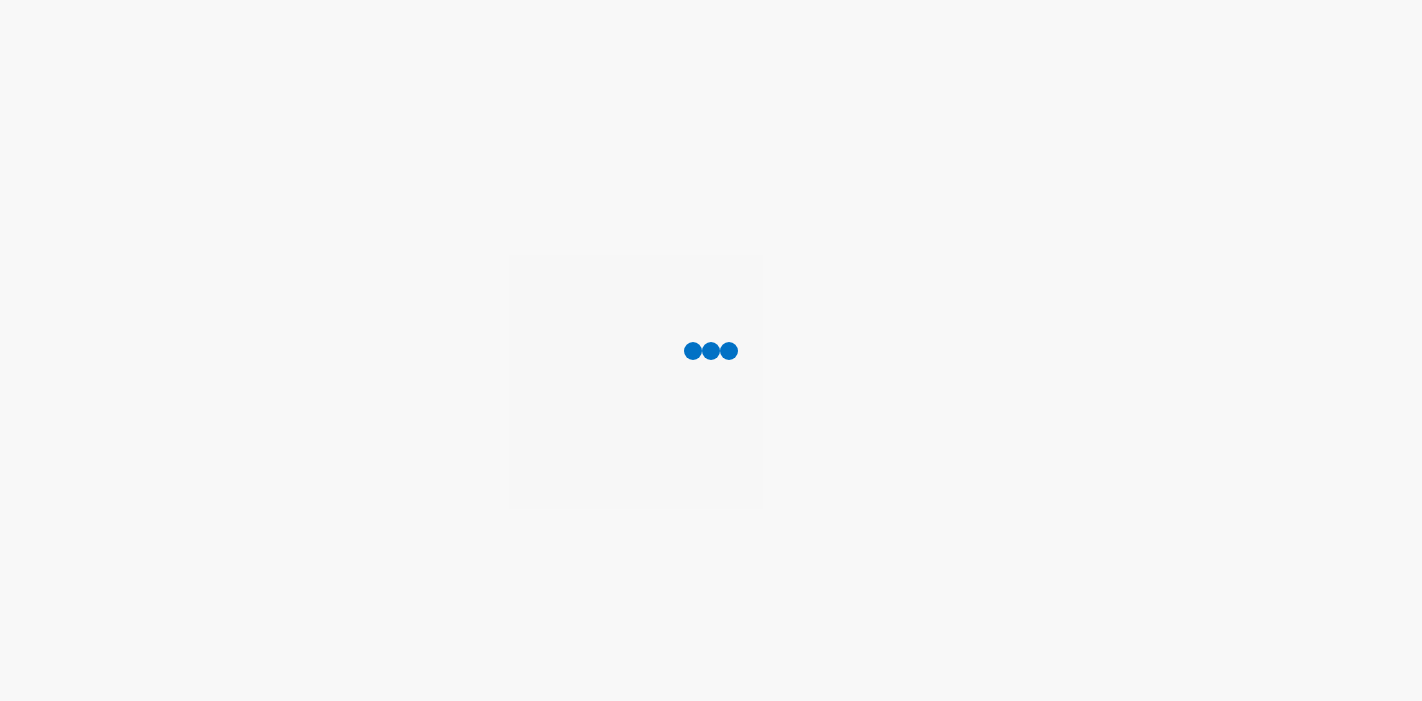 scroll, scrollTop: 0, scrollLeft: 0, axis: both 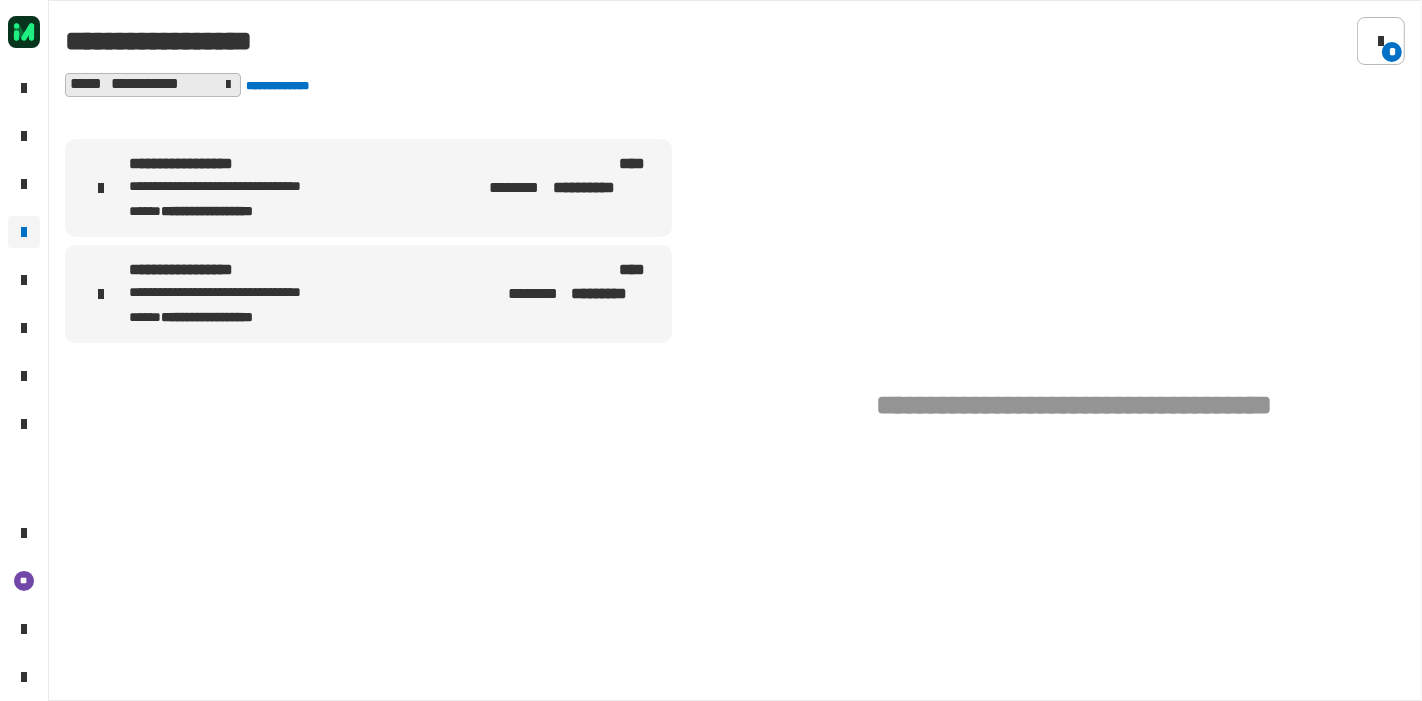 click on "**********" at bounding box center [368, 188] 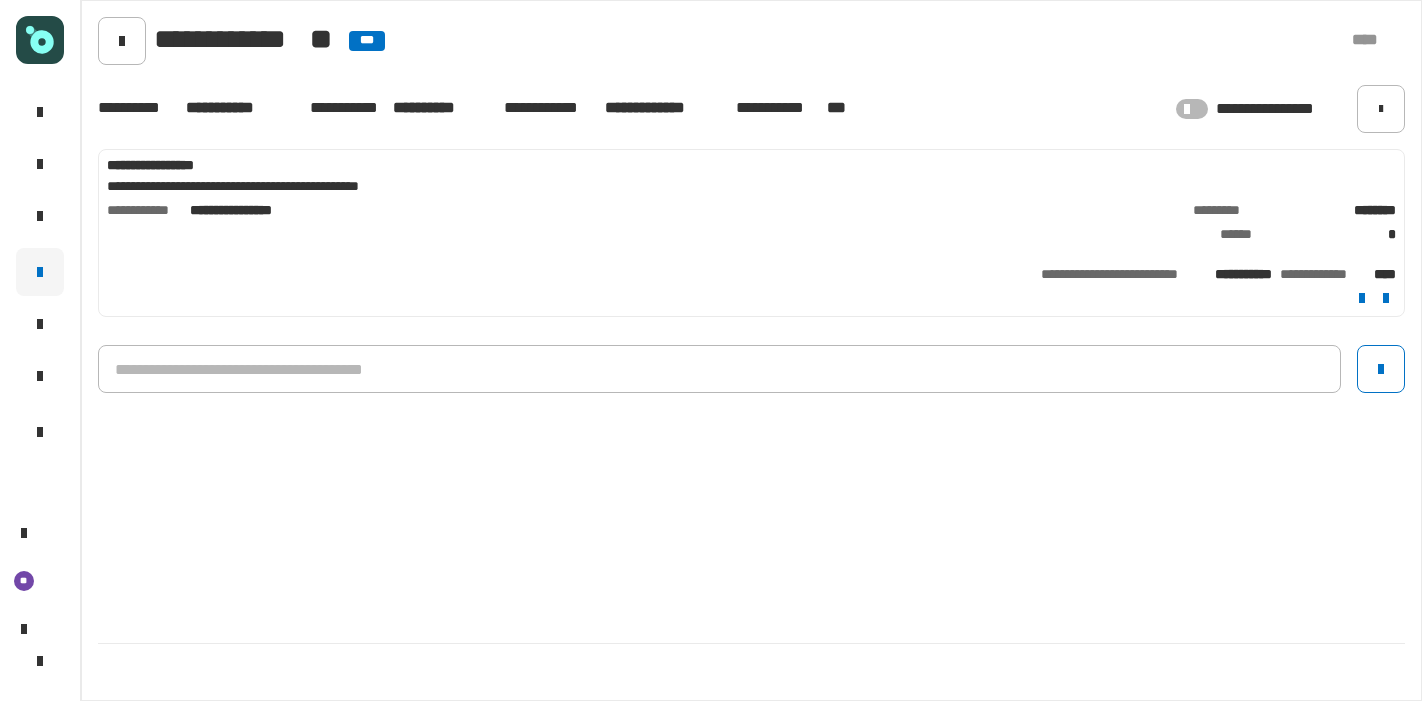 scroll, scrollTop: 0, scrollLeft: 0, axis: both 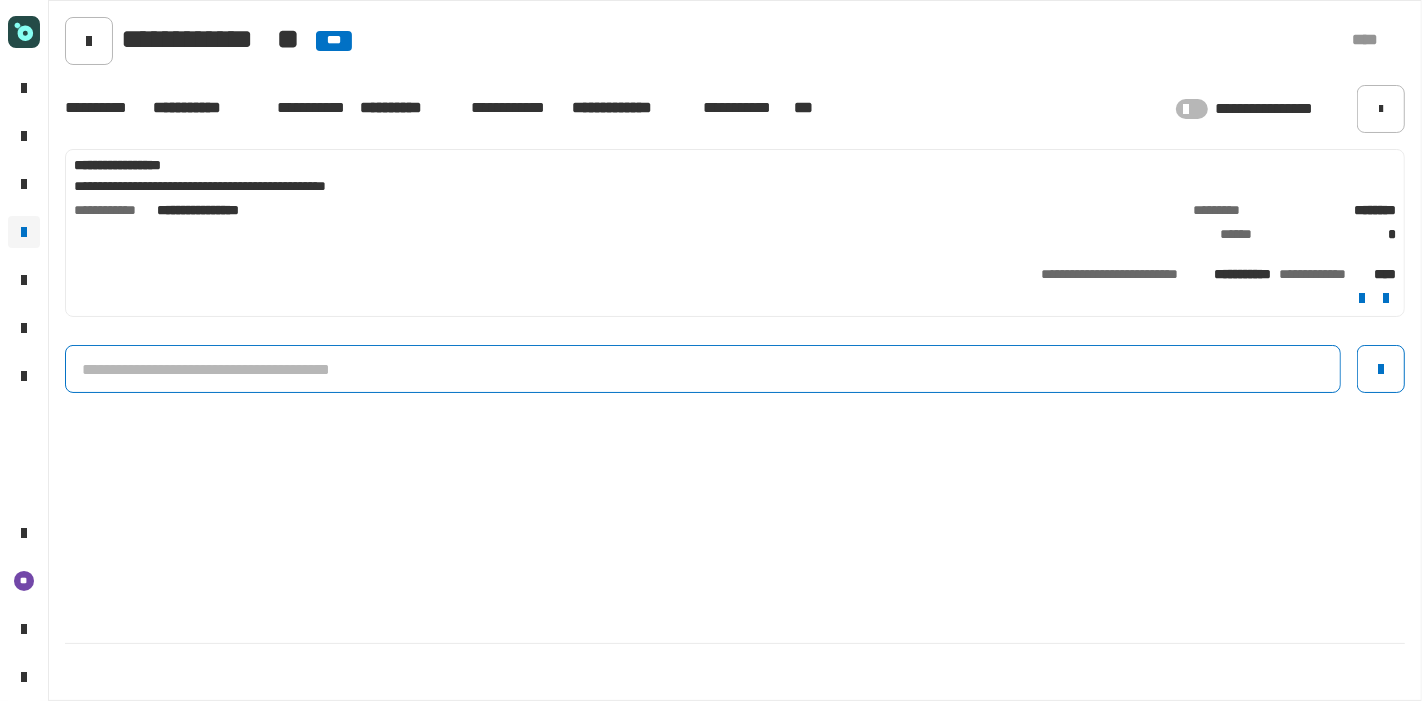 click 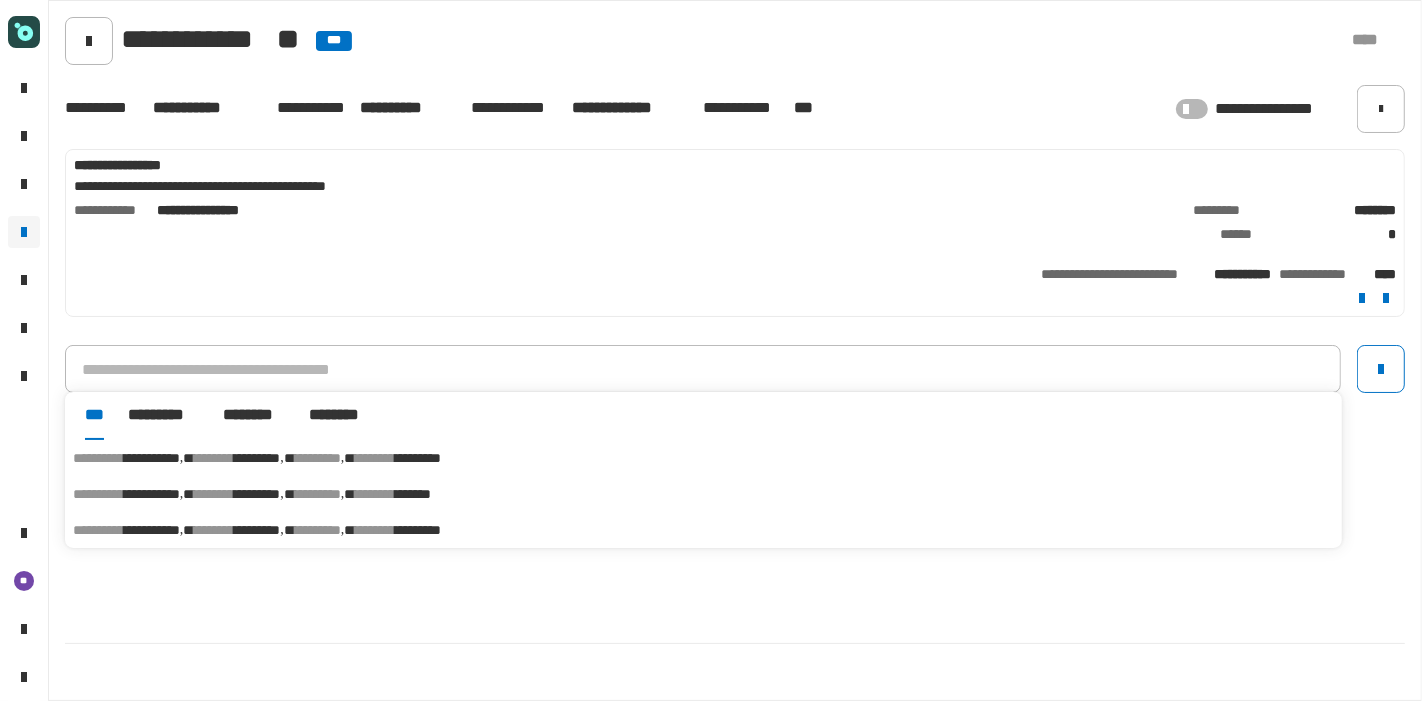 click on "********" at bounding box center [375, 494] 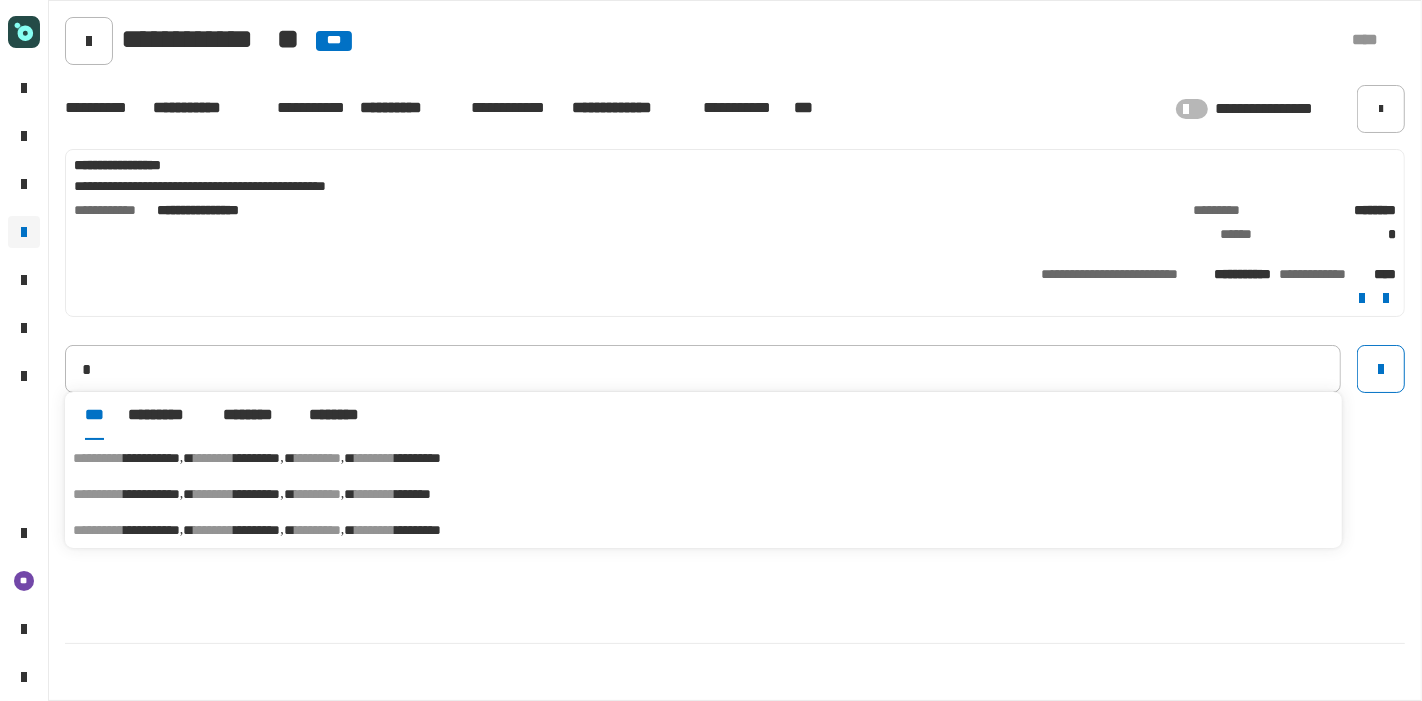 type on "**********" 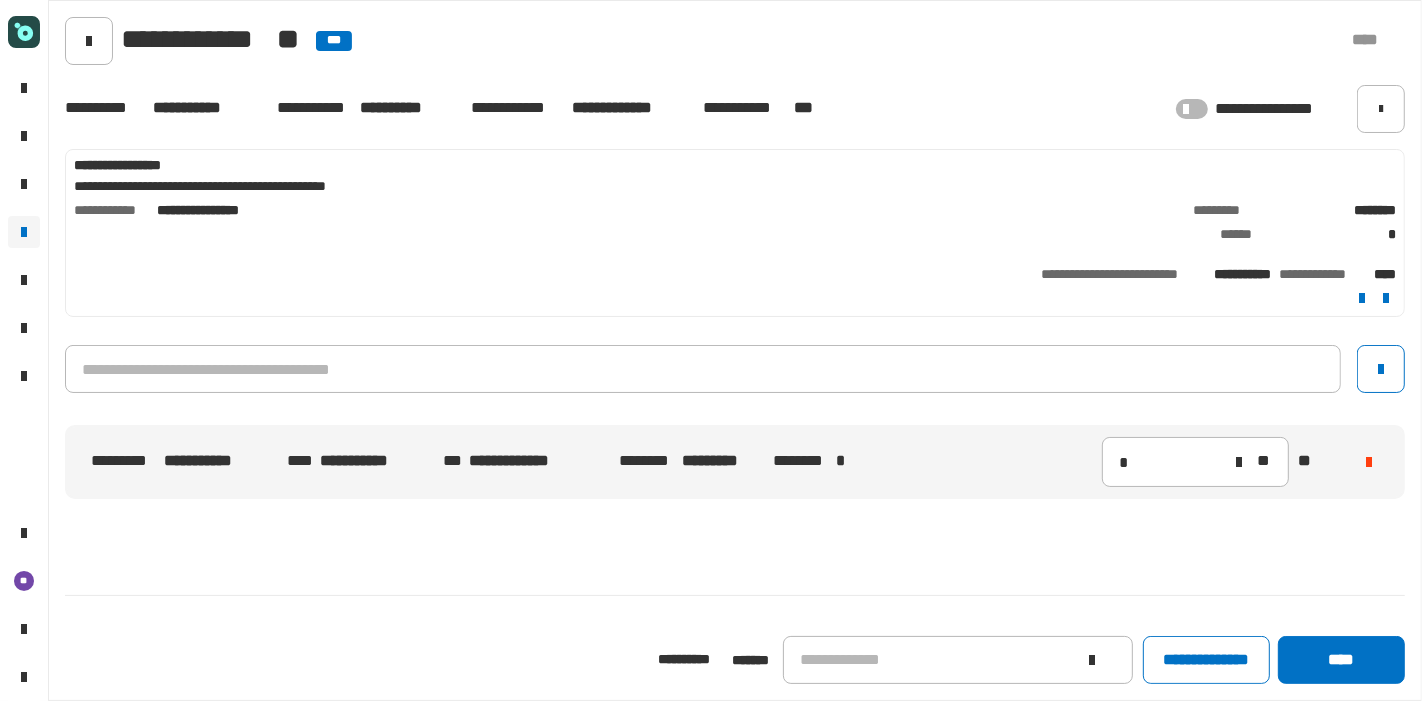 click 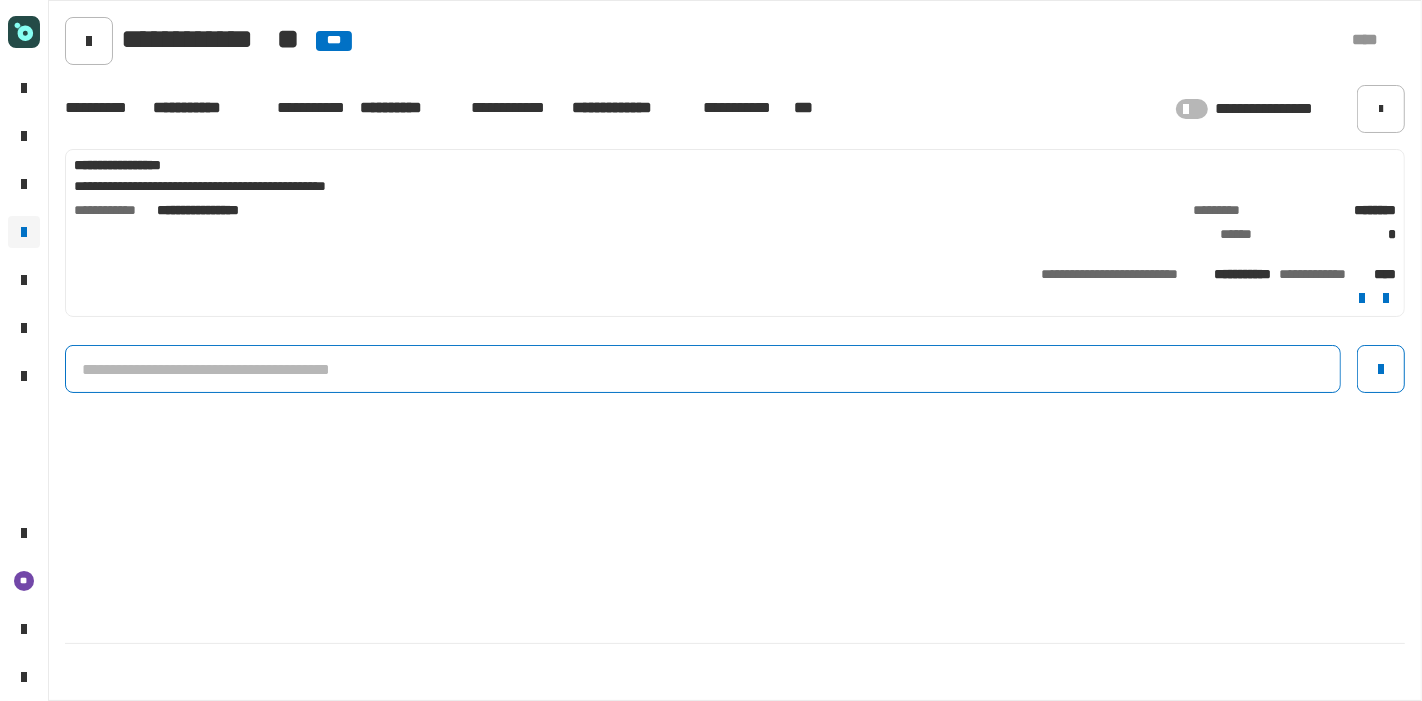 click 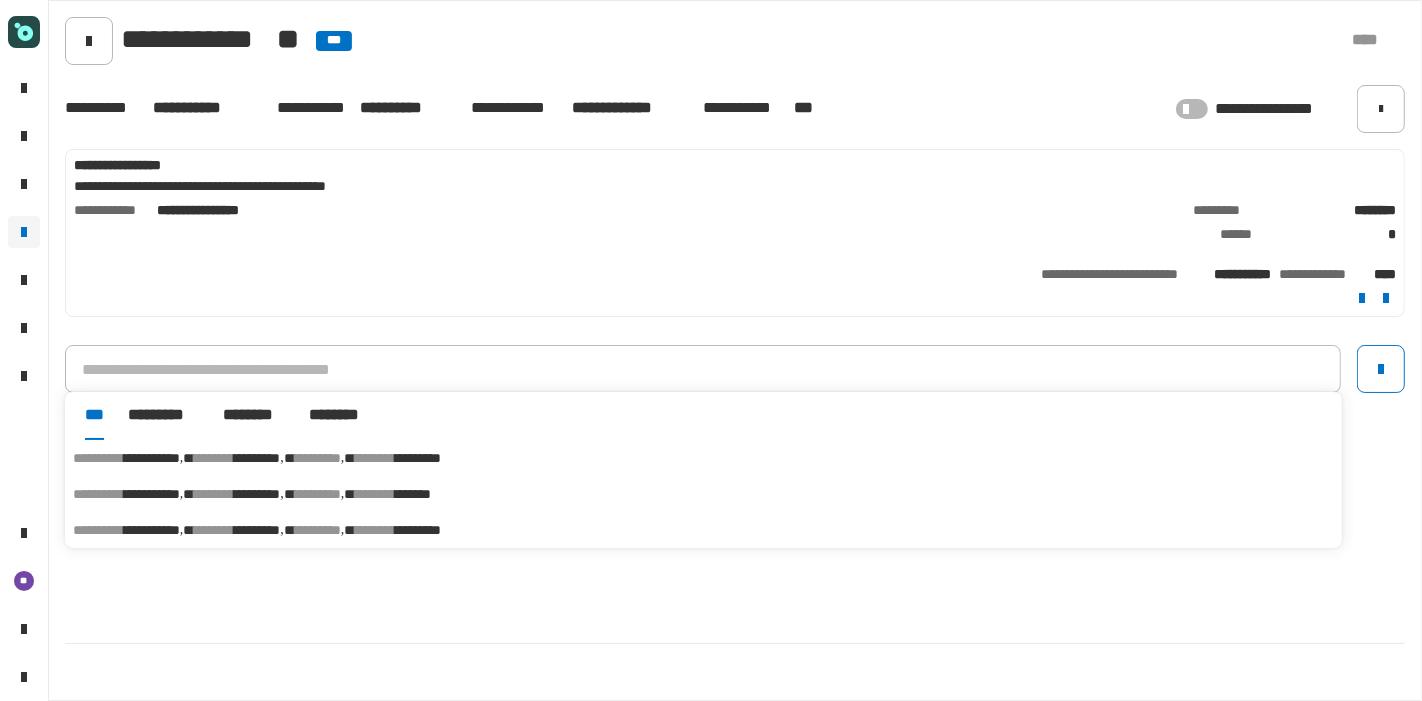 click on "********" at bounding box center [375, 494] 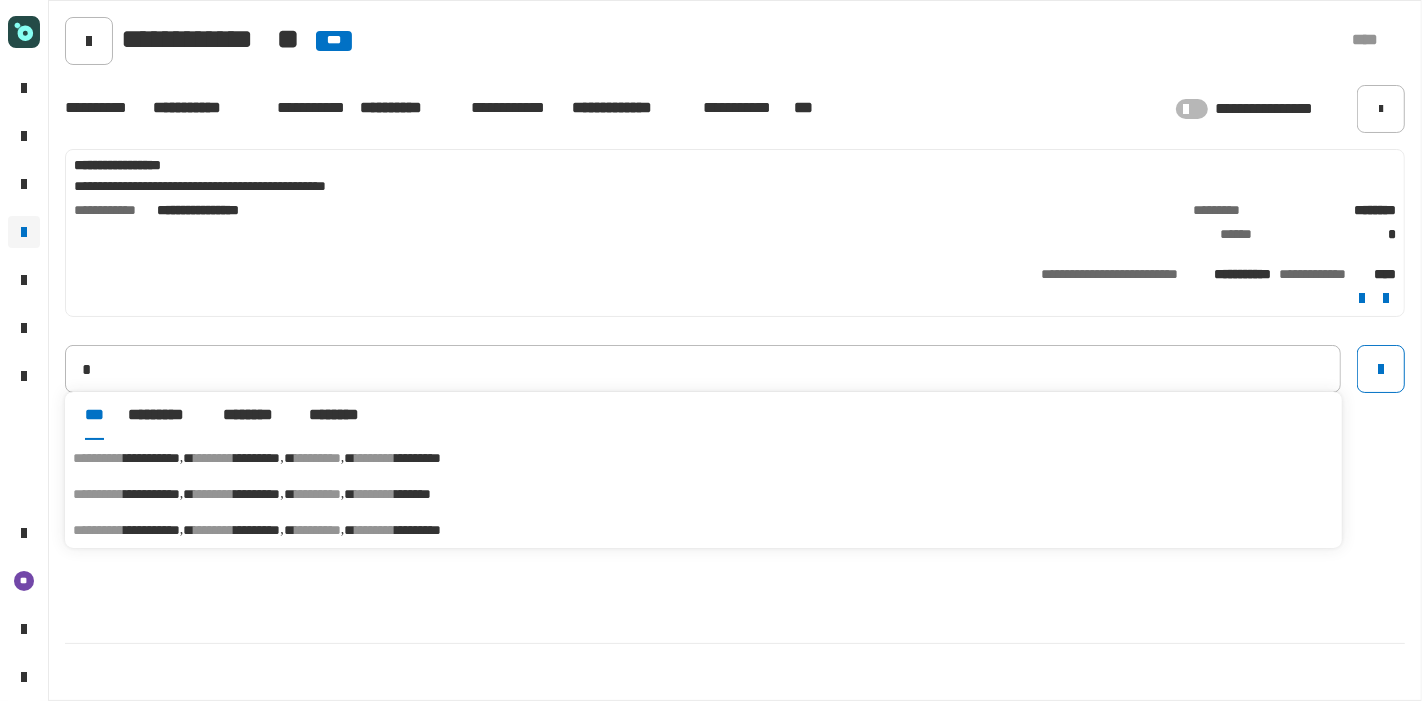 type on "**********" 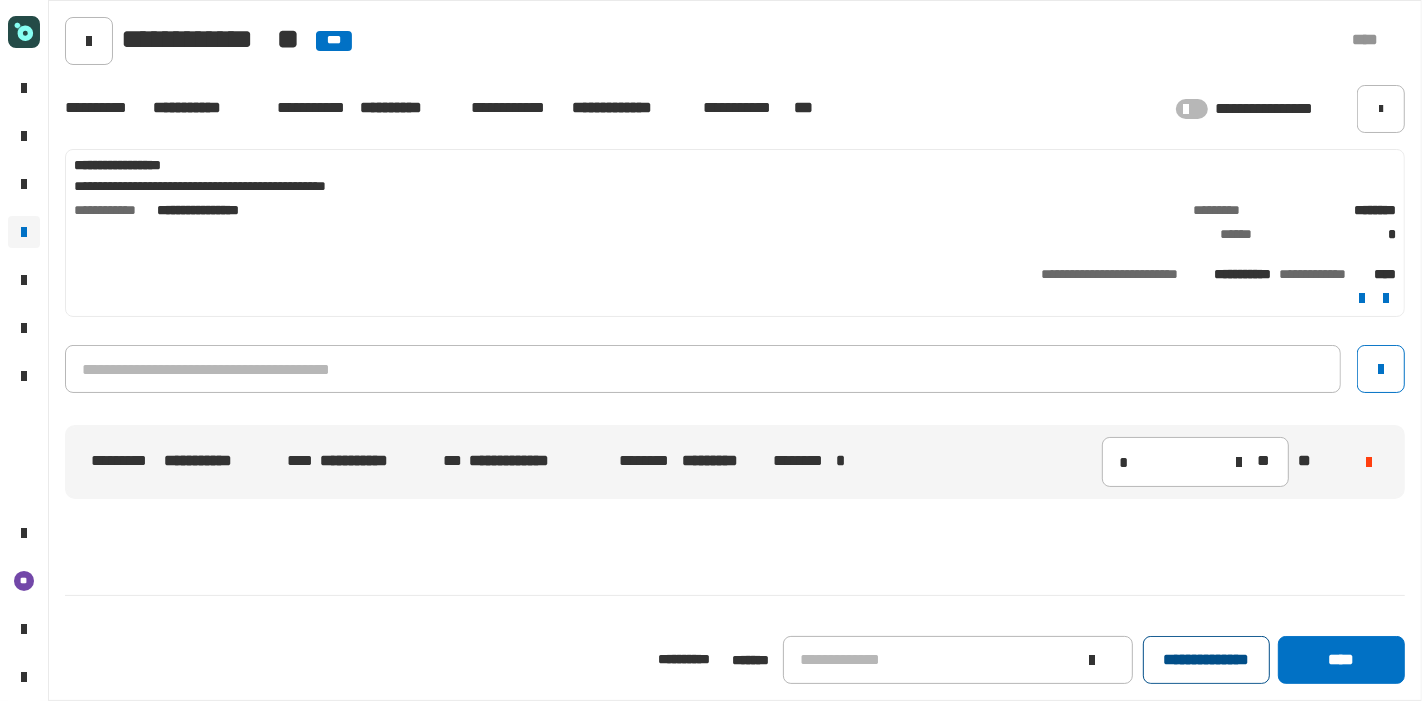 click on "**********" 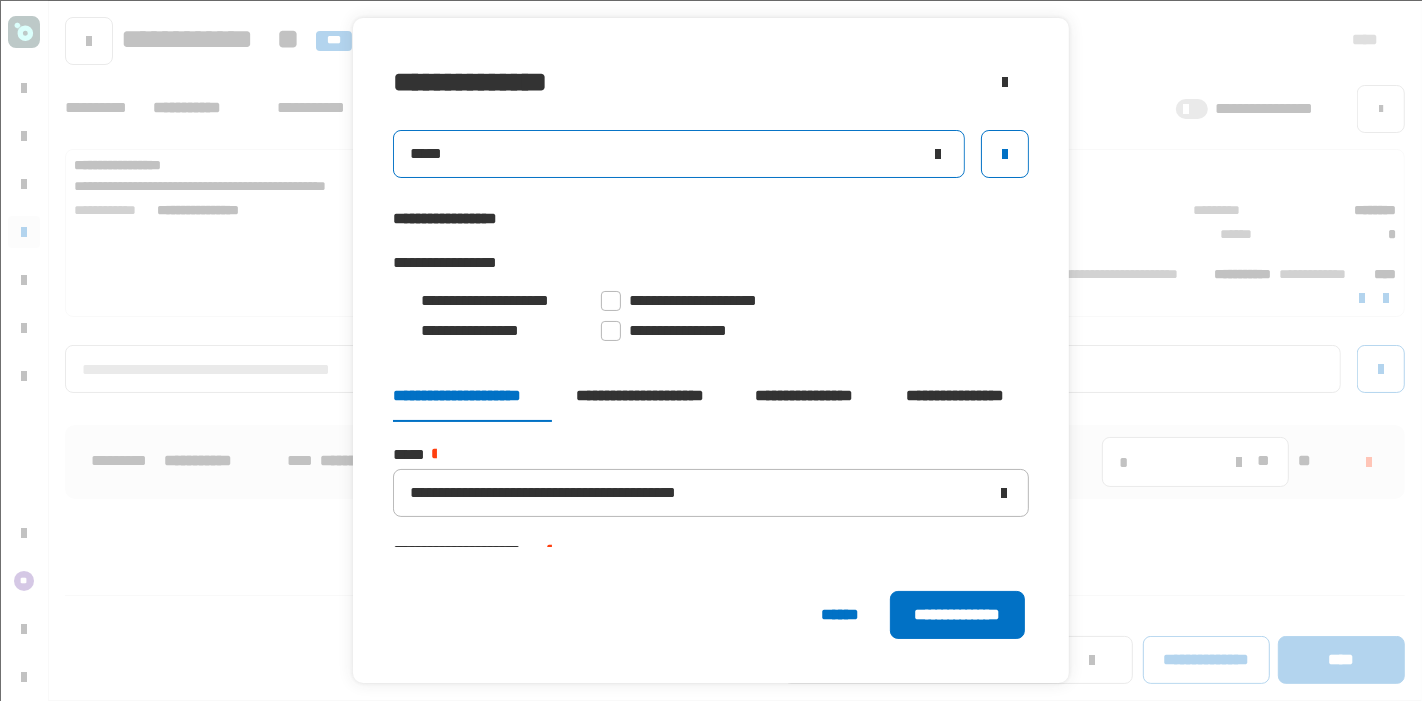 click 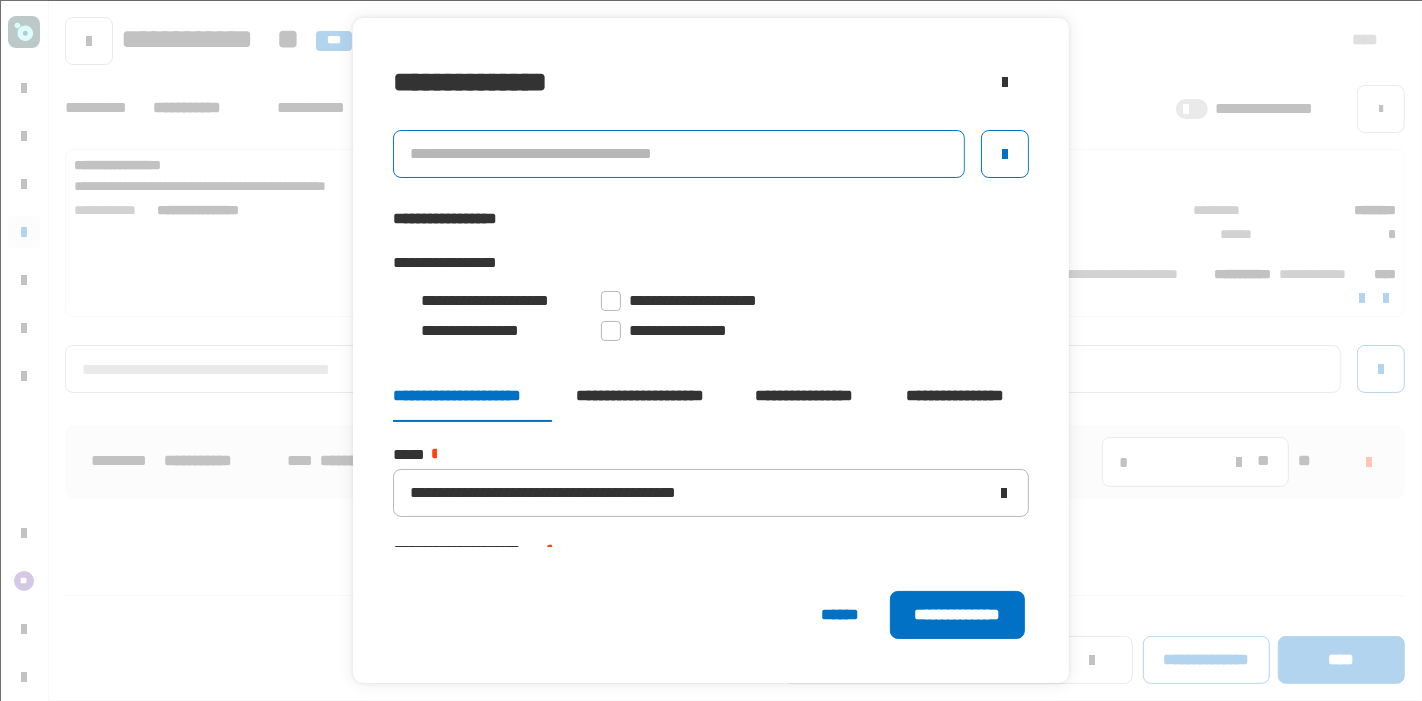 click 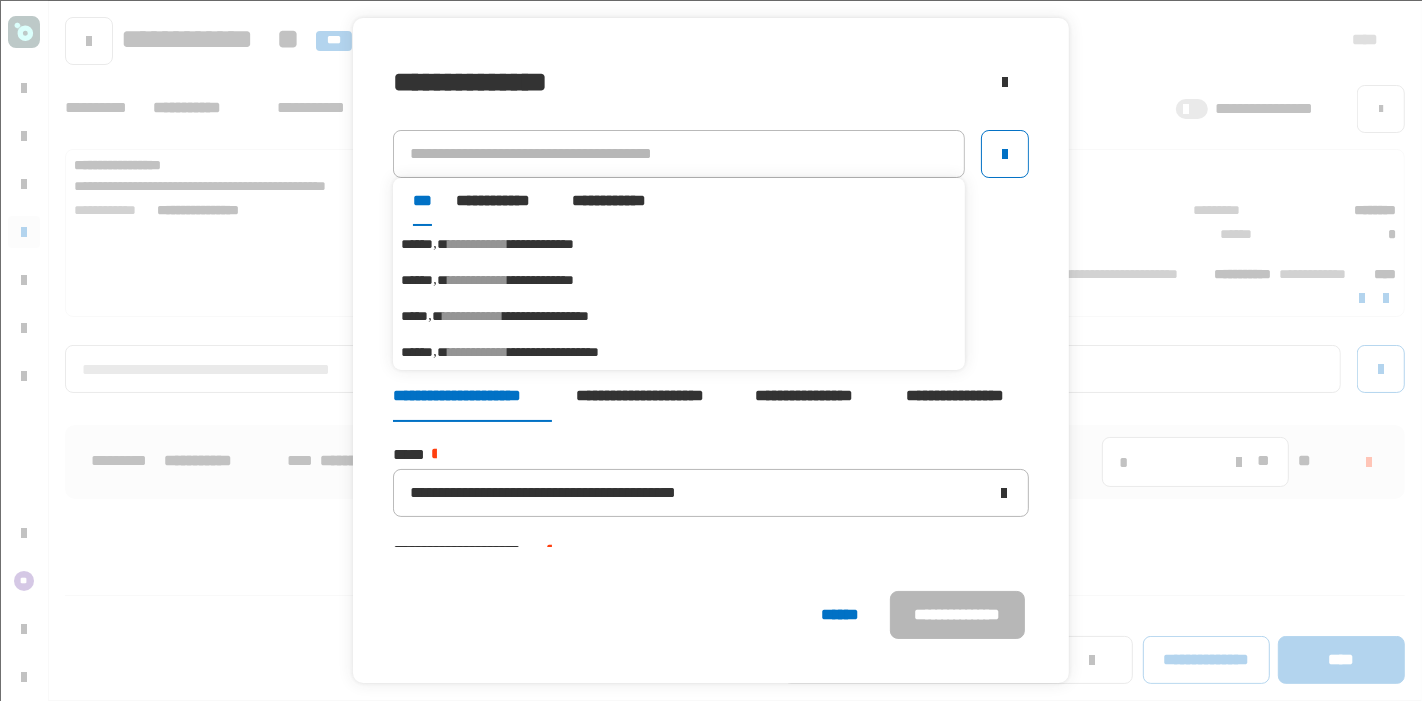 click on "**********" at bounding box center (478, 244) 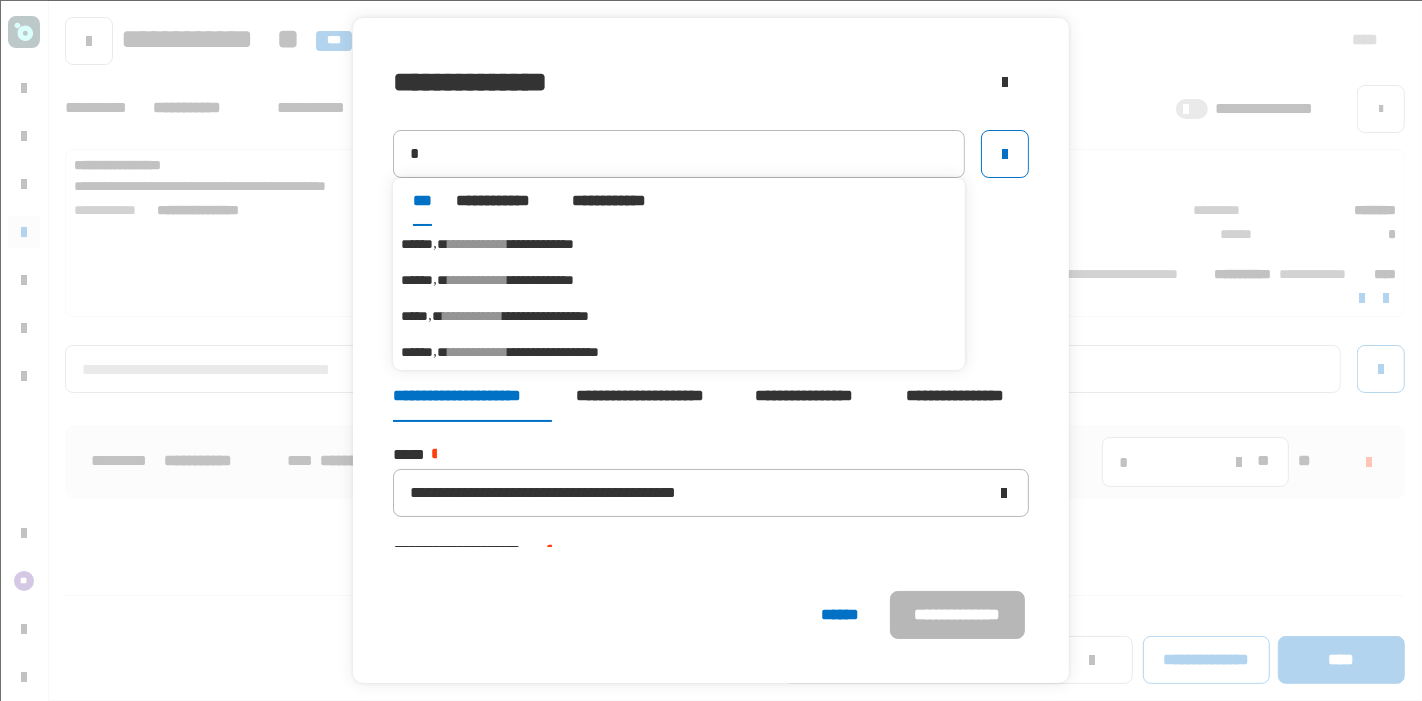 type on "******" 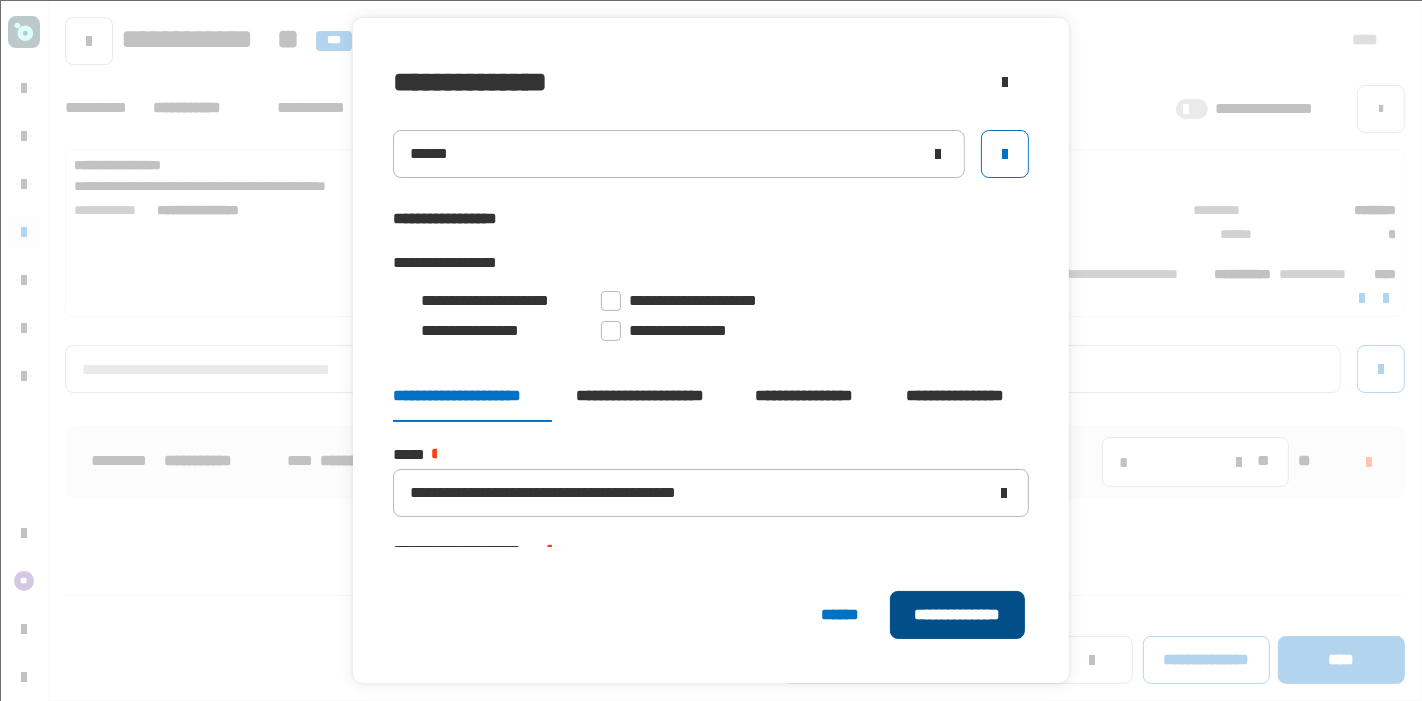 click on "**********" 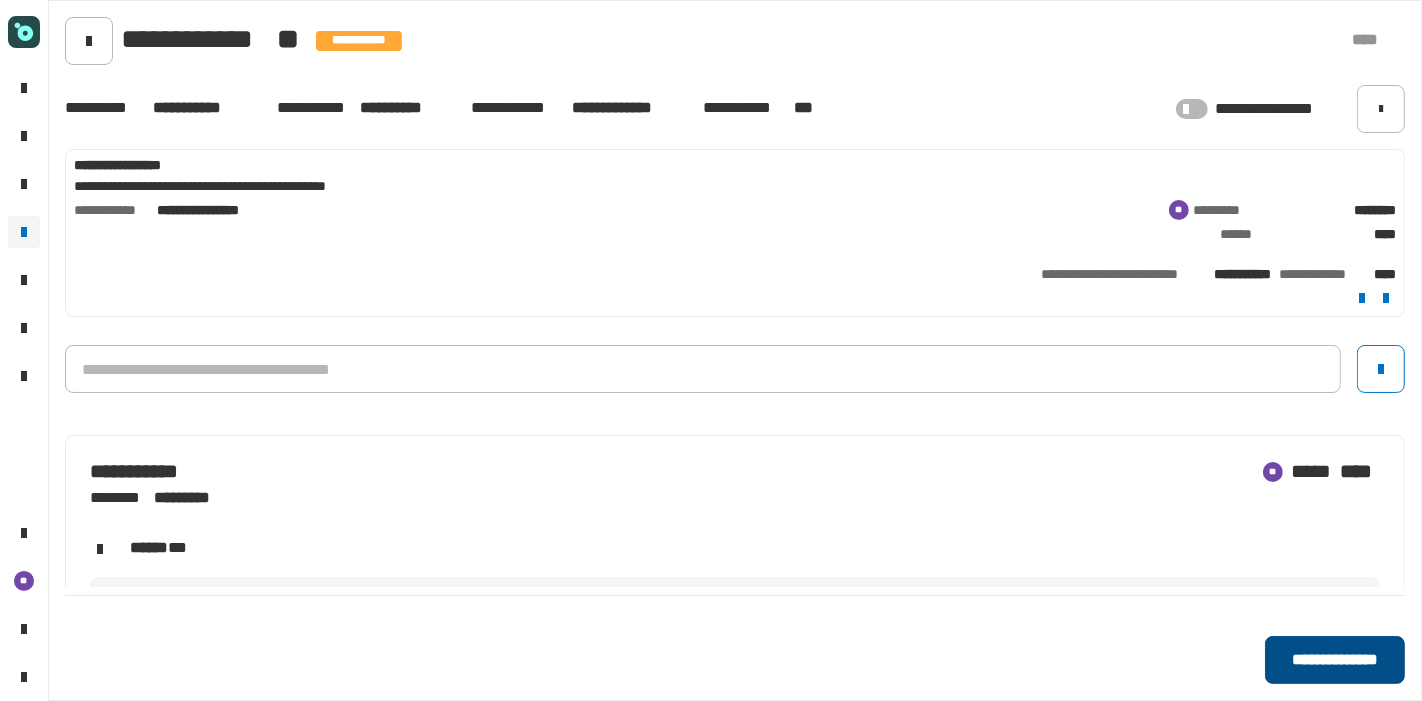 click on "**********" 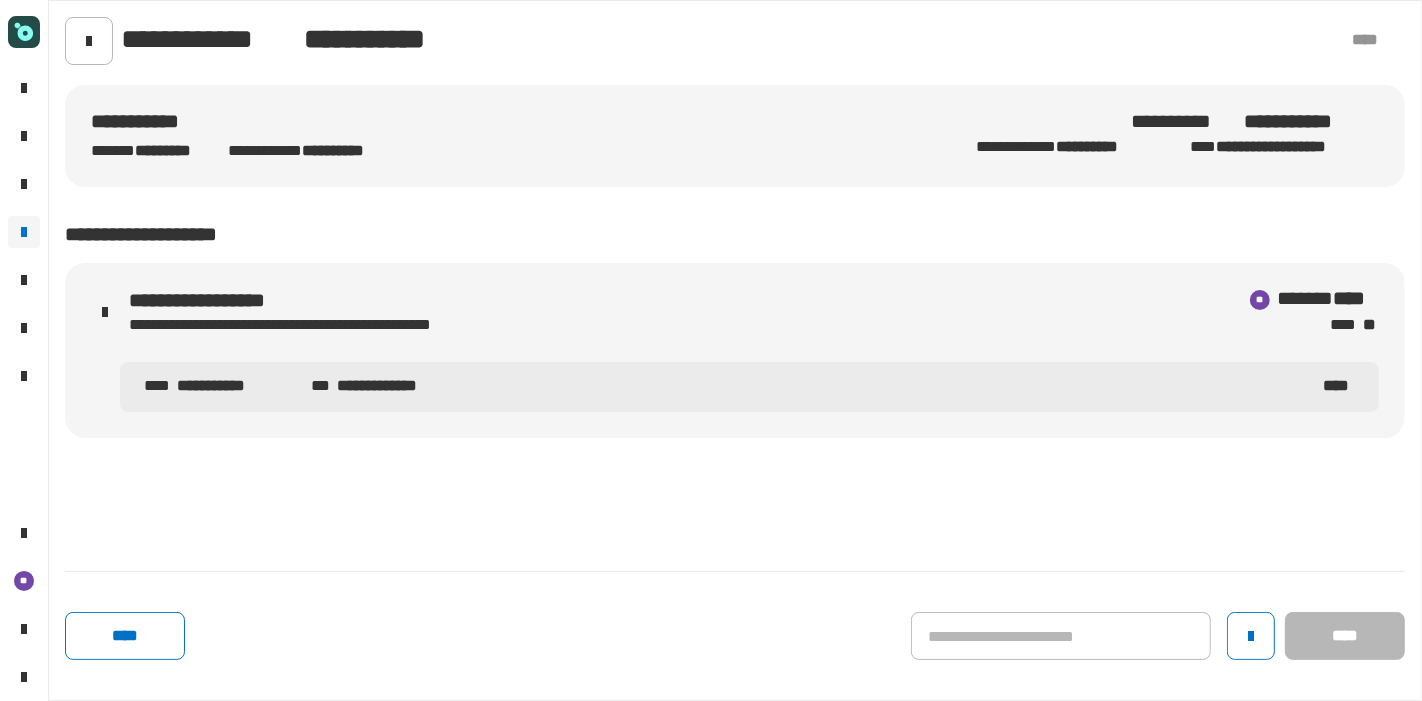 click on "**** ****" 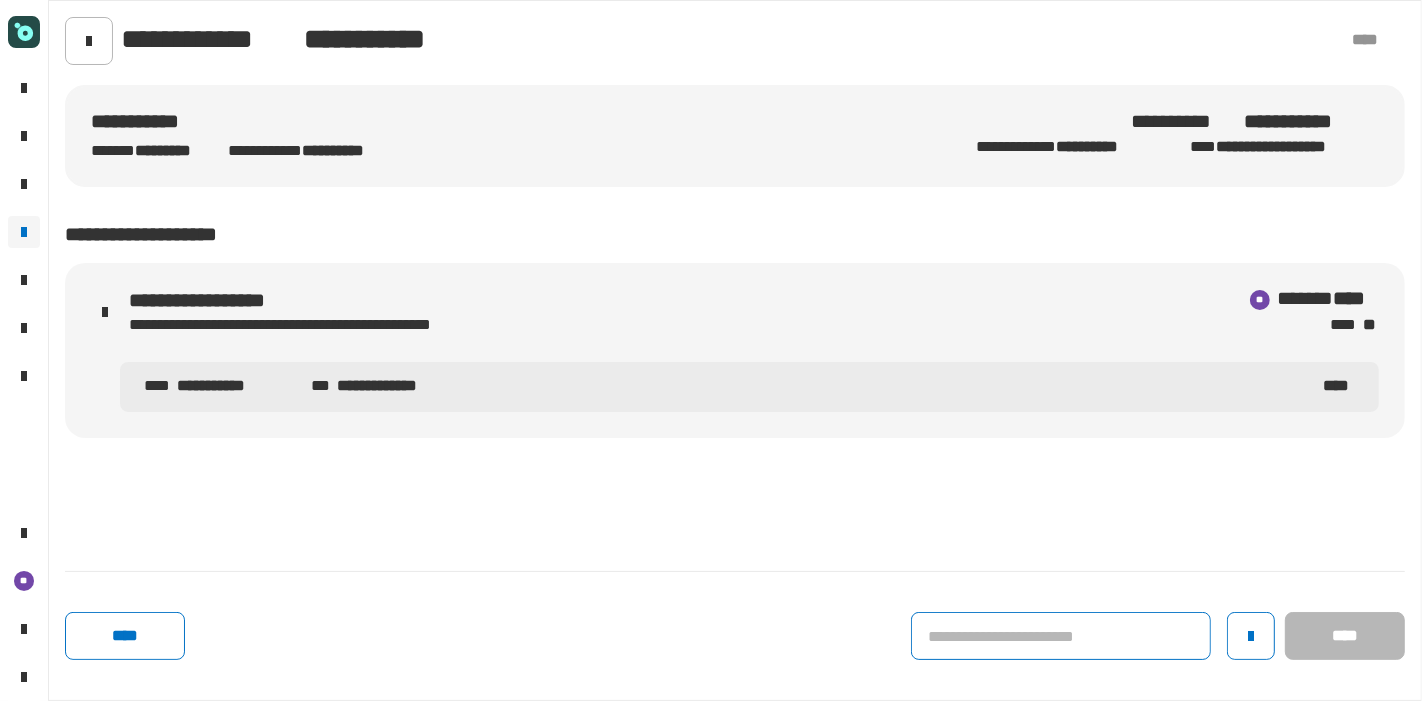 click 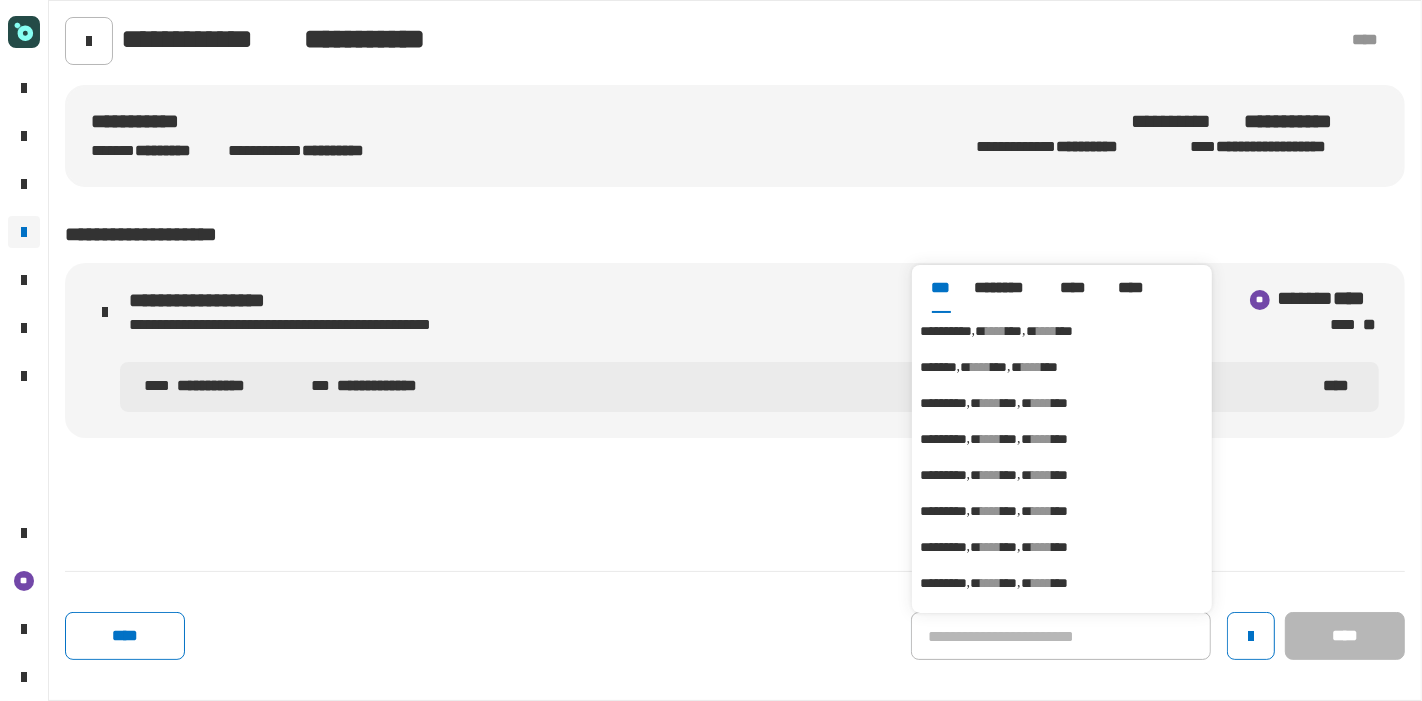 click on "****" at bounding box center [996, 331] 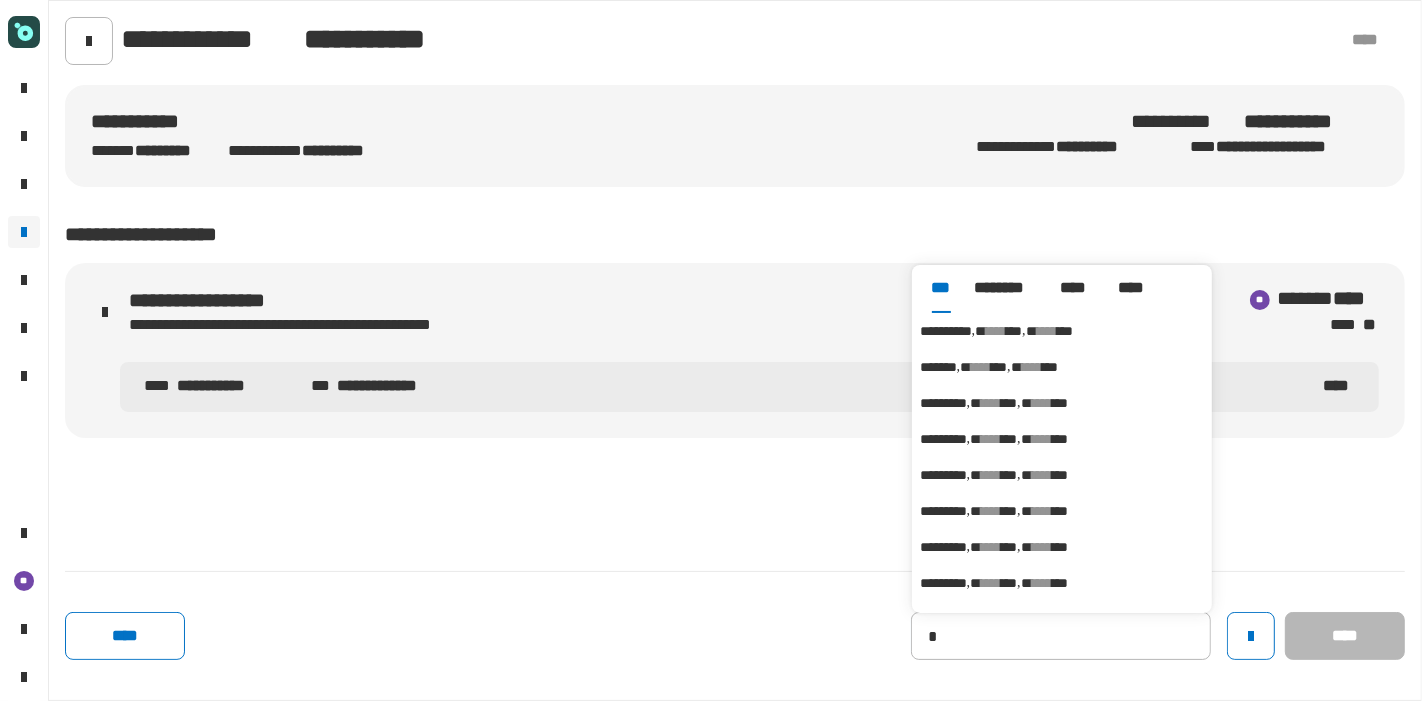 type on "**********" 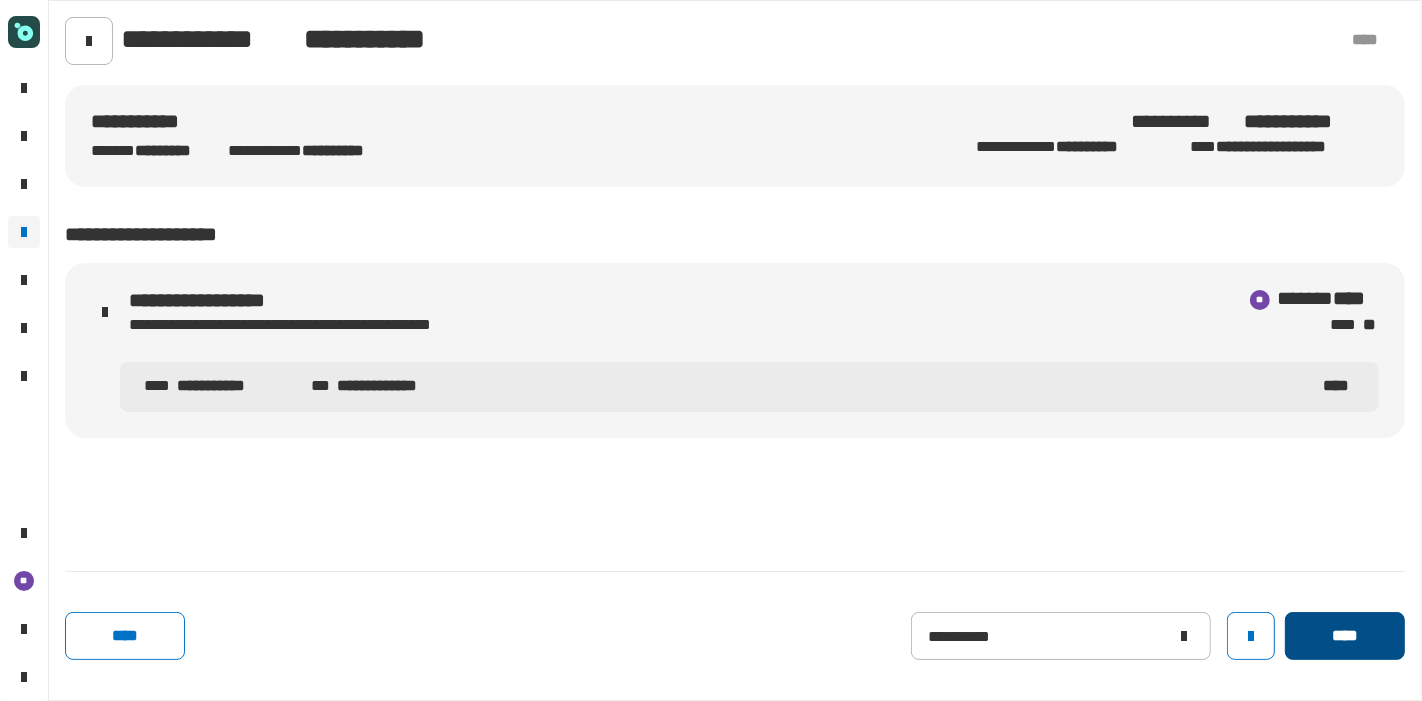 click on "****" 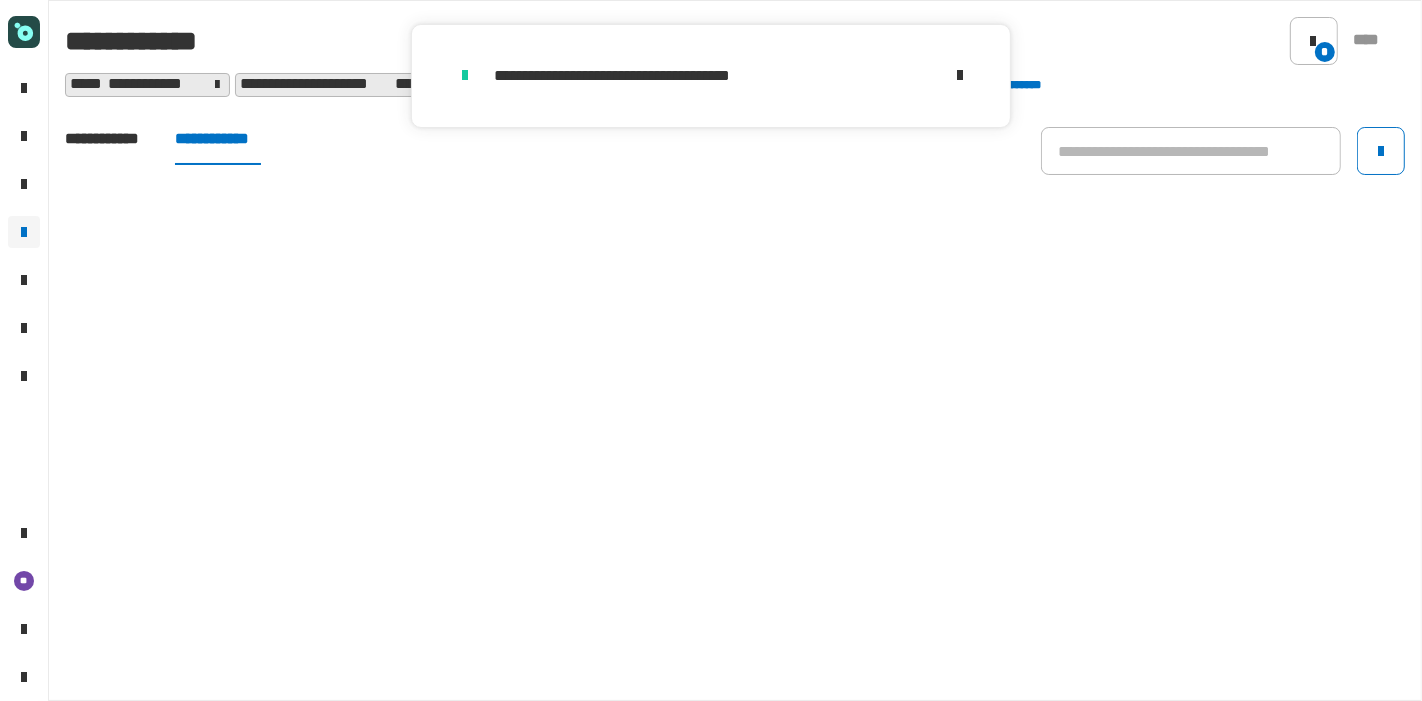 click on "**********" 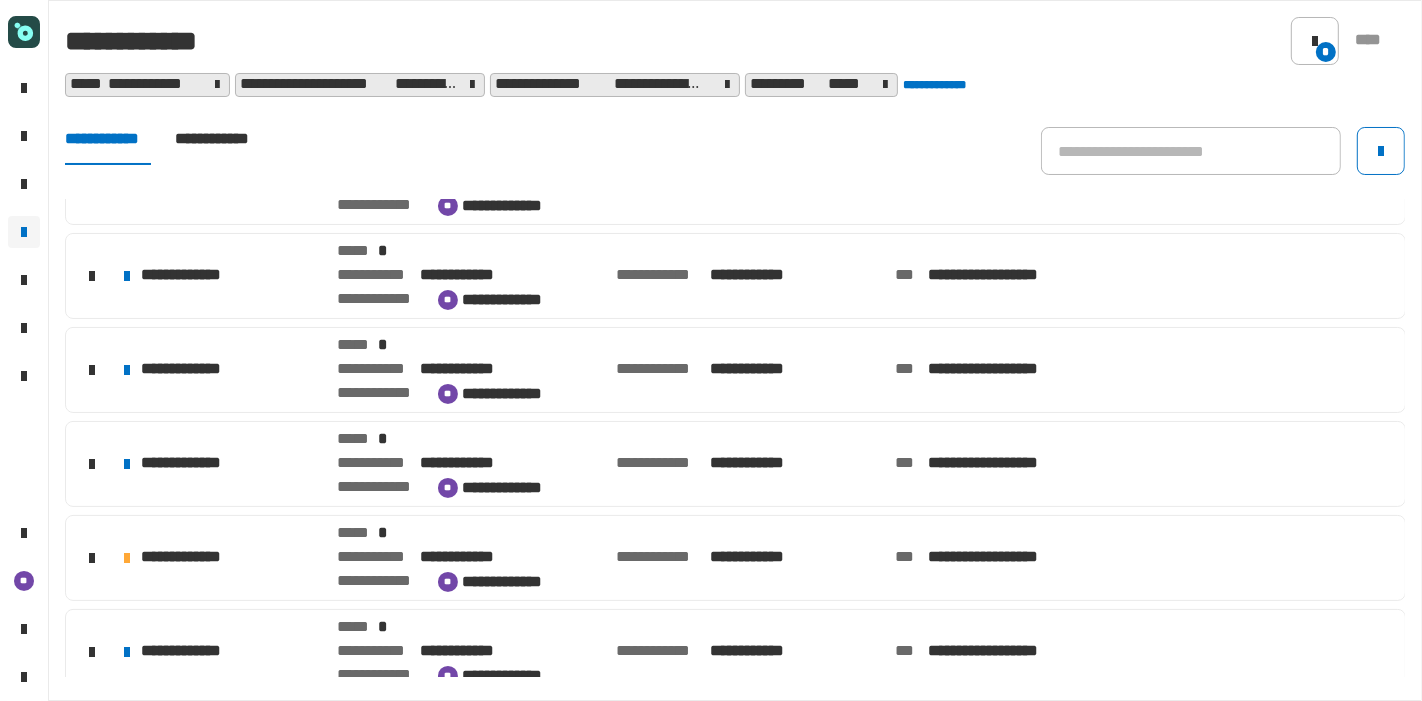 scroll, scrollTop: 915, scrollLeft: 0, axis: vertical 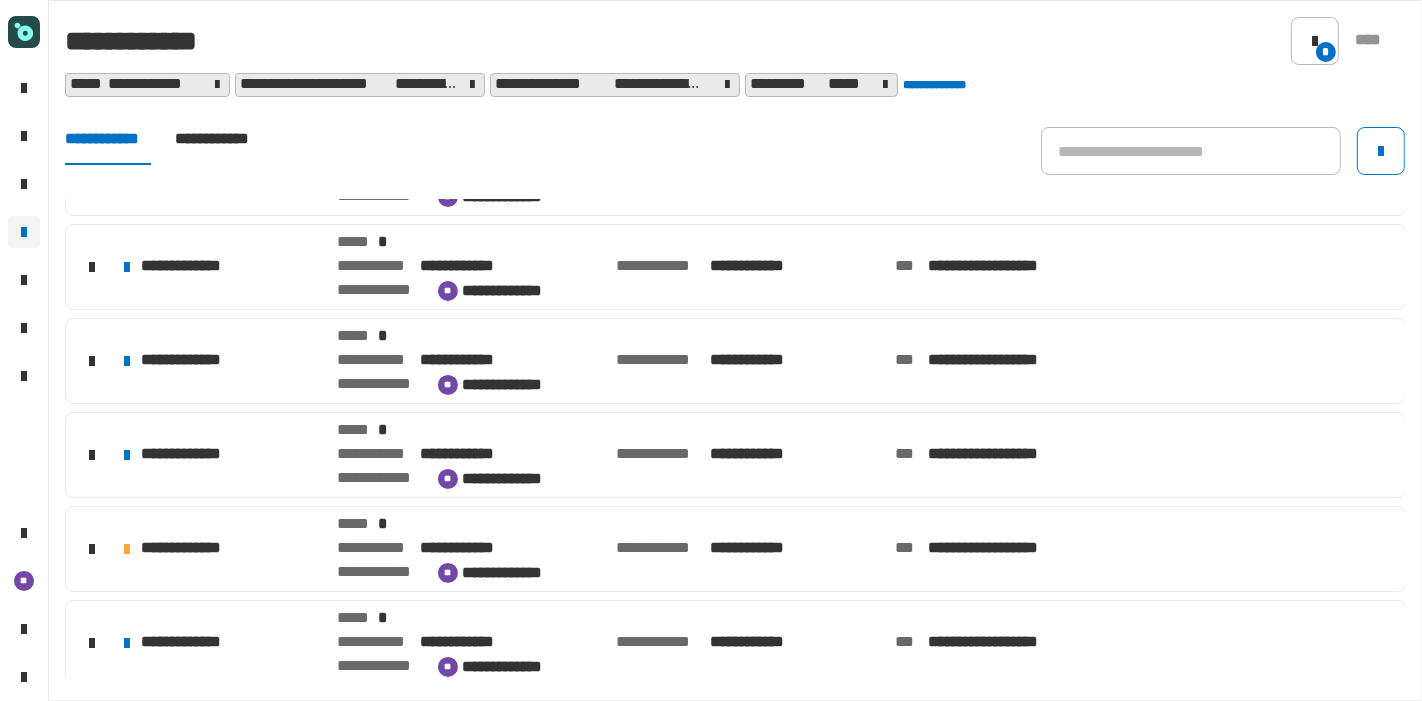 click on "**********" 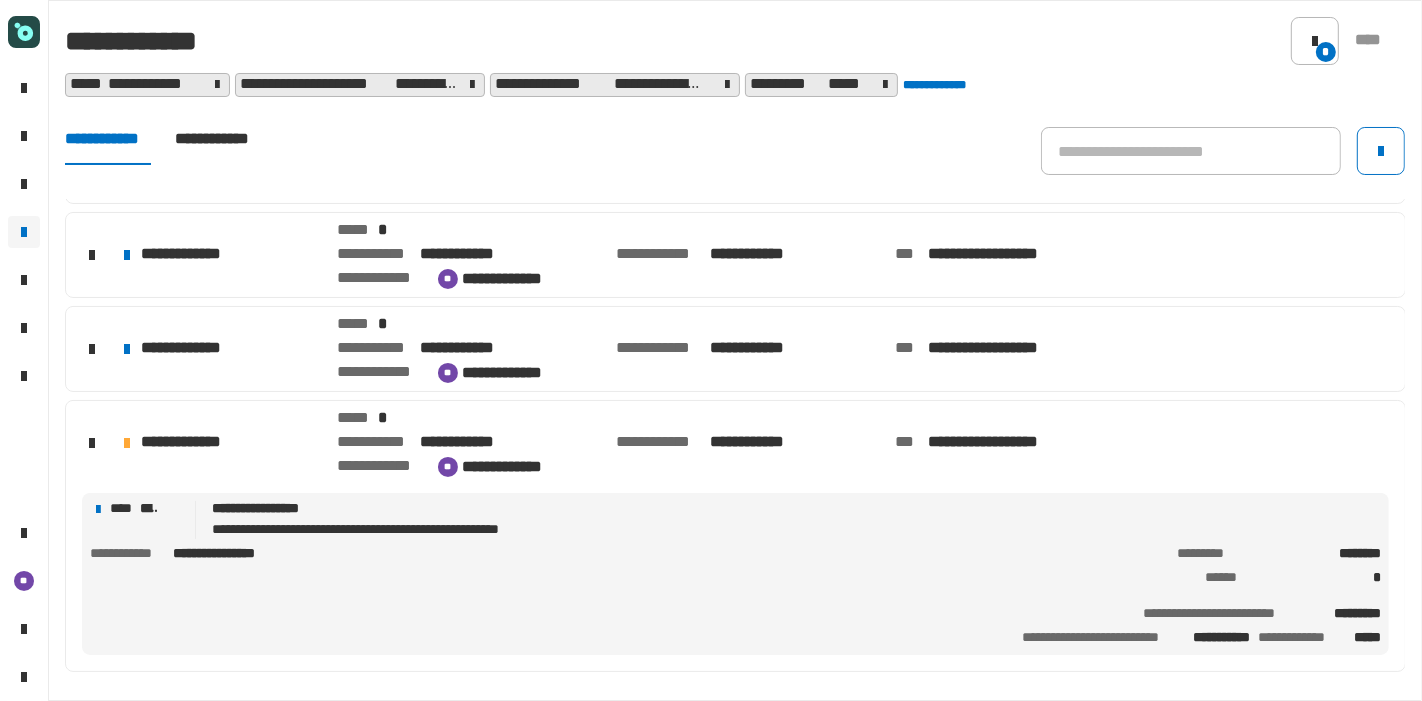 scroll, scrollTop: 1022, scrollLeft: 0, axis: vertical 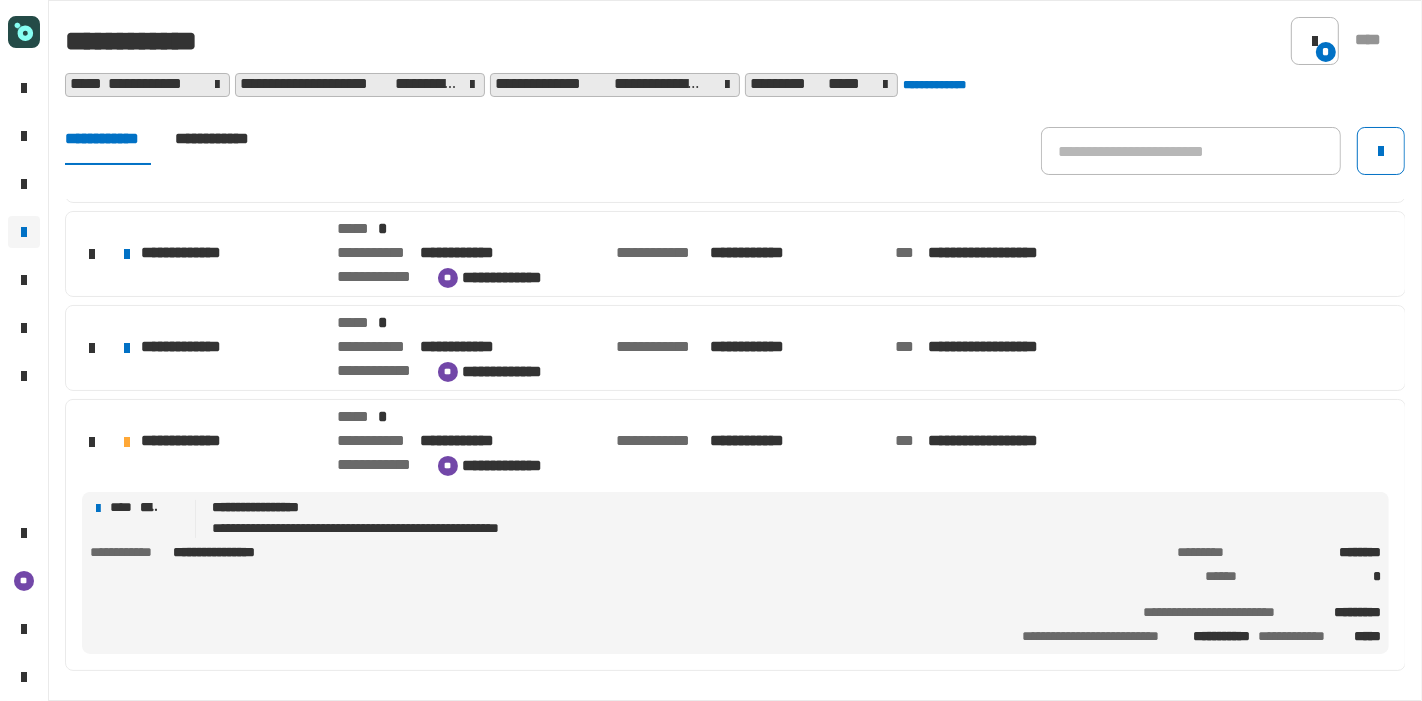 click on "**********" 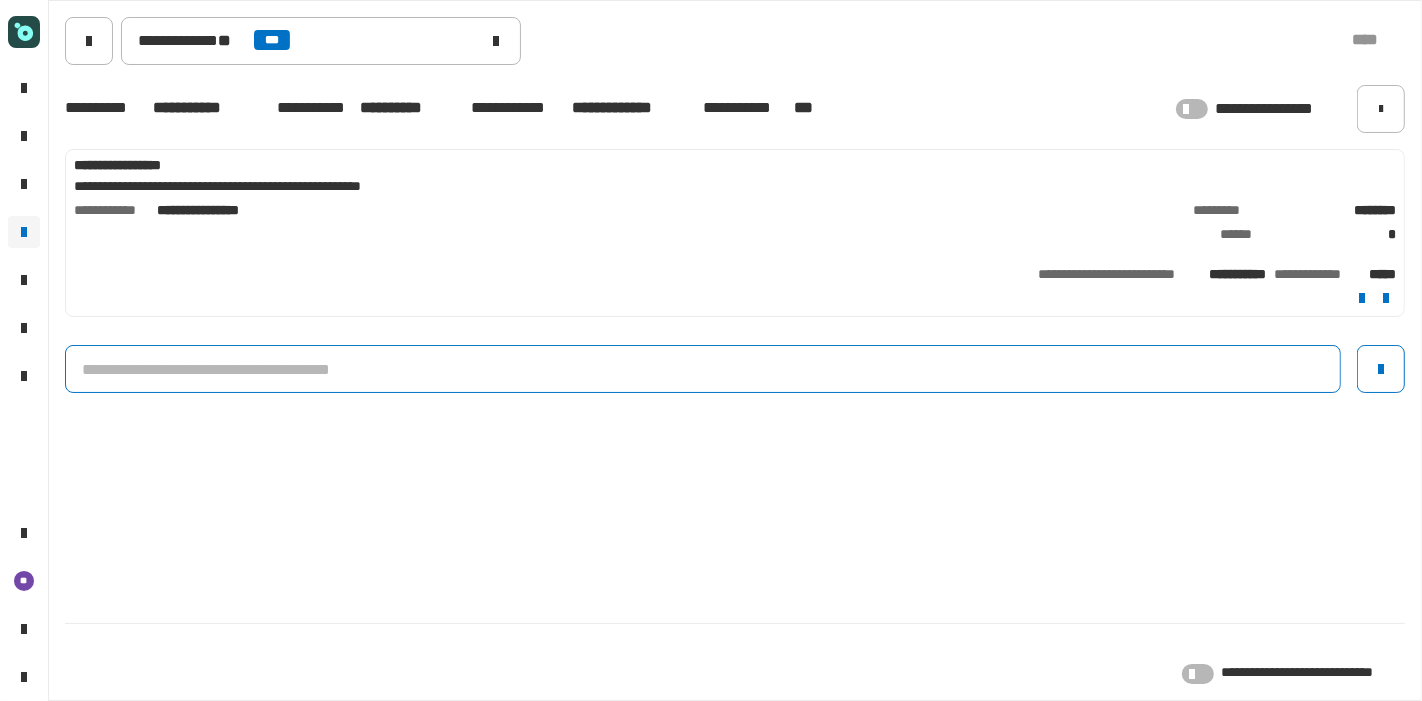 click 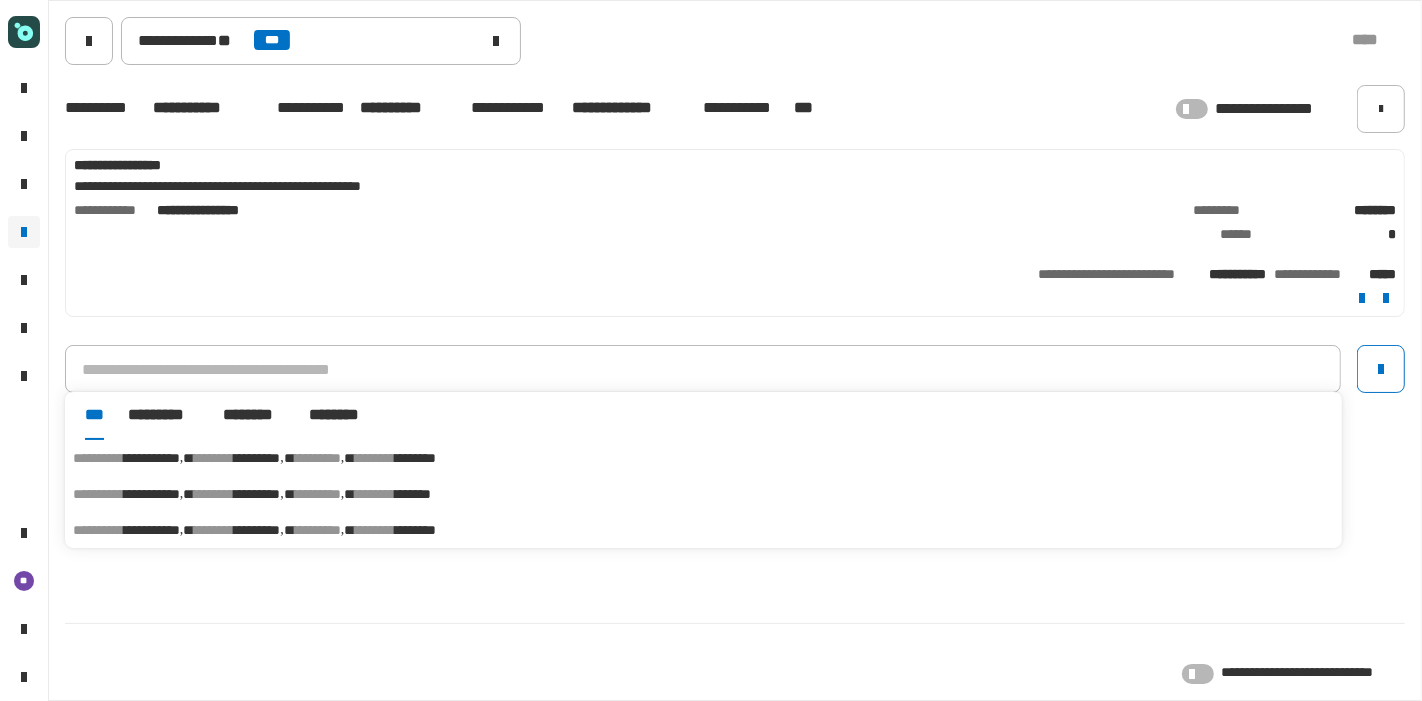 click on "********" at bounding box center (415, 458) 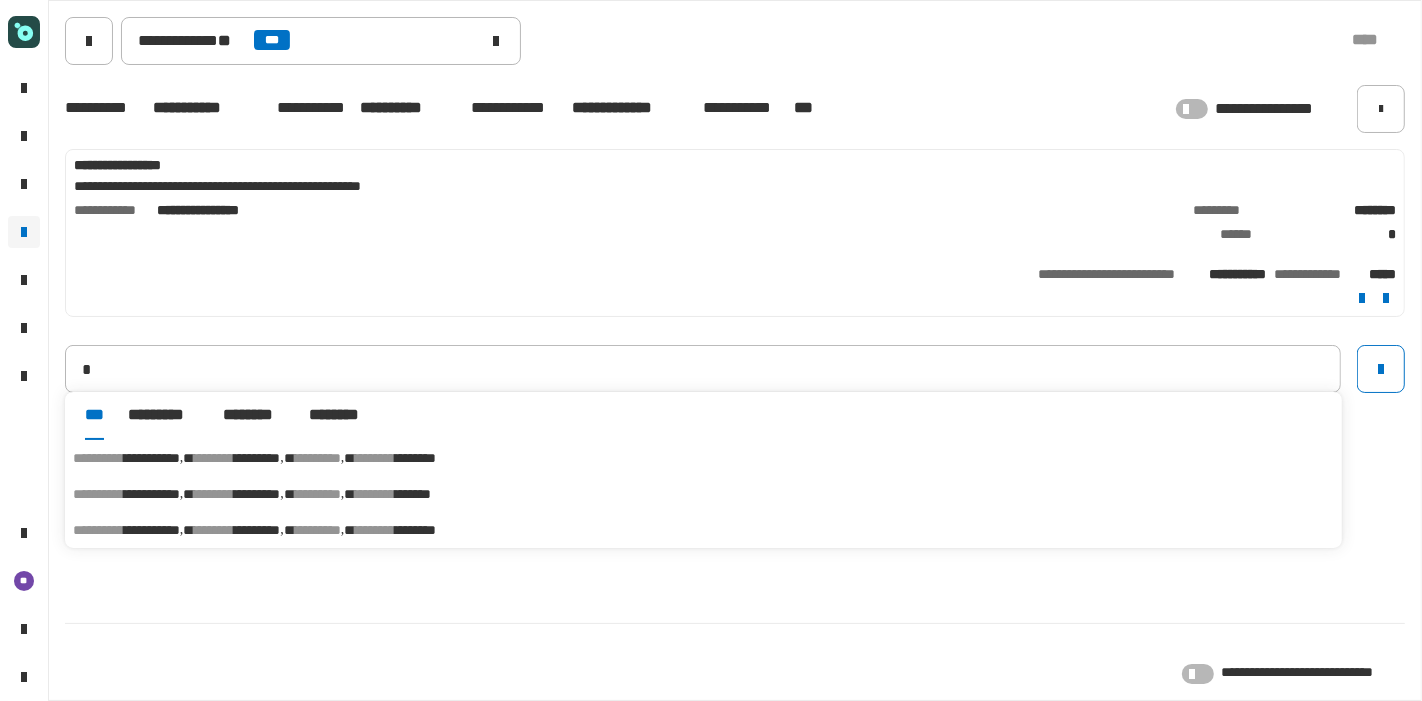 type on "**********" 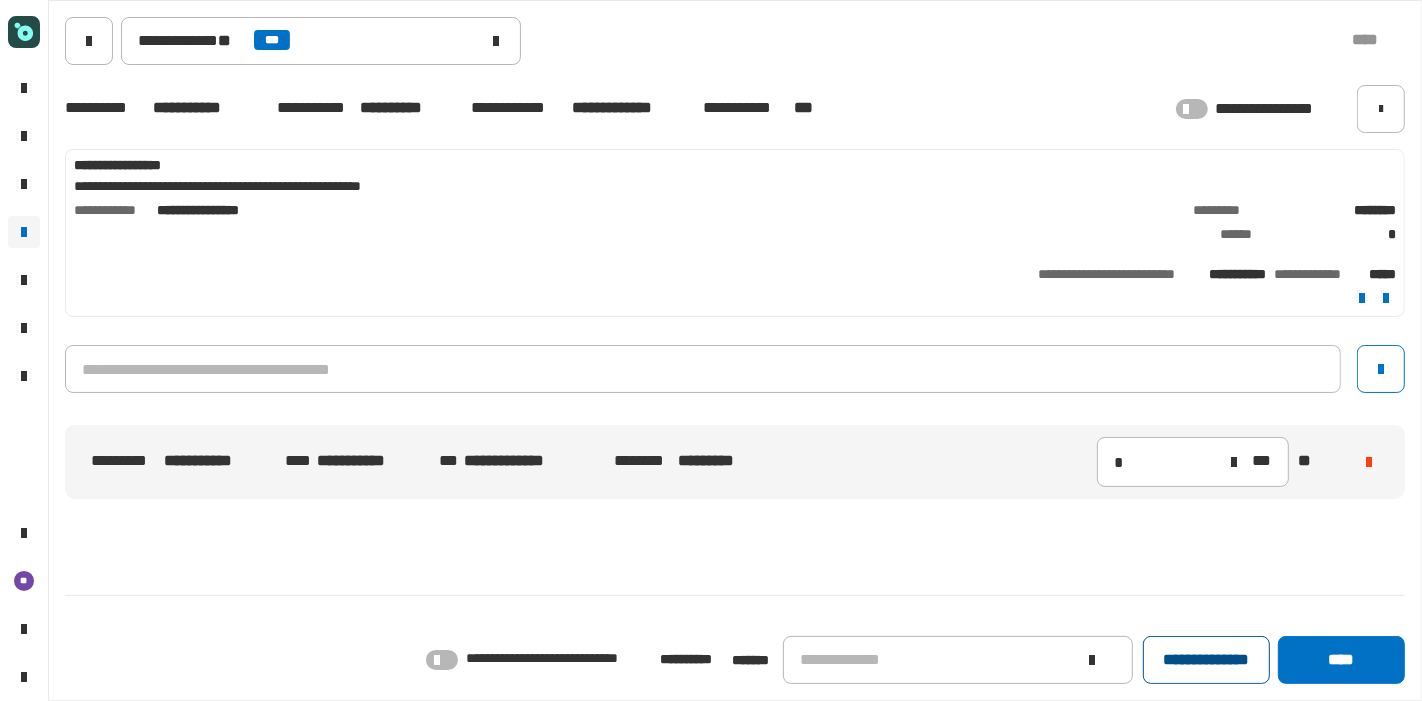 click on "**********" 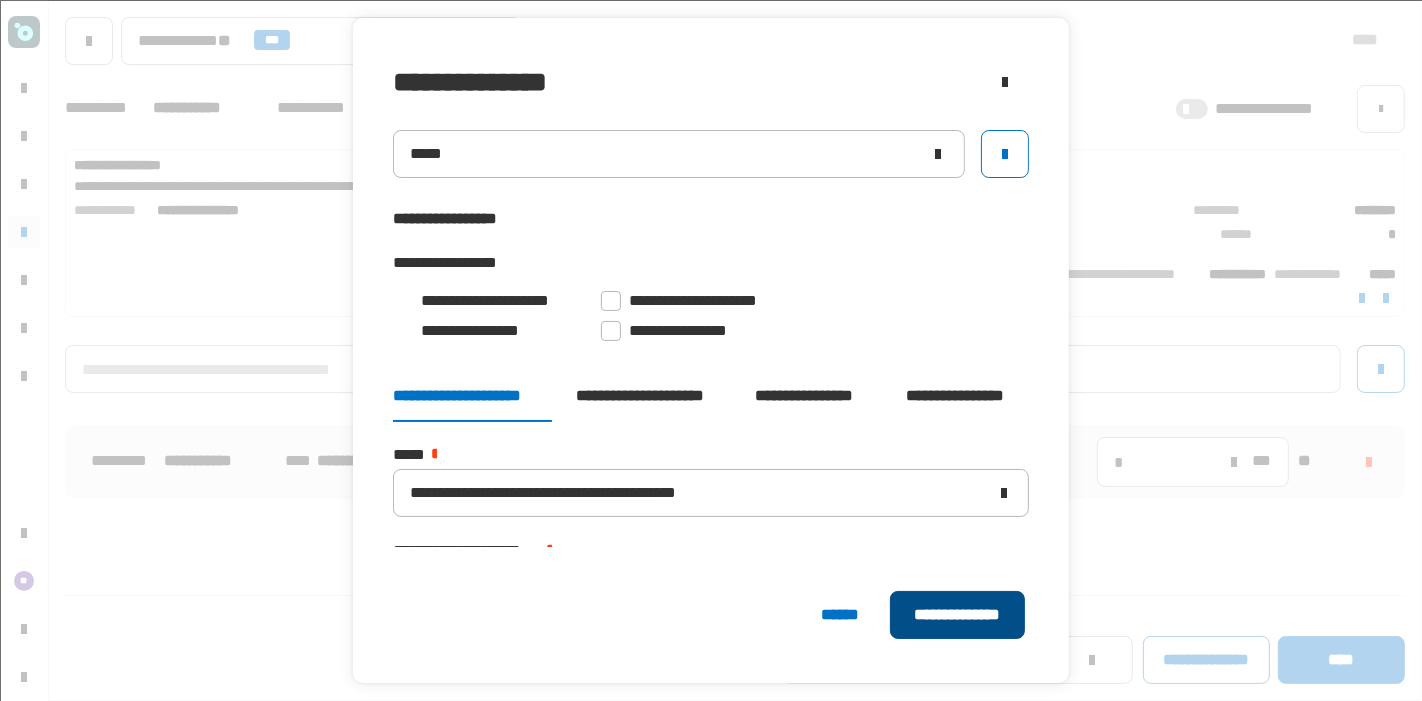 click on "**********" 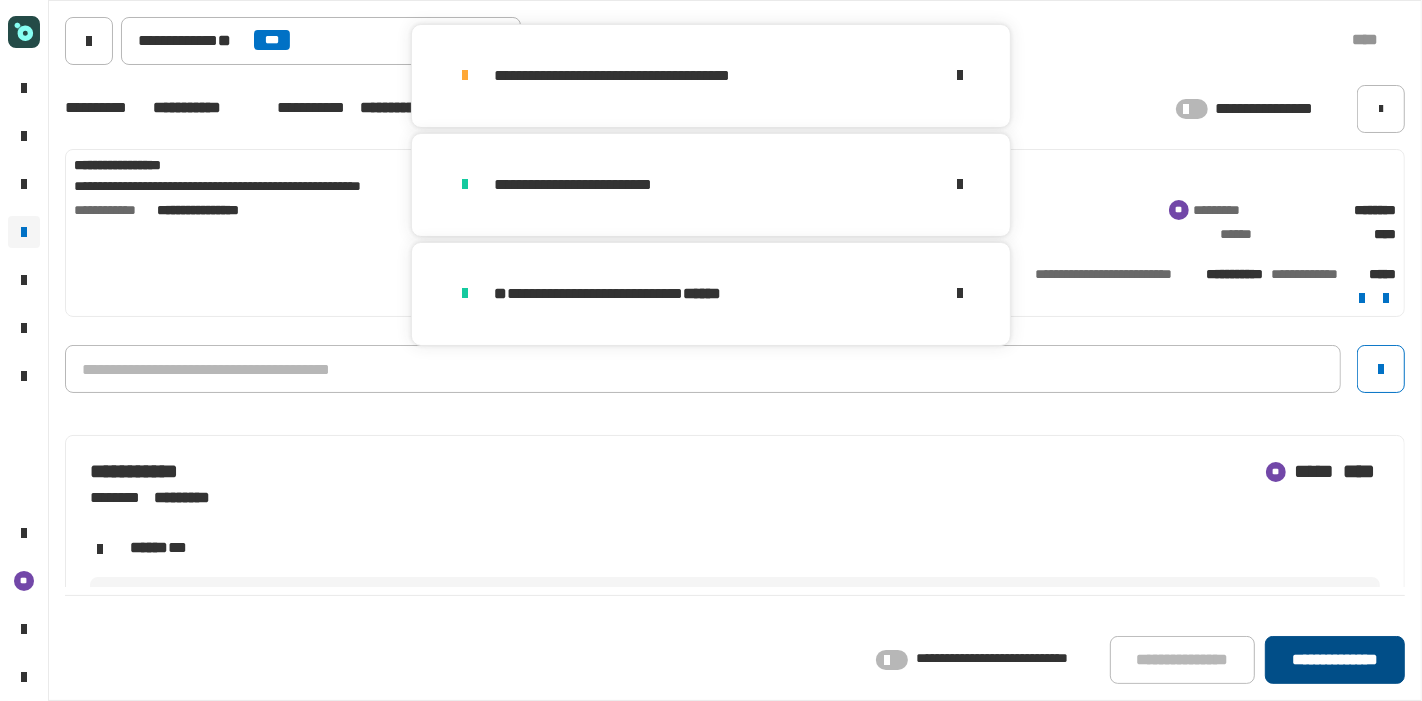 click on "**********" 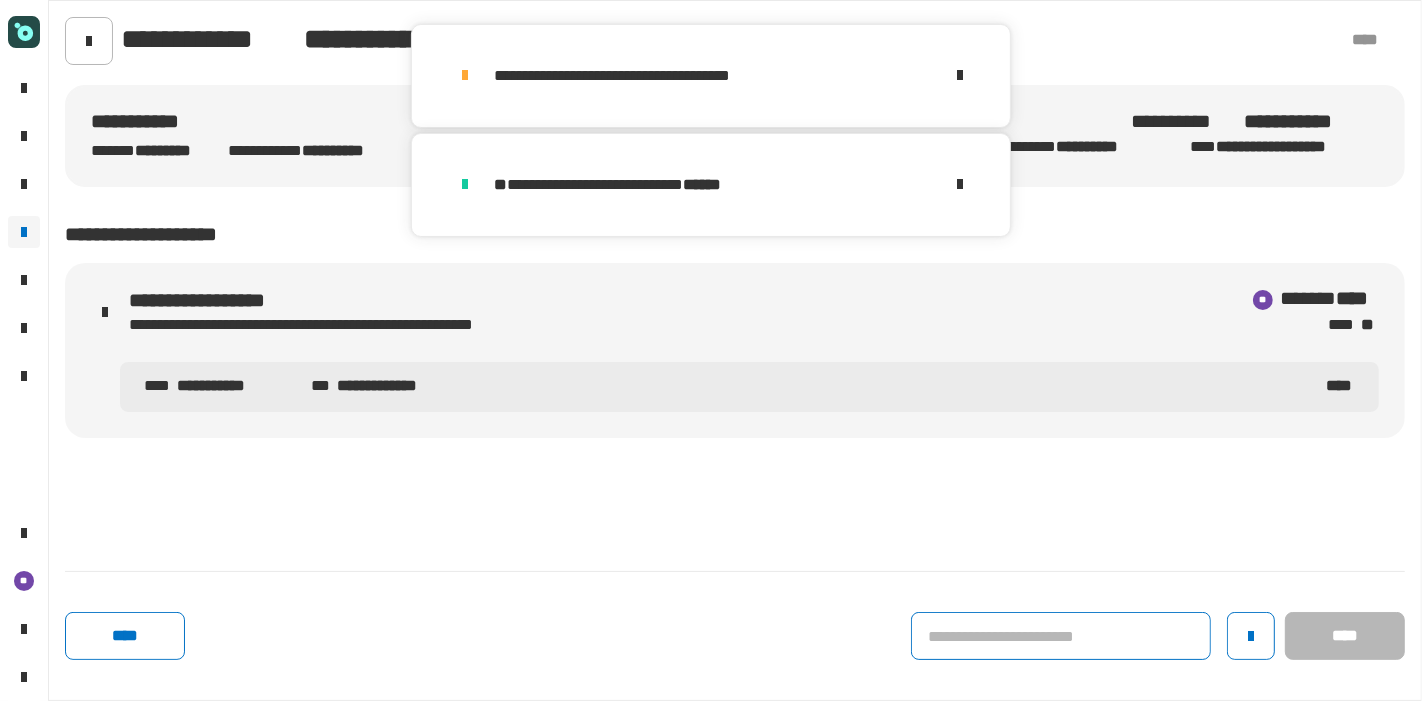 click 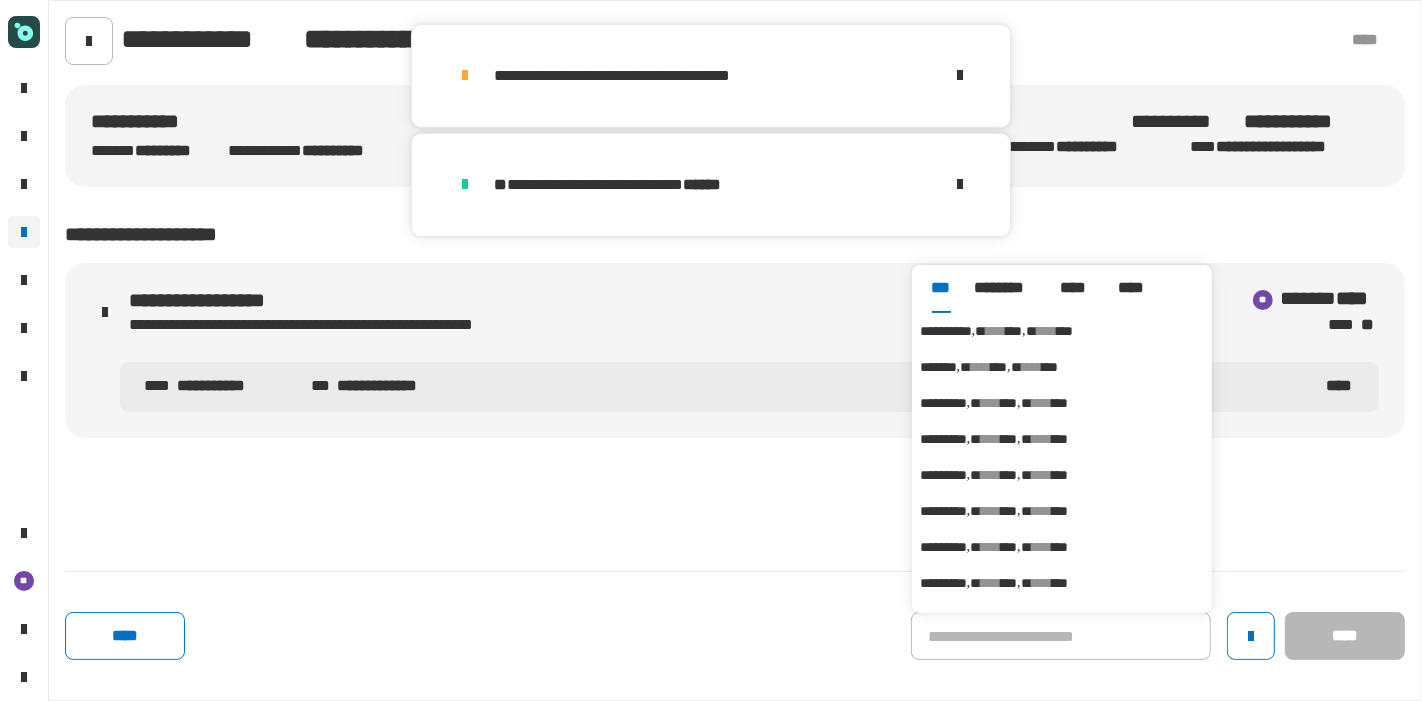 click on "**********" at bounding box center (946, 331) 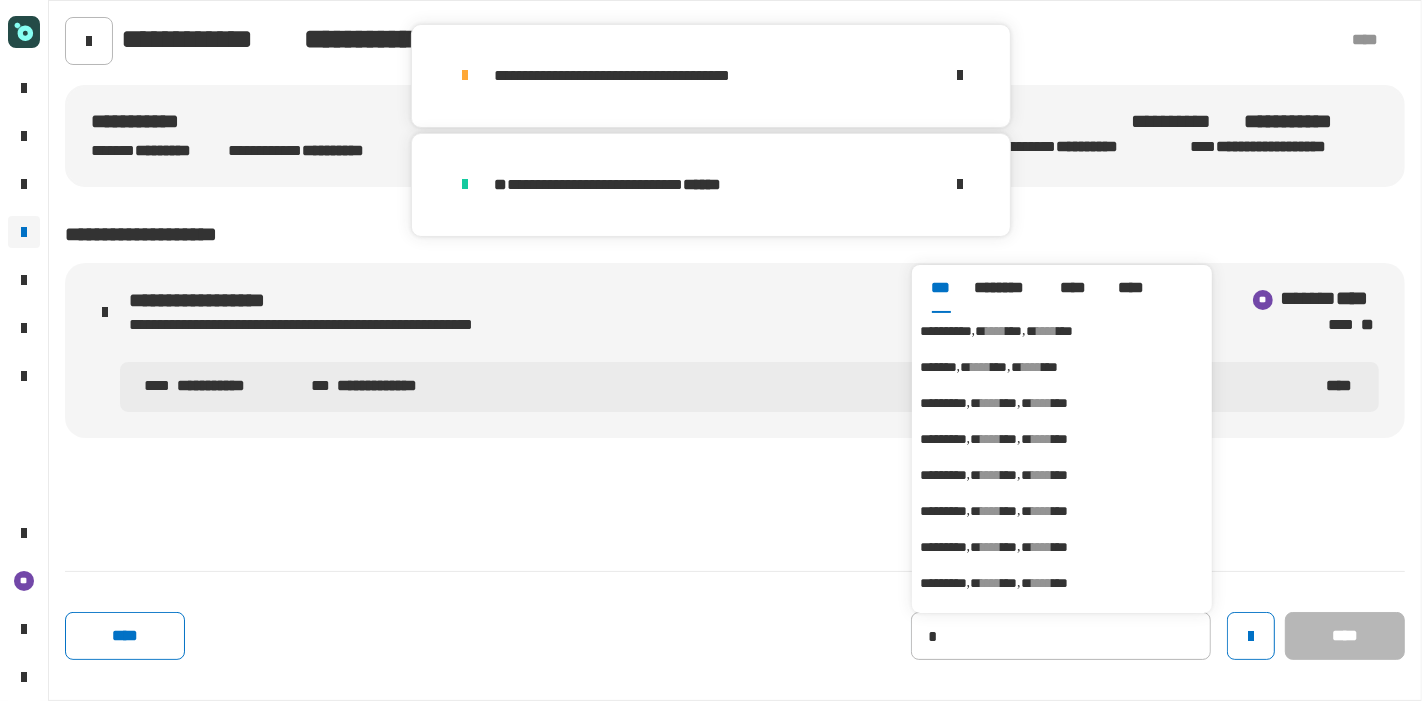 type on "**********" 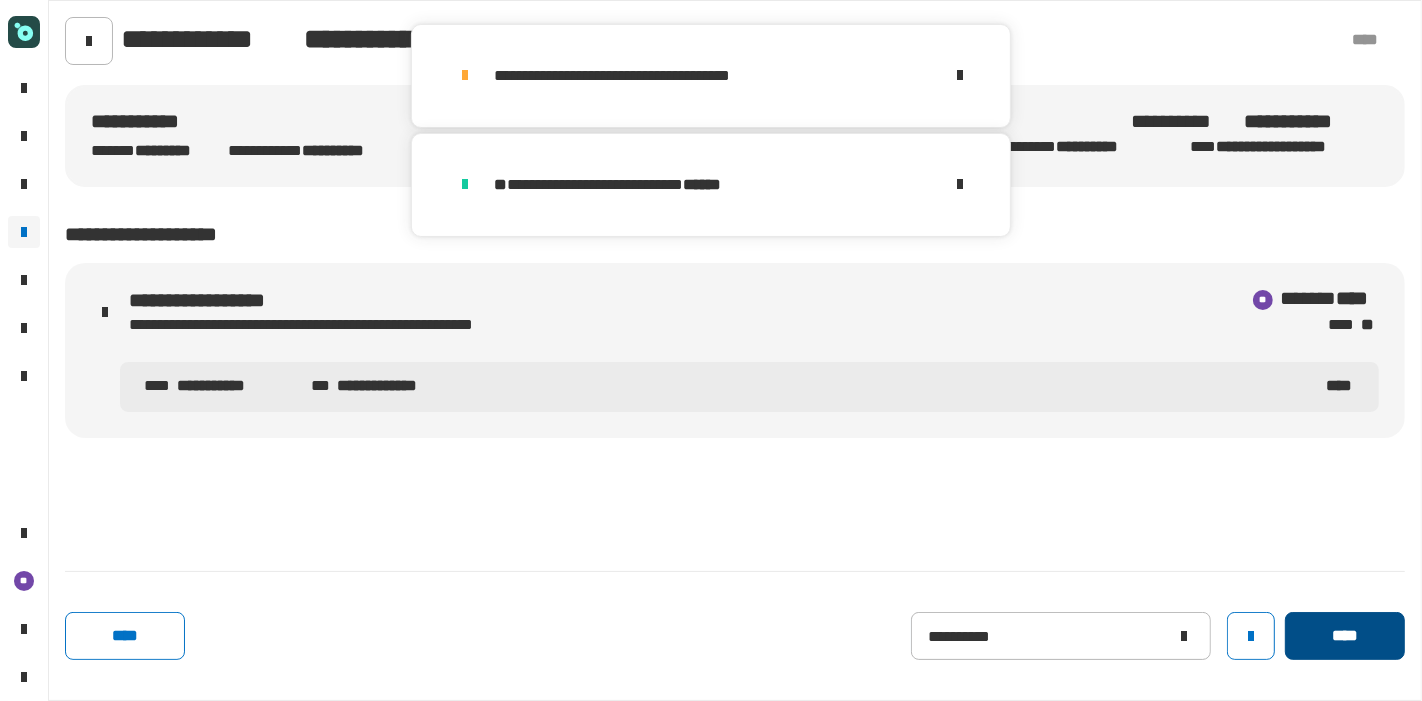 click on "****" 